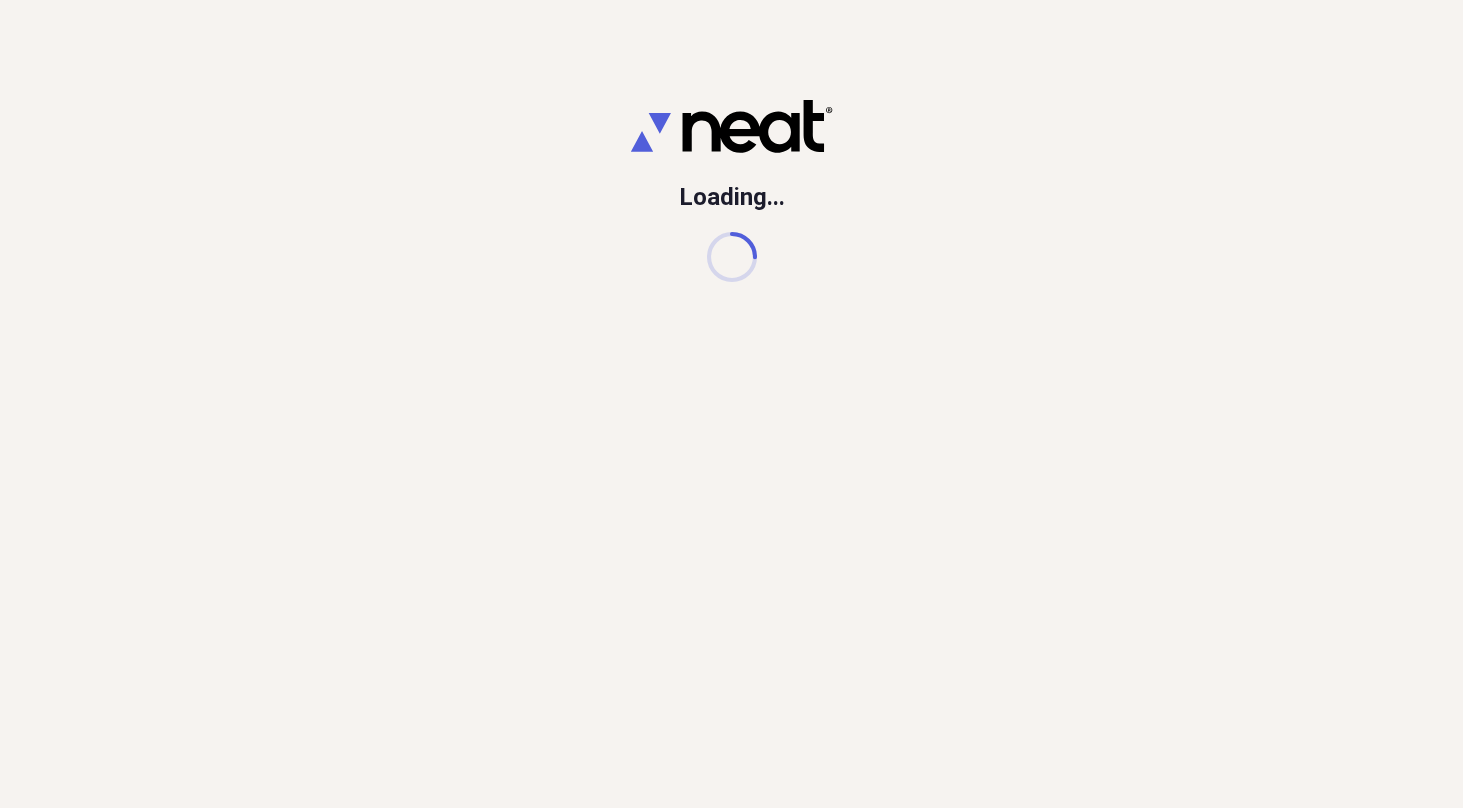 scroll, scrollTop: 0, scrollLeft: 0, axis: both 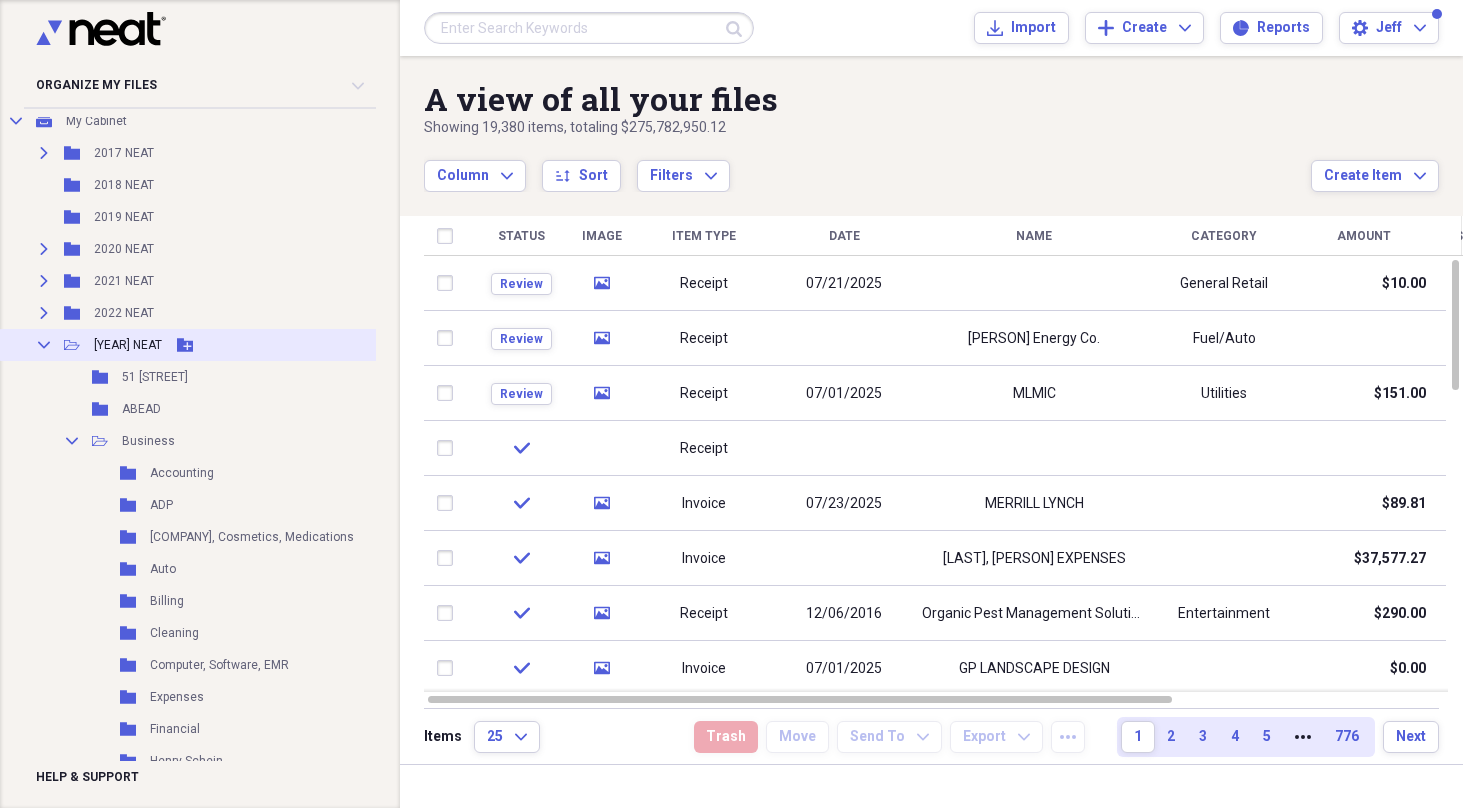 click on "Collapse" 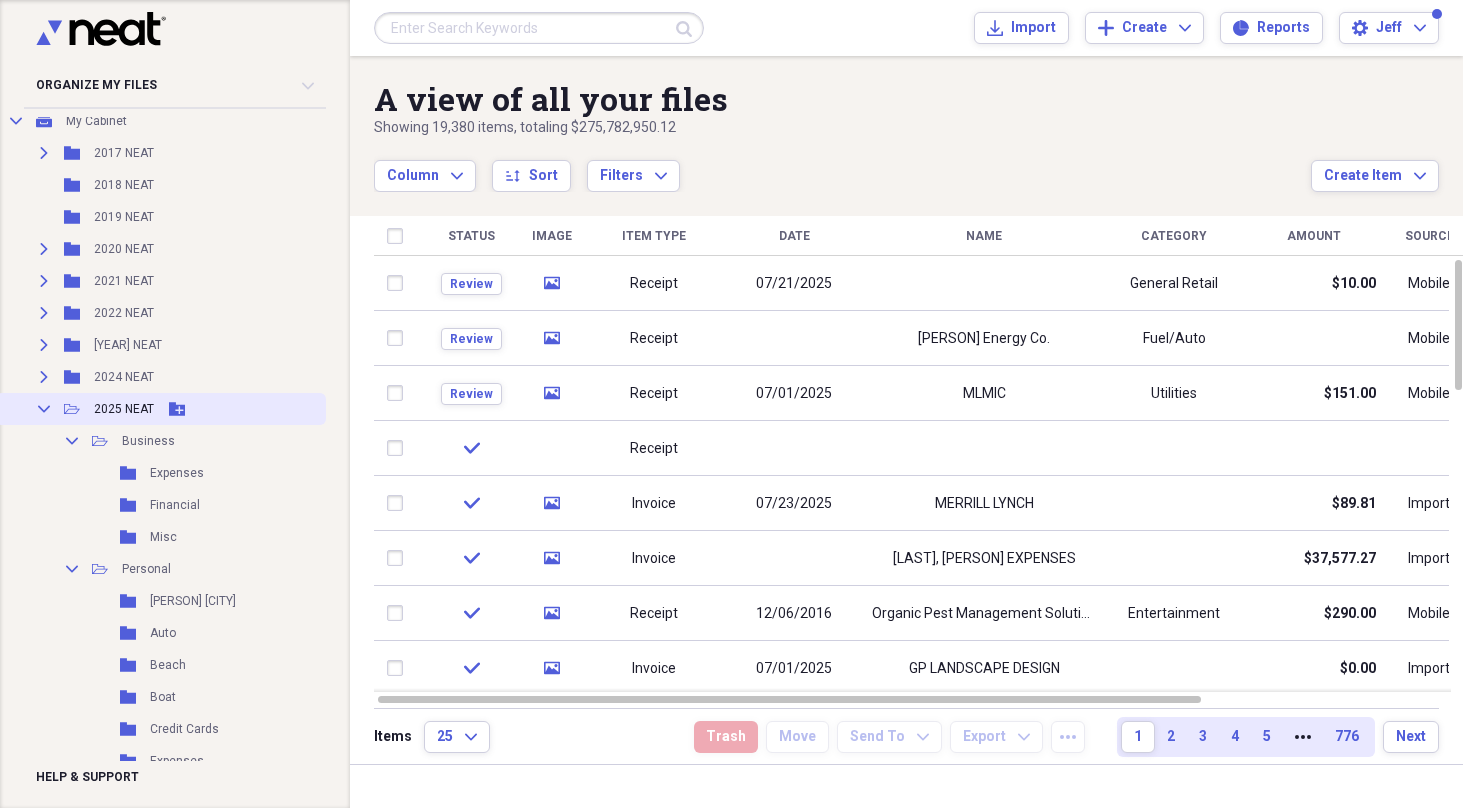 click on "2025 NEAT" at bounding box center [124, 409] 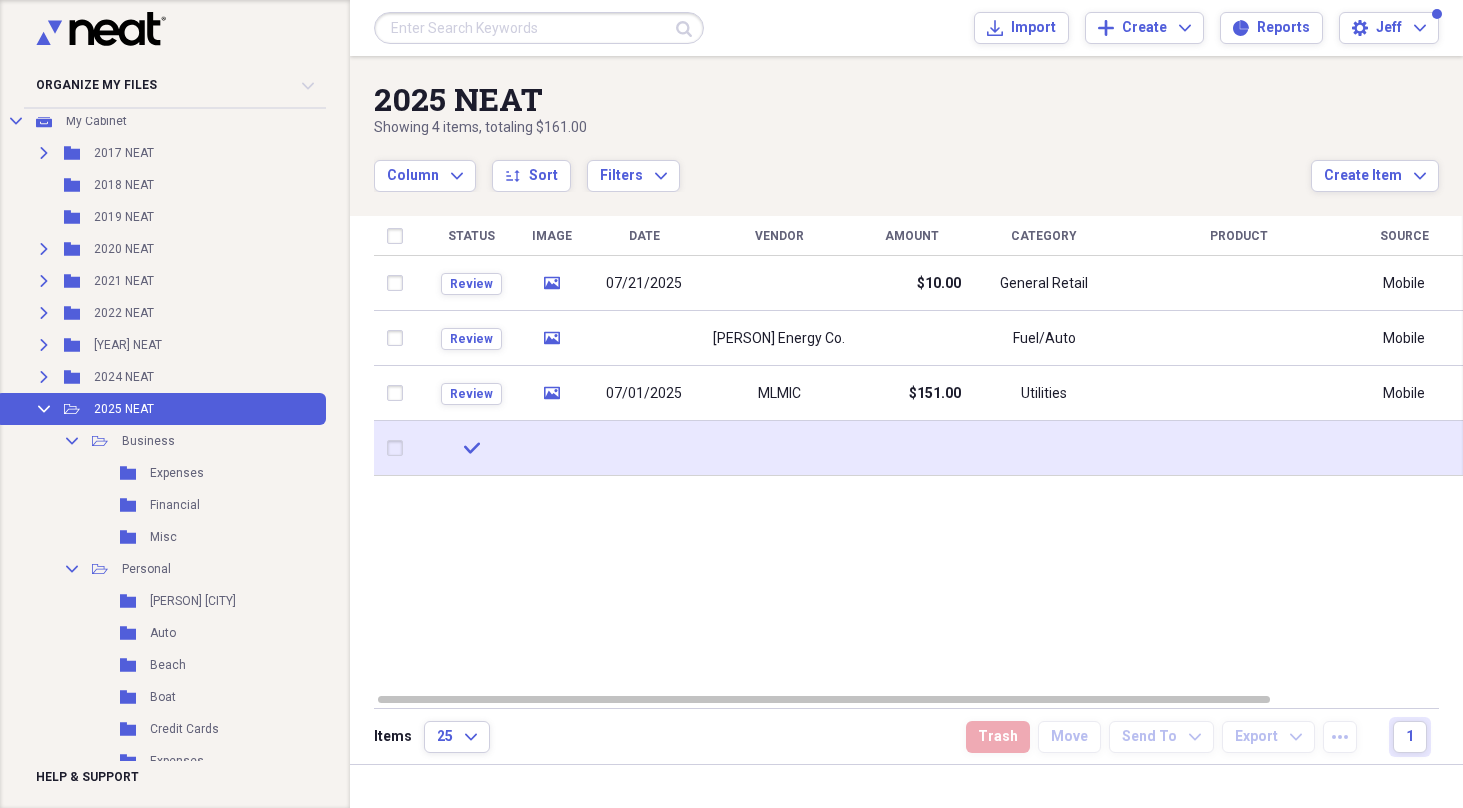 click at bounding box center (644, 448) 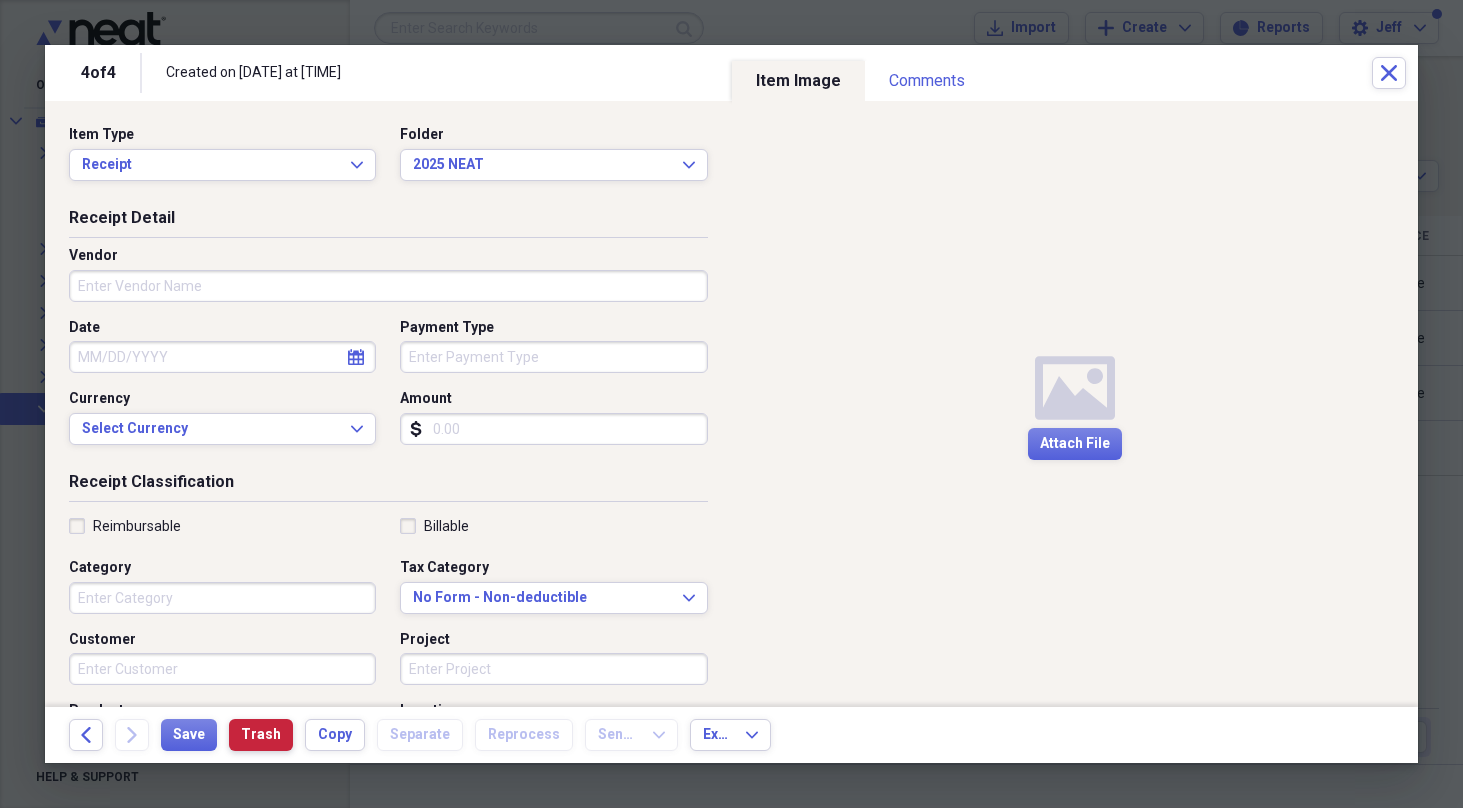 click on "Trash" at bounding box center (261, 735) 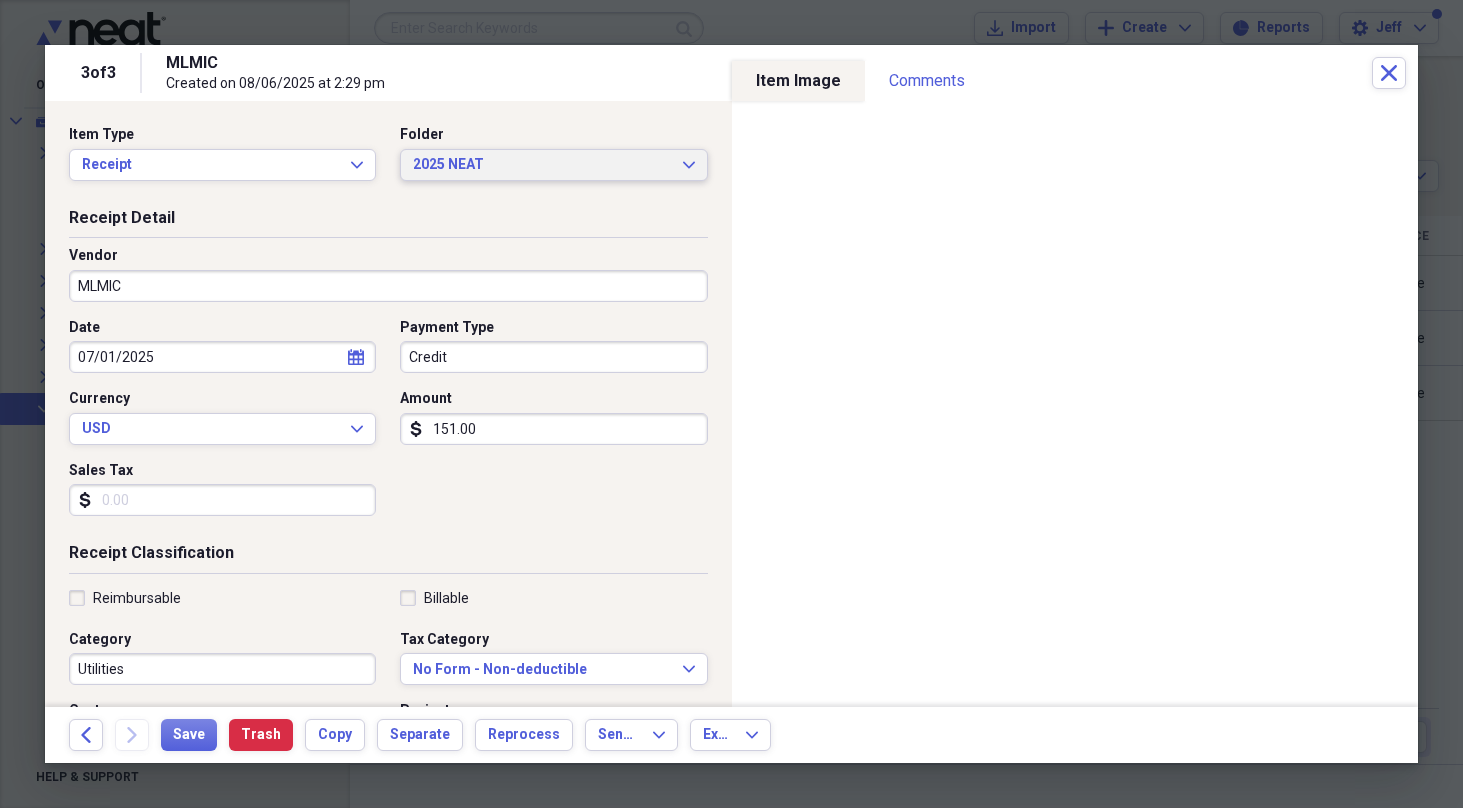 click on "[YEAR] NEAT Expand" at bounding box center [553, 165] 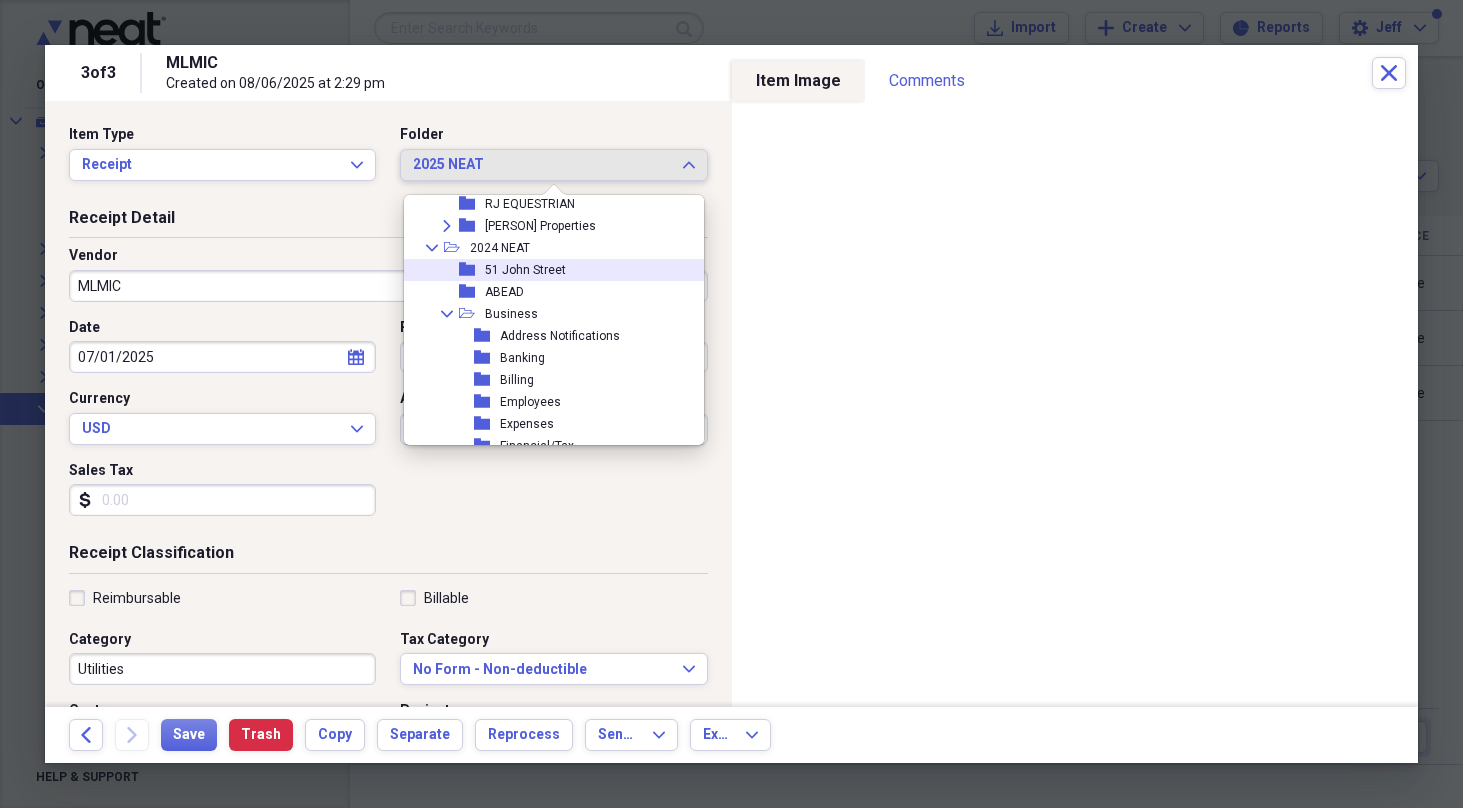 scroll, scrollTop: 649, scrollLeft: 0, axis: vertical 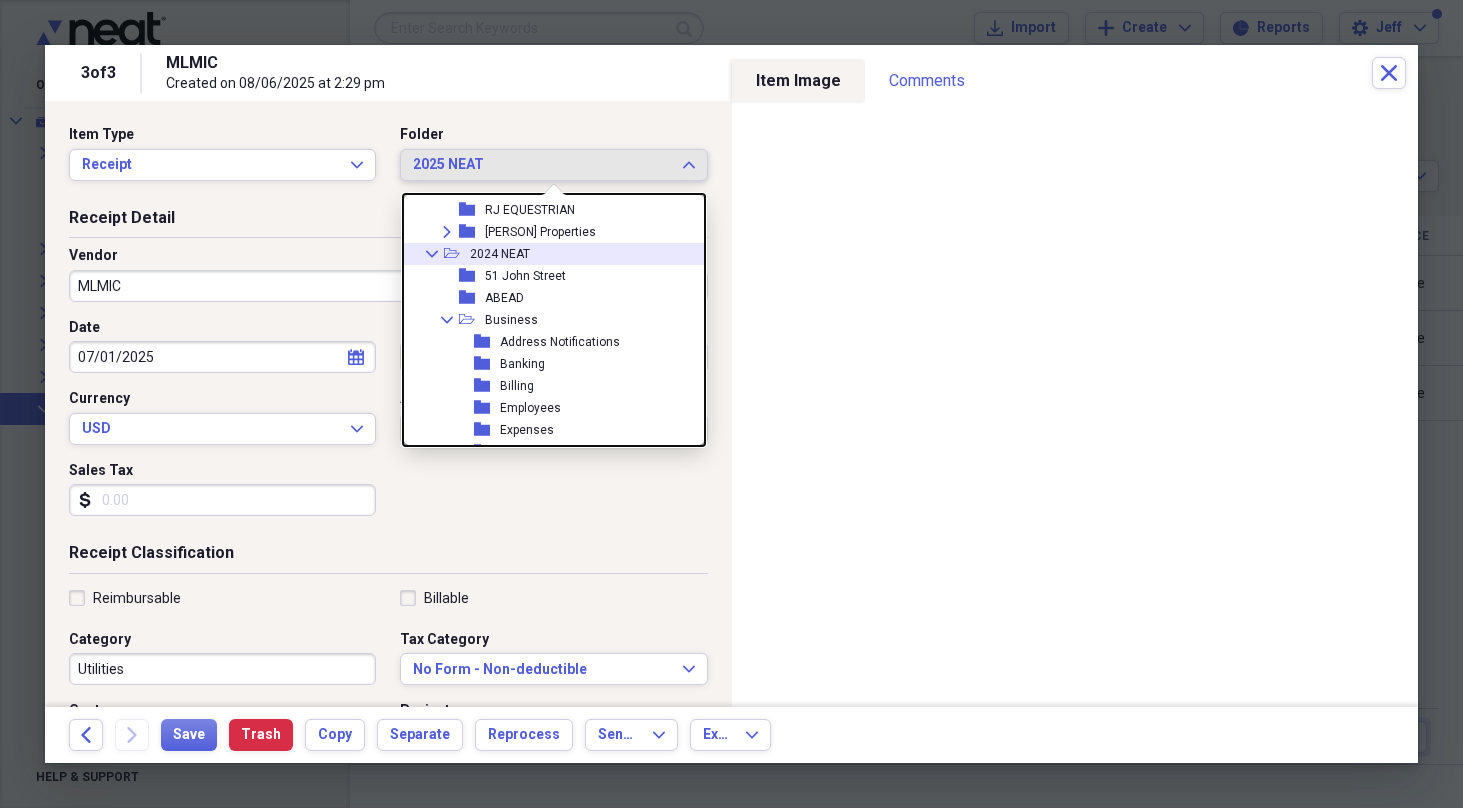 click on "Collapse" 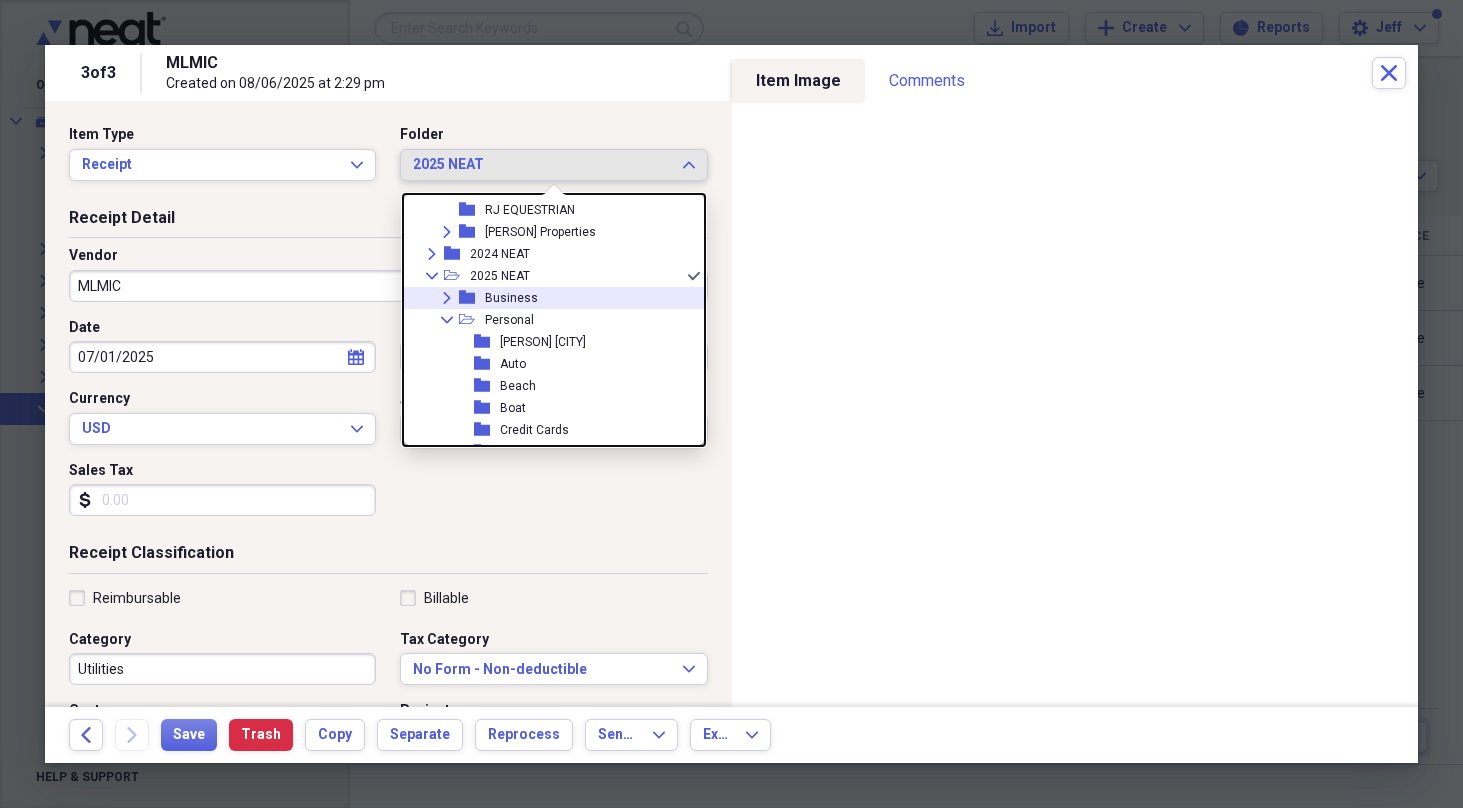 click on "folder" at bounding box center (472, 298) 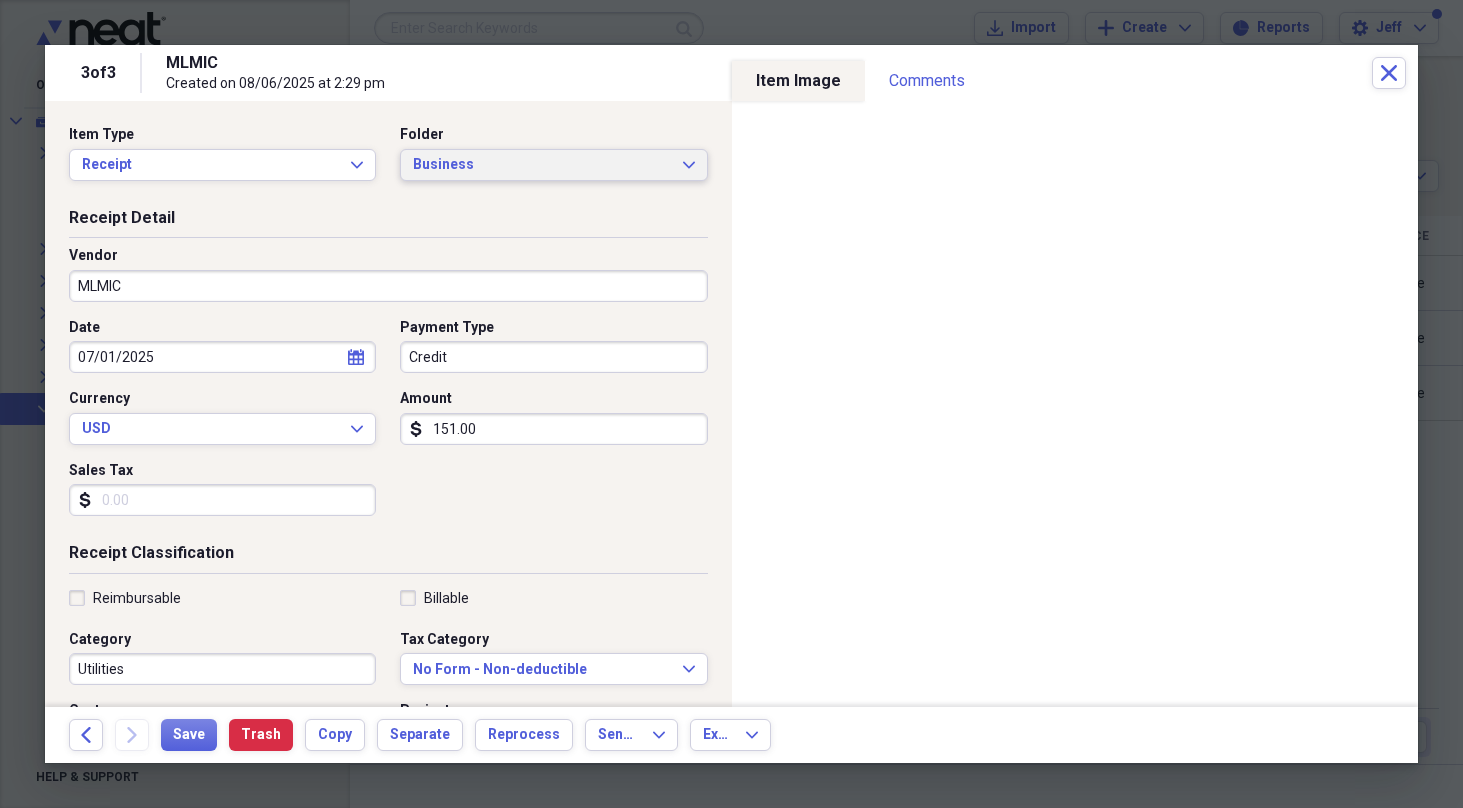 click on "Expand" 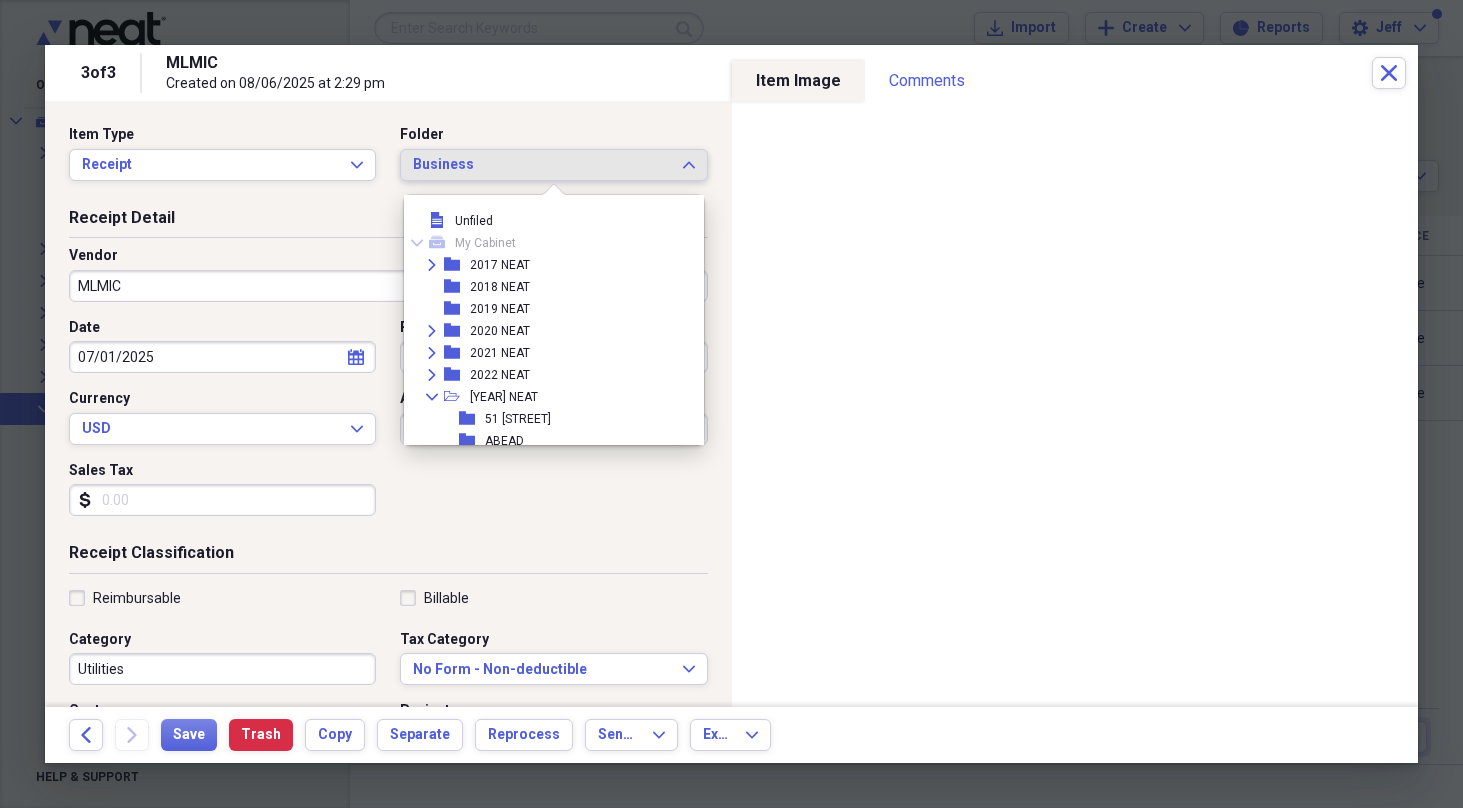 scroll, scrollTop: 627, scrollLeft: 0, axis: vertical 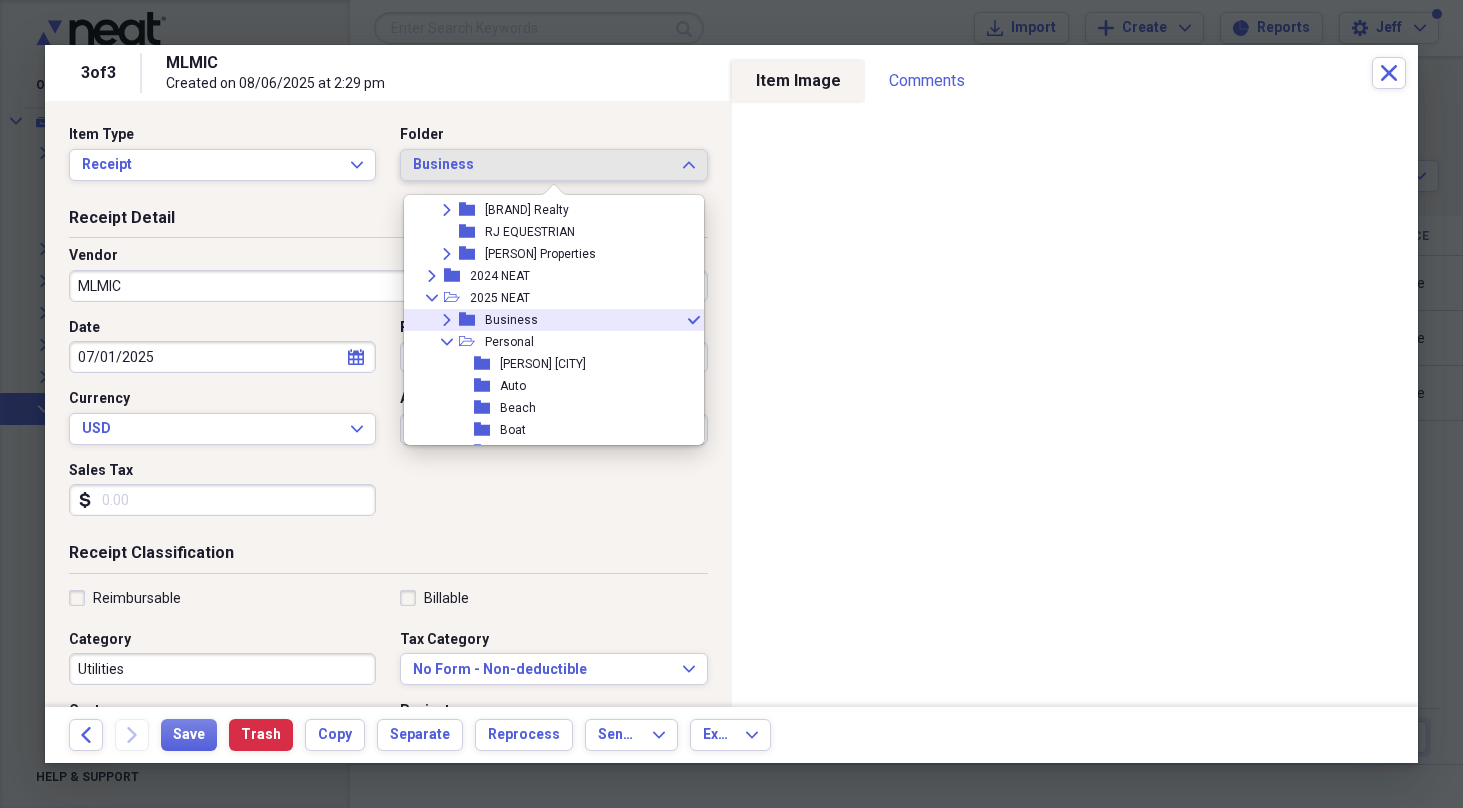 click on "Expand" 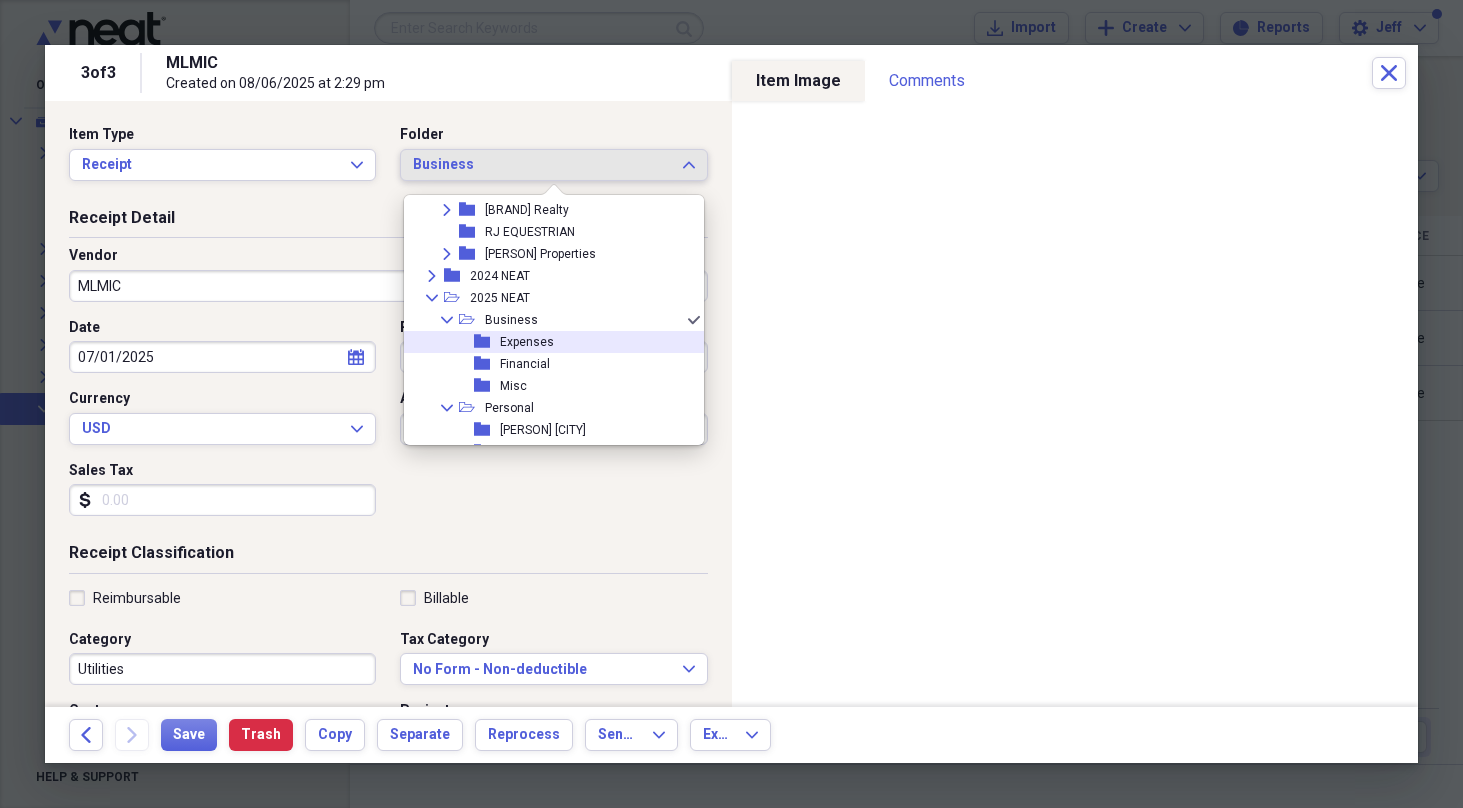 click on "Expenses" at bounding box center (527, 342) 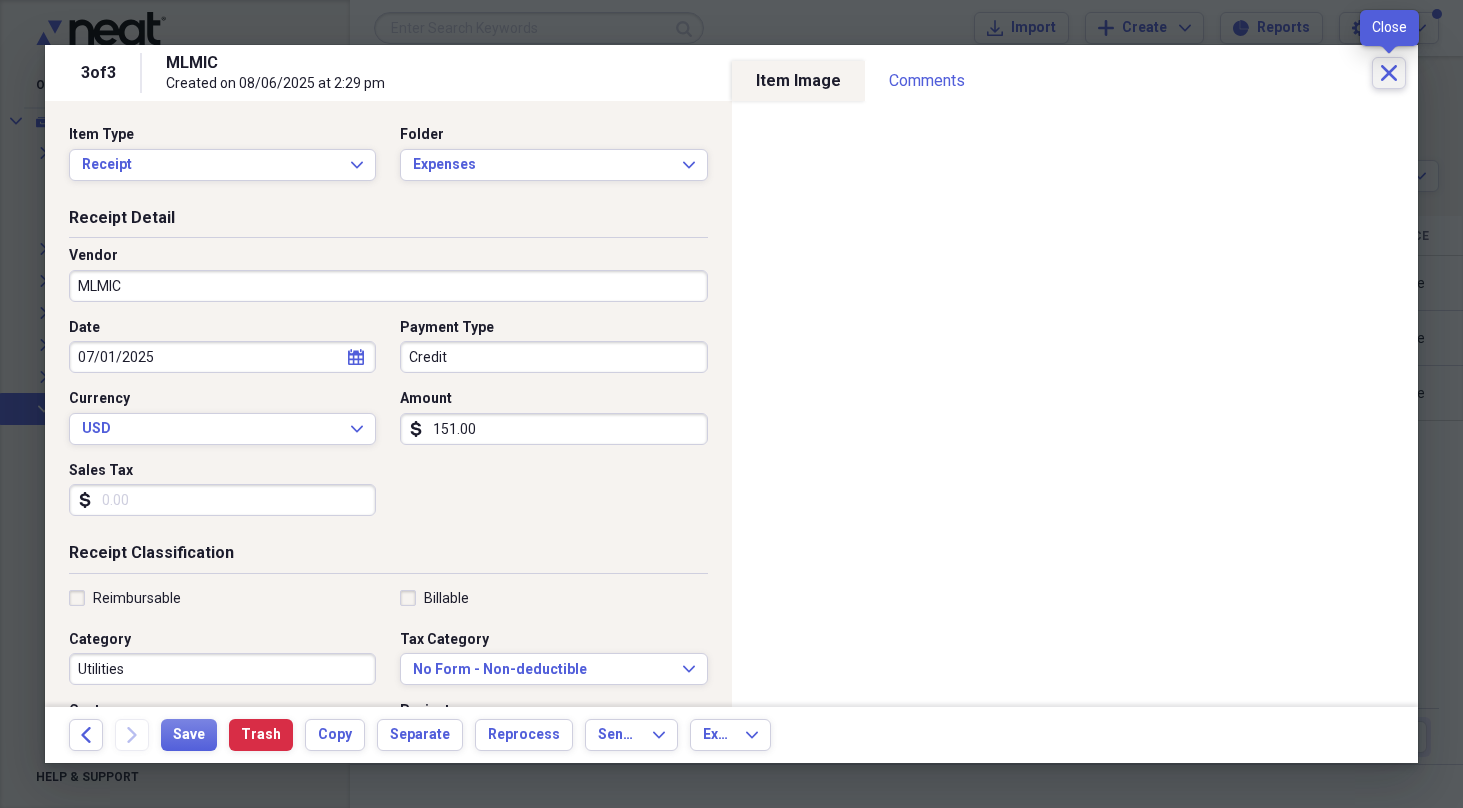 click on "Close" 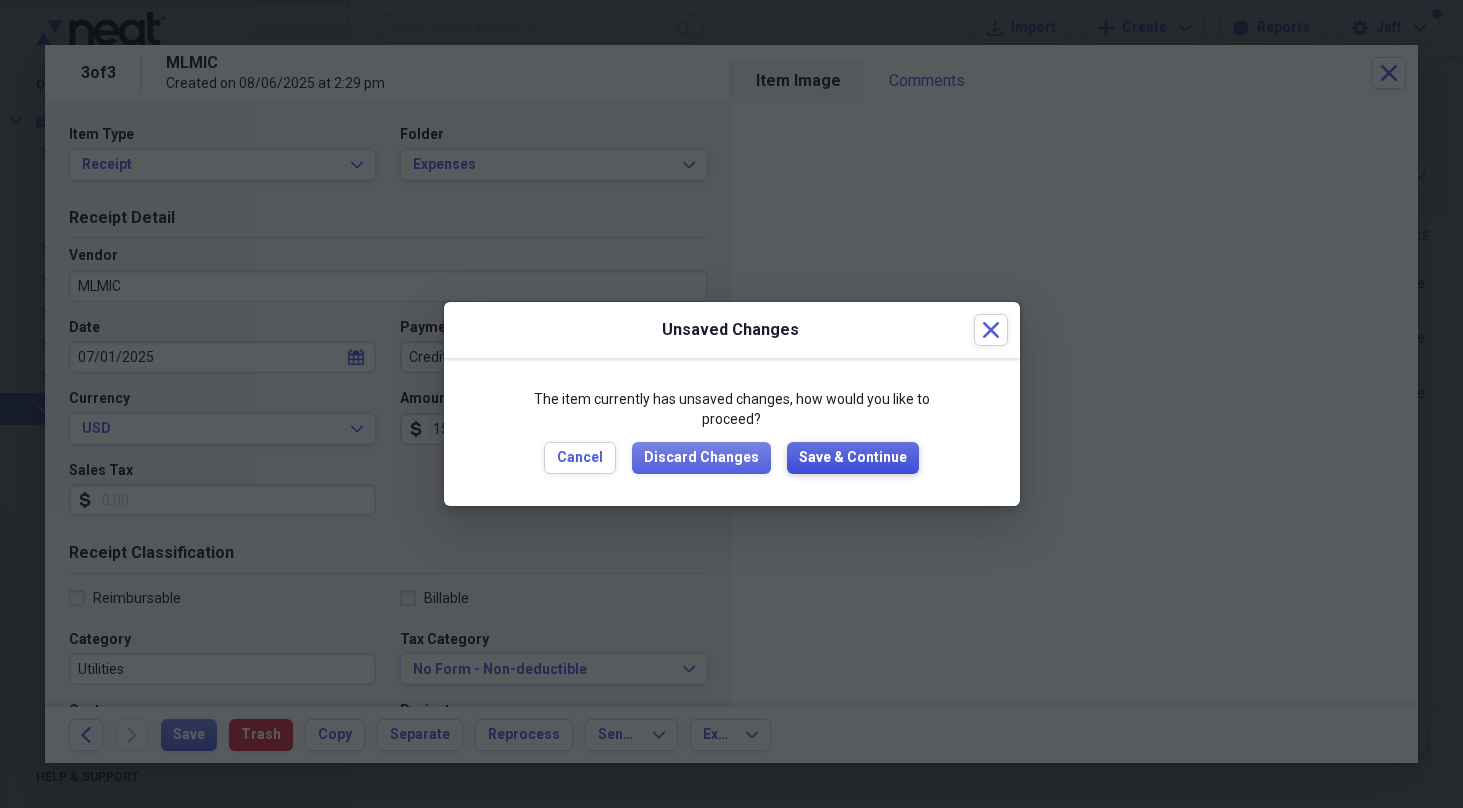 click on "Save & Continue" at bounding box center [853, 458] 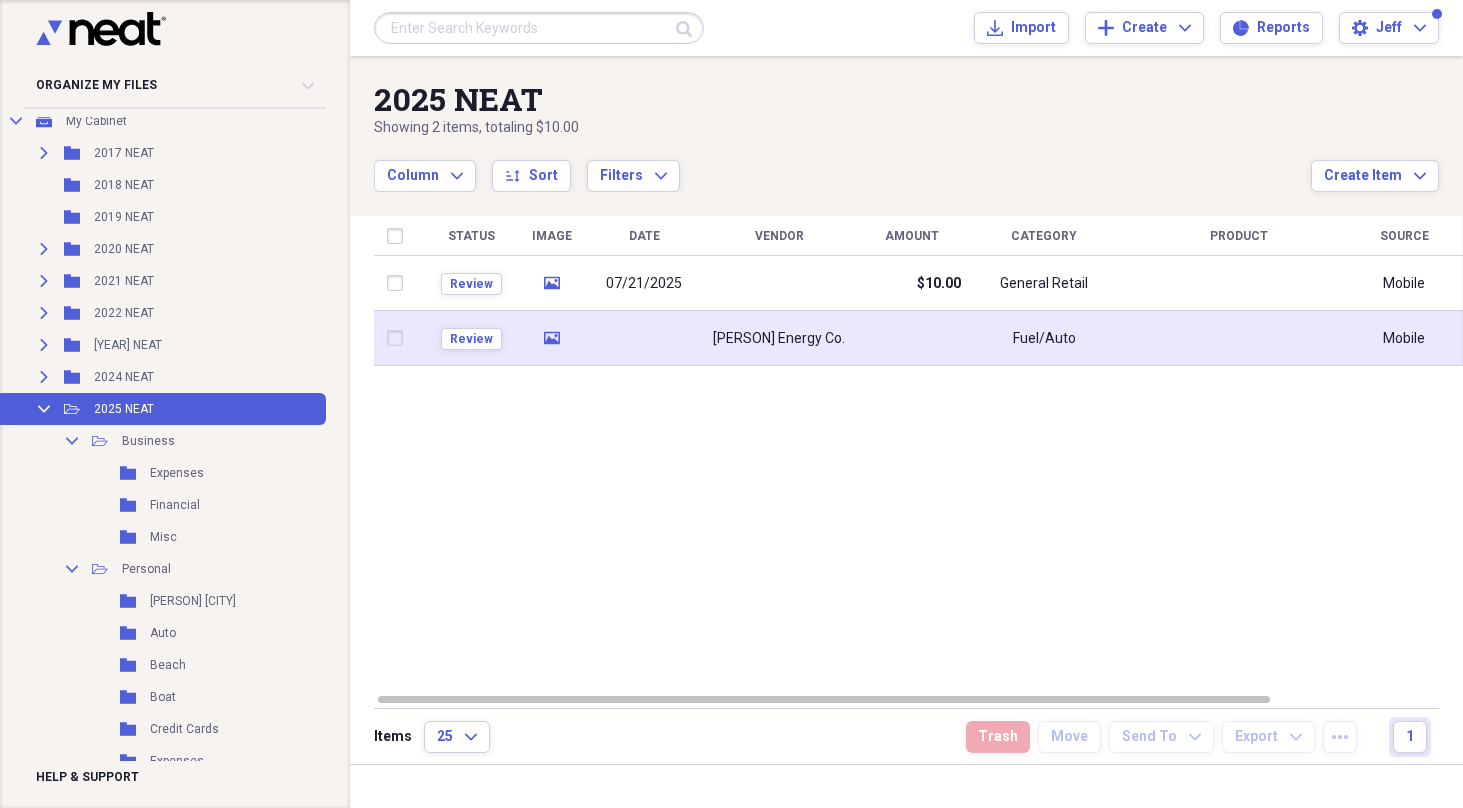 click at bounding box center [644, 338] 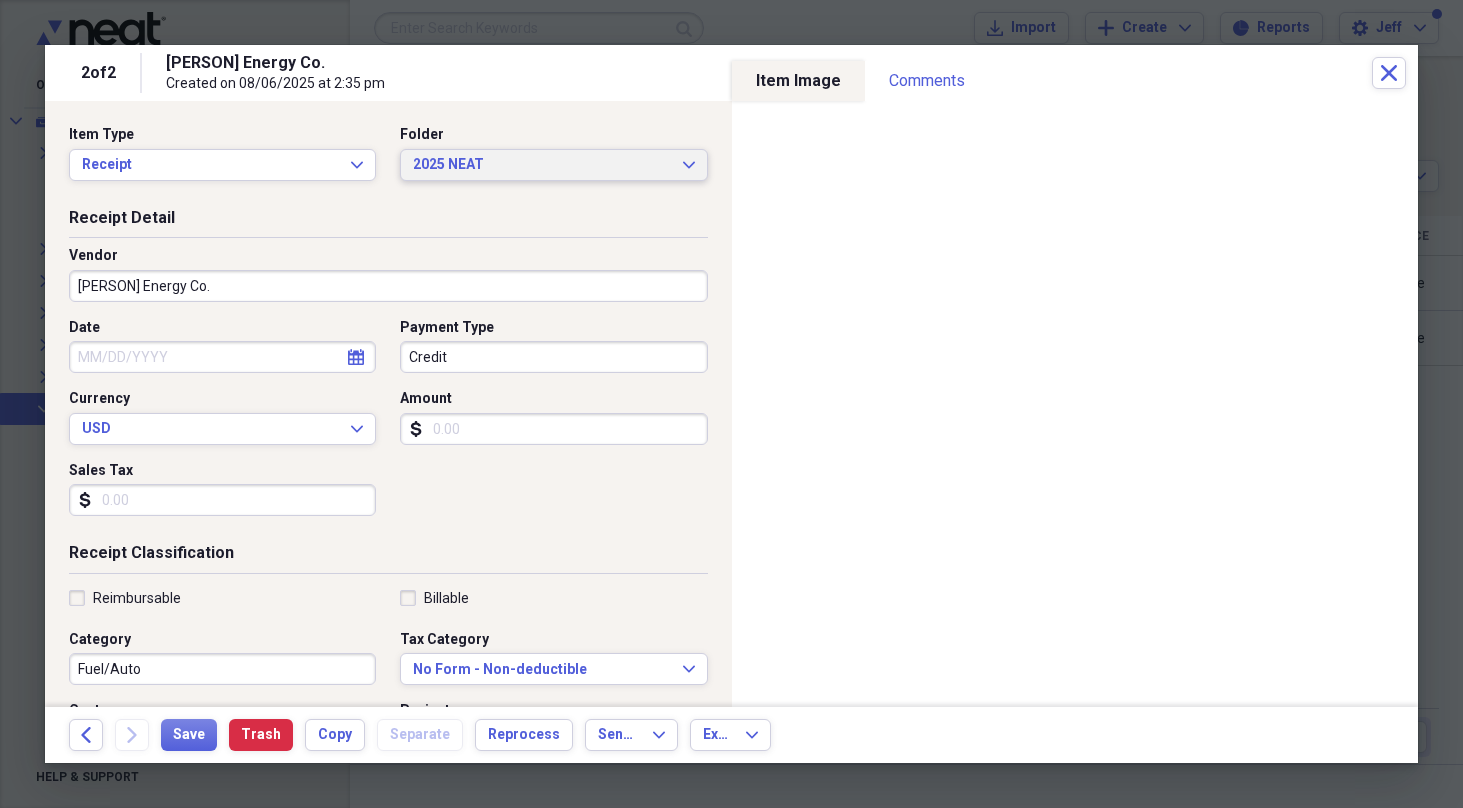 click on "Expand" 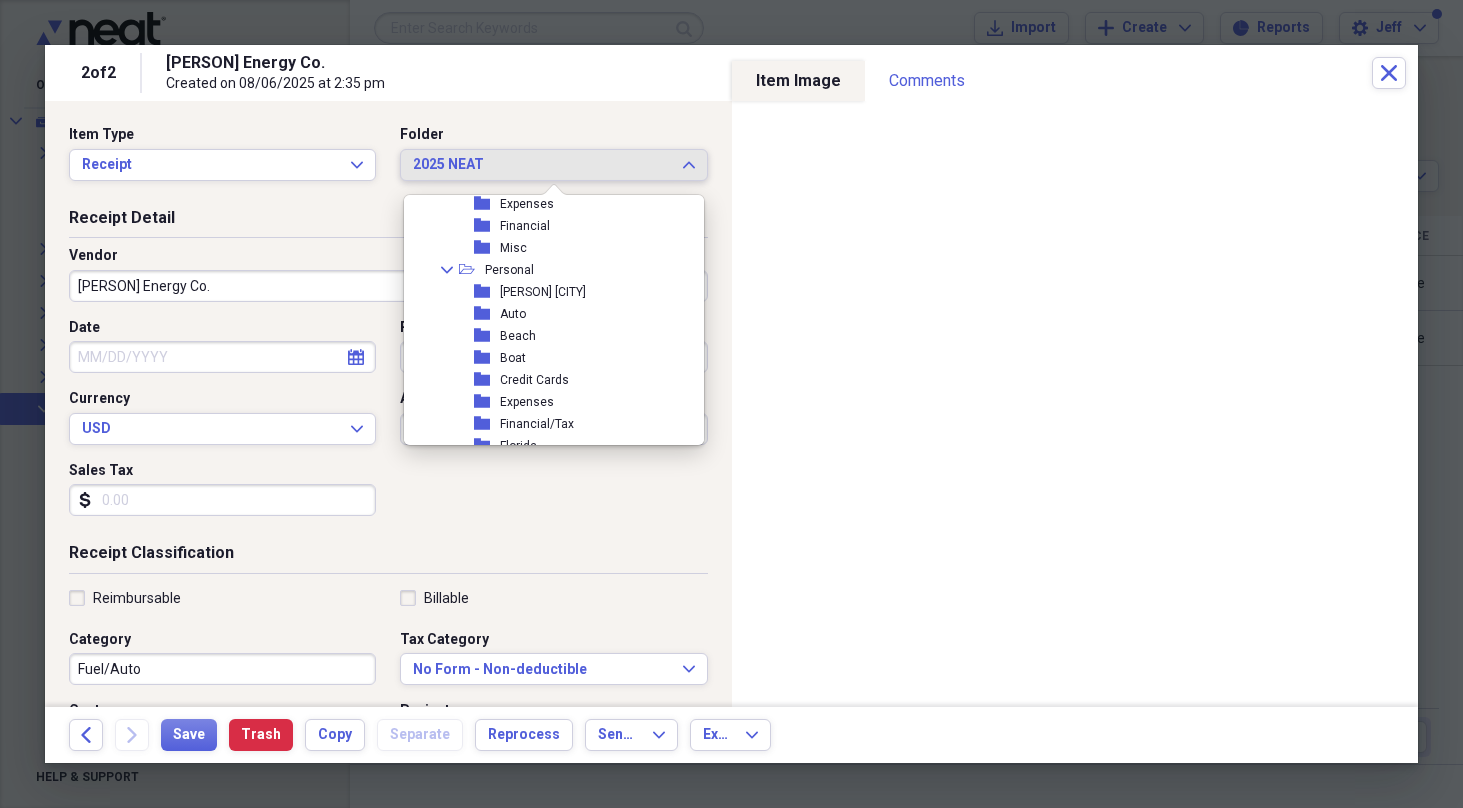 scroll, scrollTop: 770, scrollLeft: 0, axis: vertical 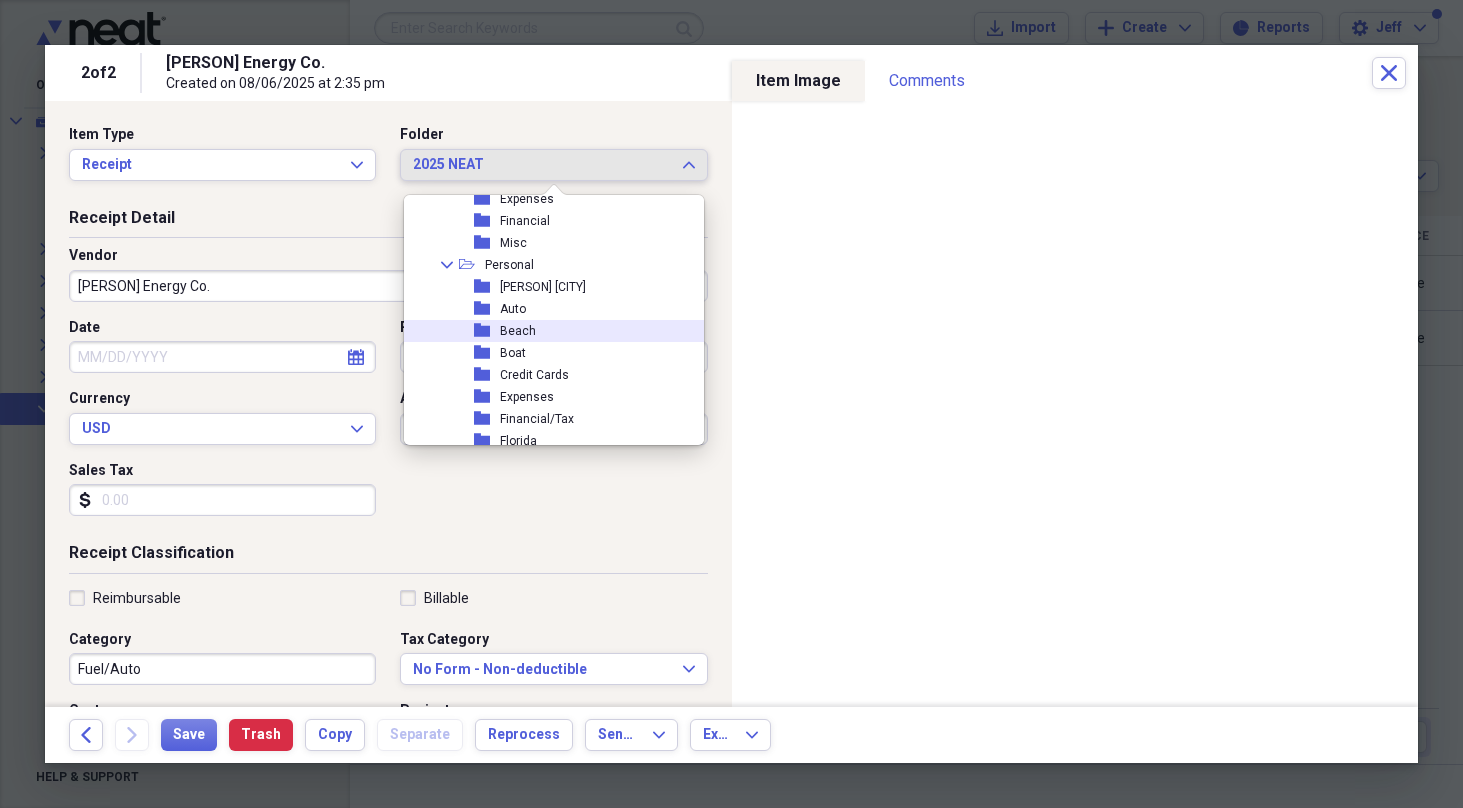click on "Beach" at bounding box center (518, 331) 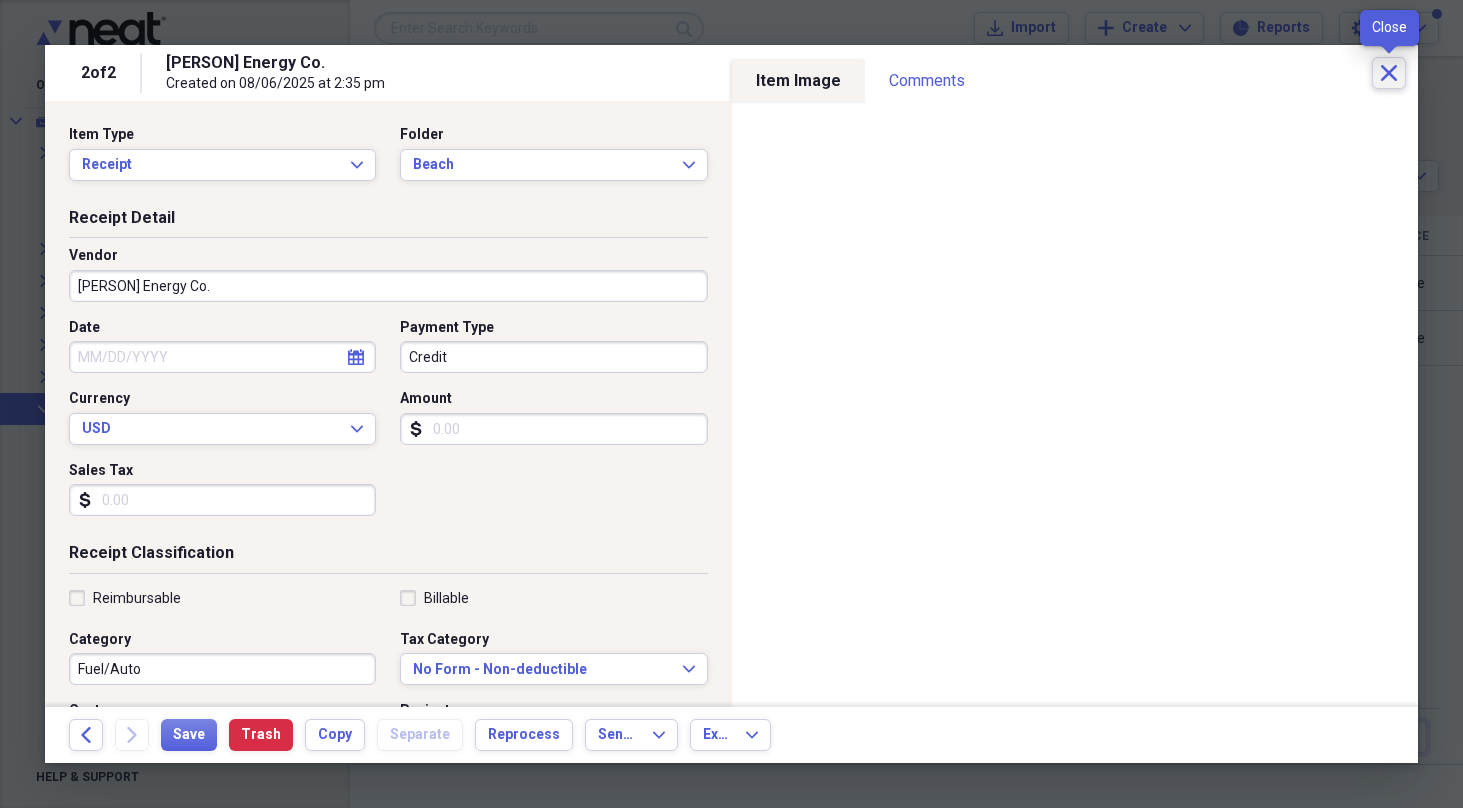 click 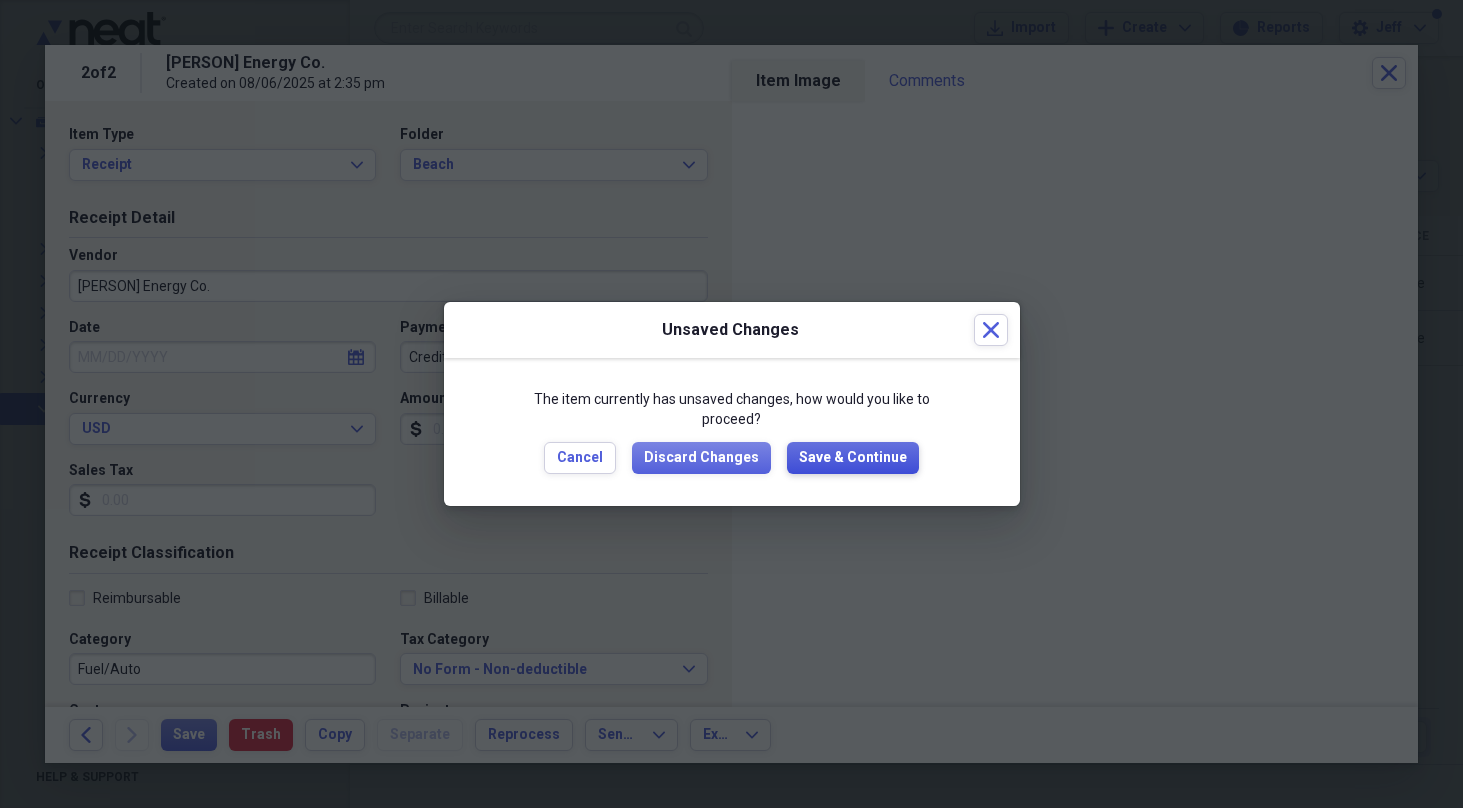 click on "Save & Continue" at bounding box center (853, 458) 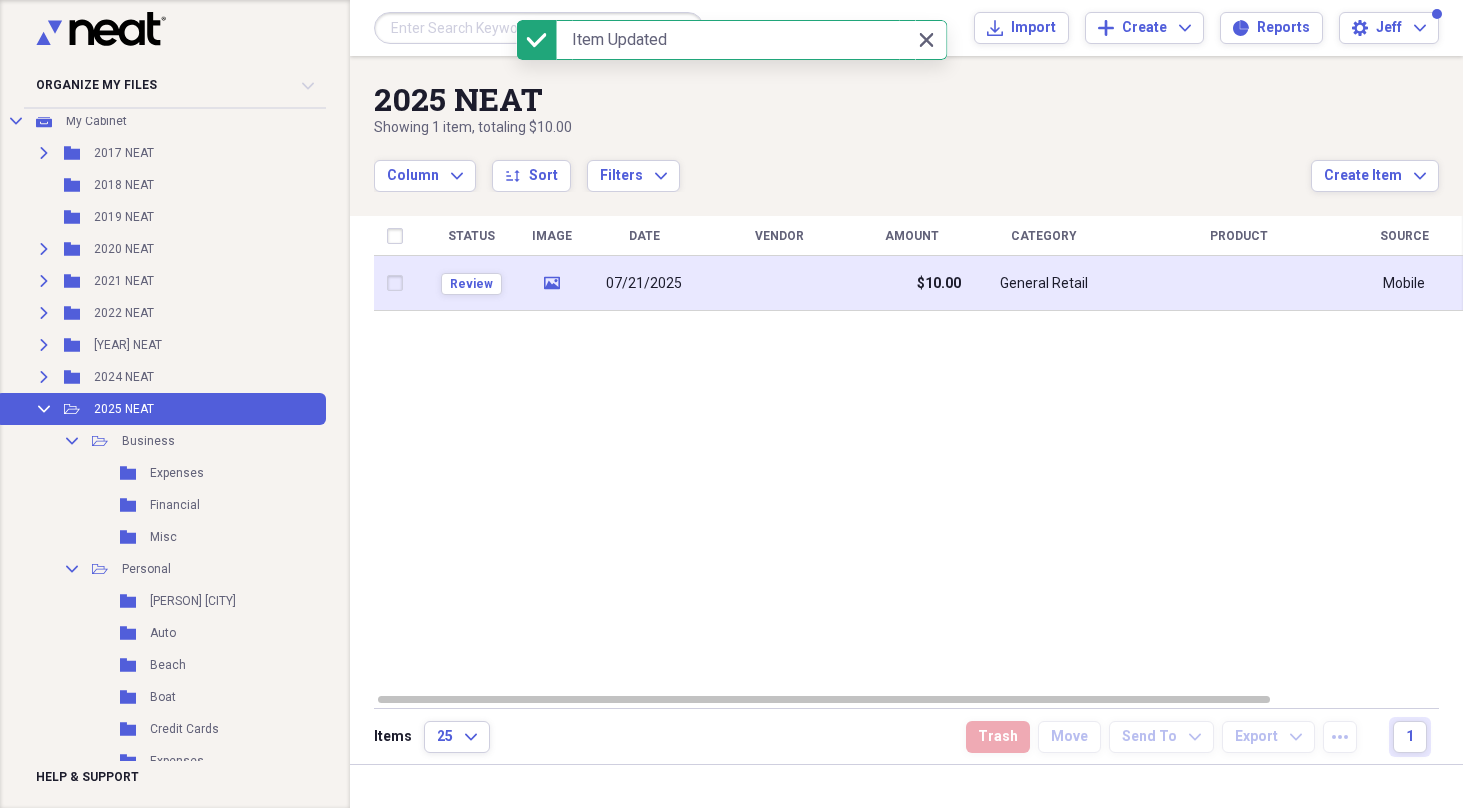 click at bounding box center (779, 283) 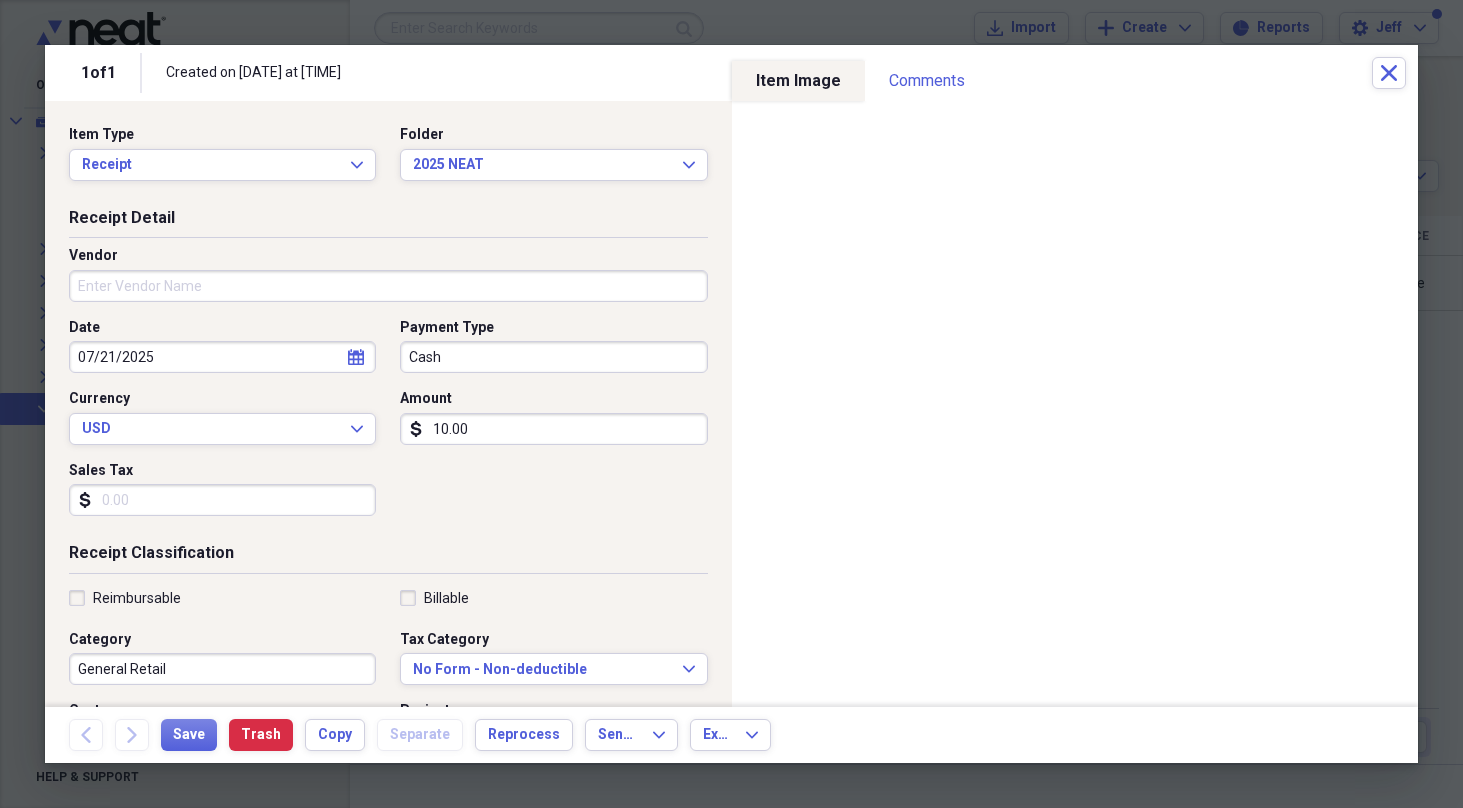 click on "Vendor" at bounding box center (388, 286) 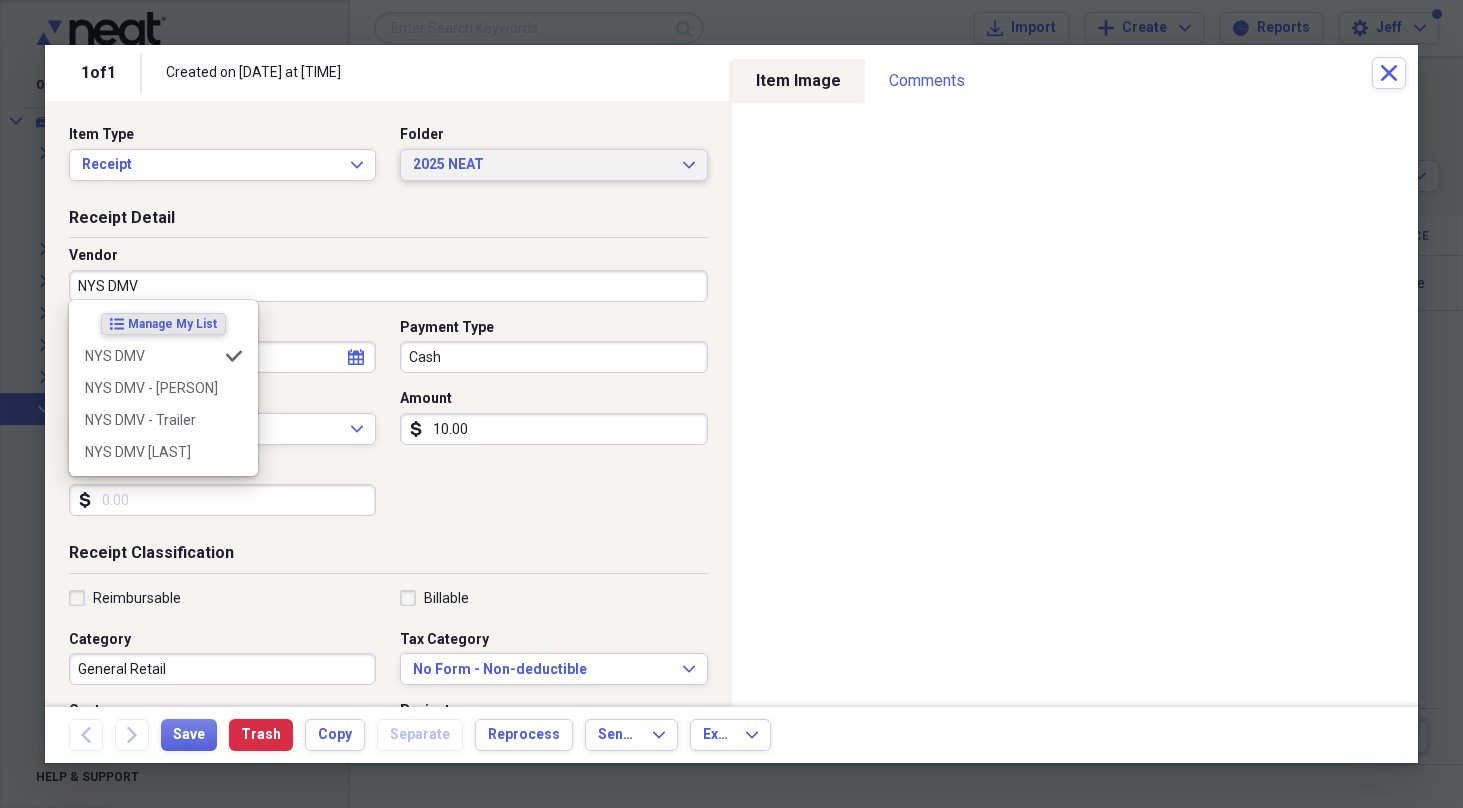 type on "NYS DMV" 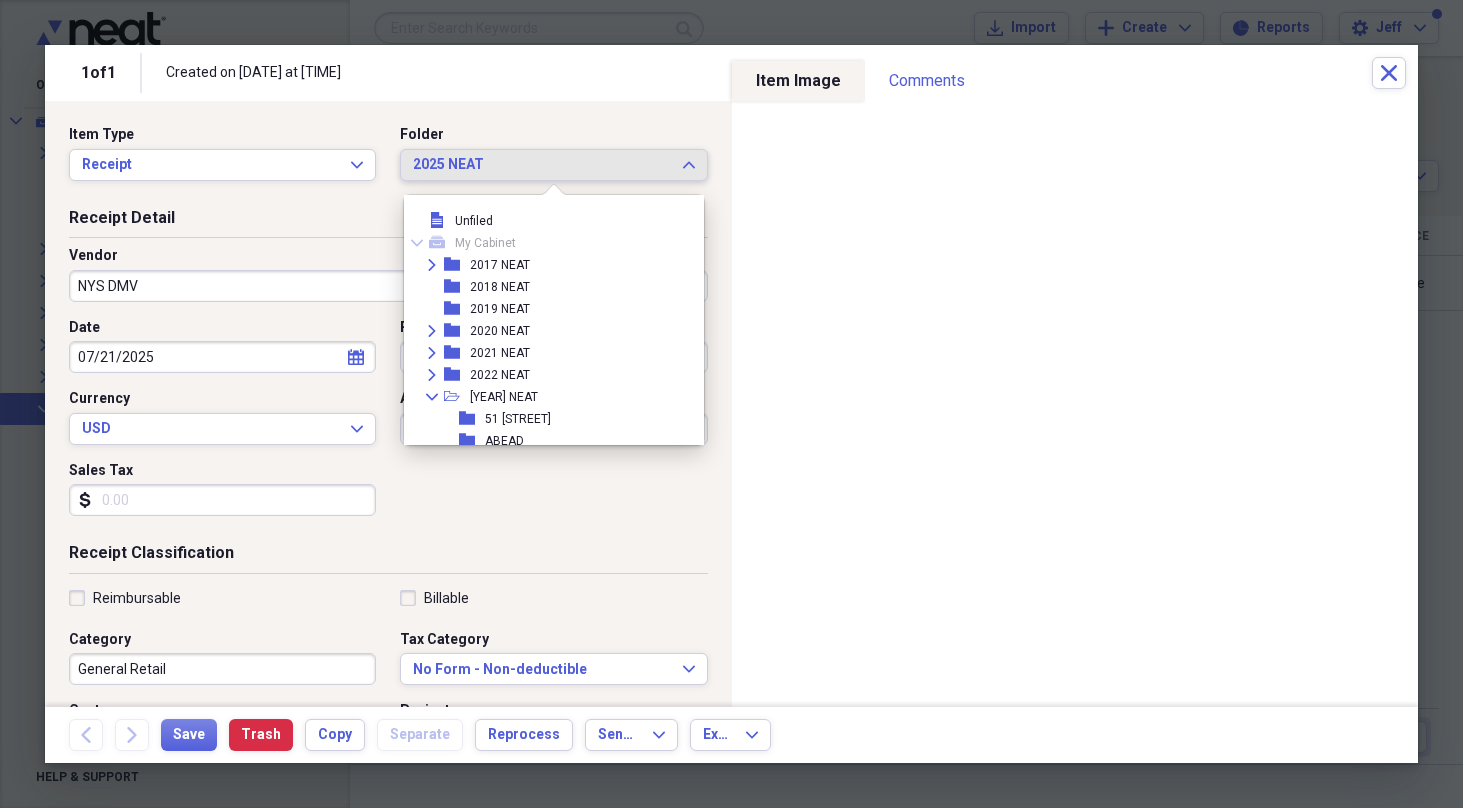 scroll, scrollTop: 605, scrollLeft: 0, axis: vertical 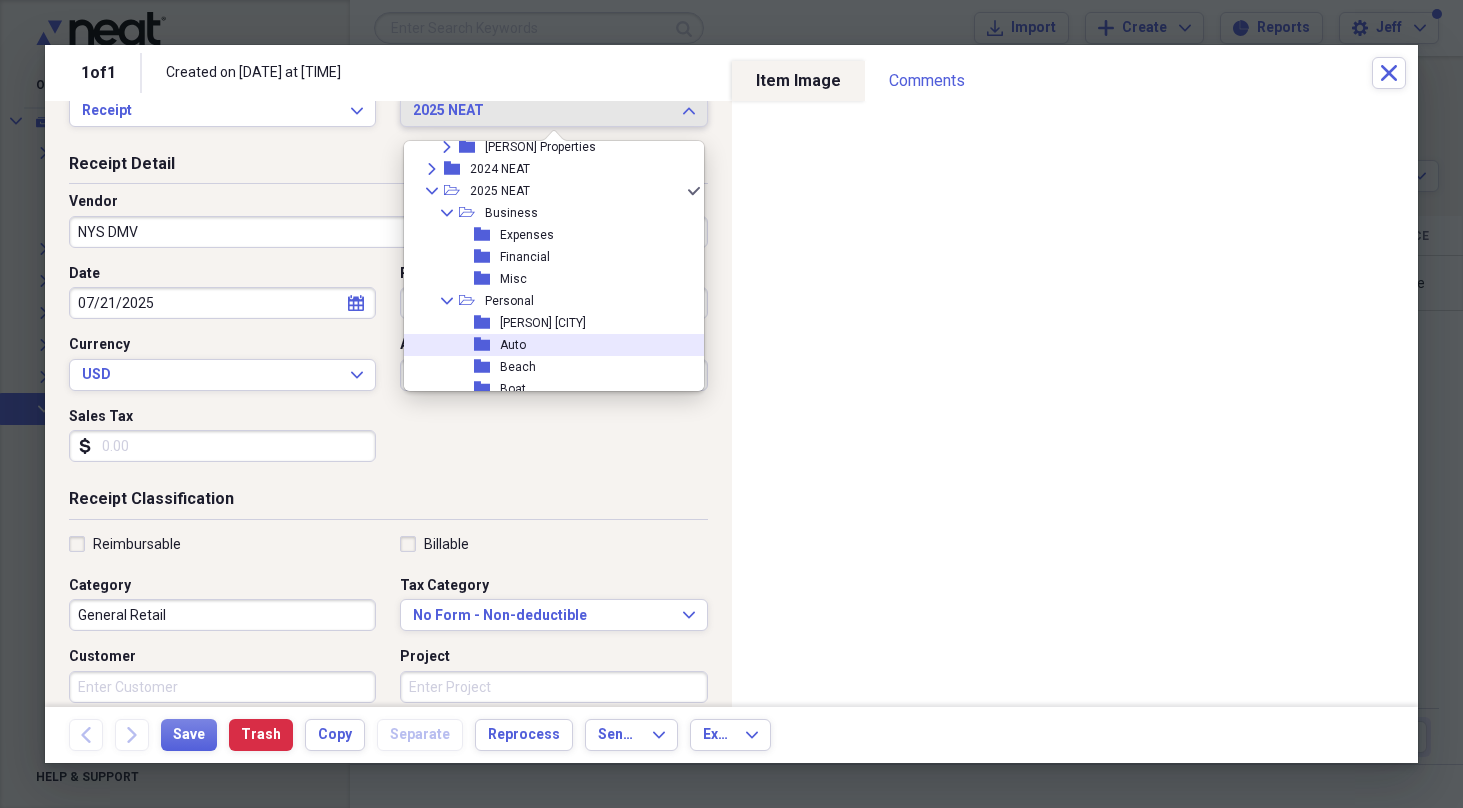 click on "Auto" at bounding box center [513, 345] 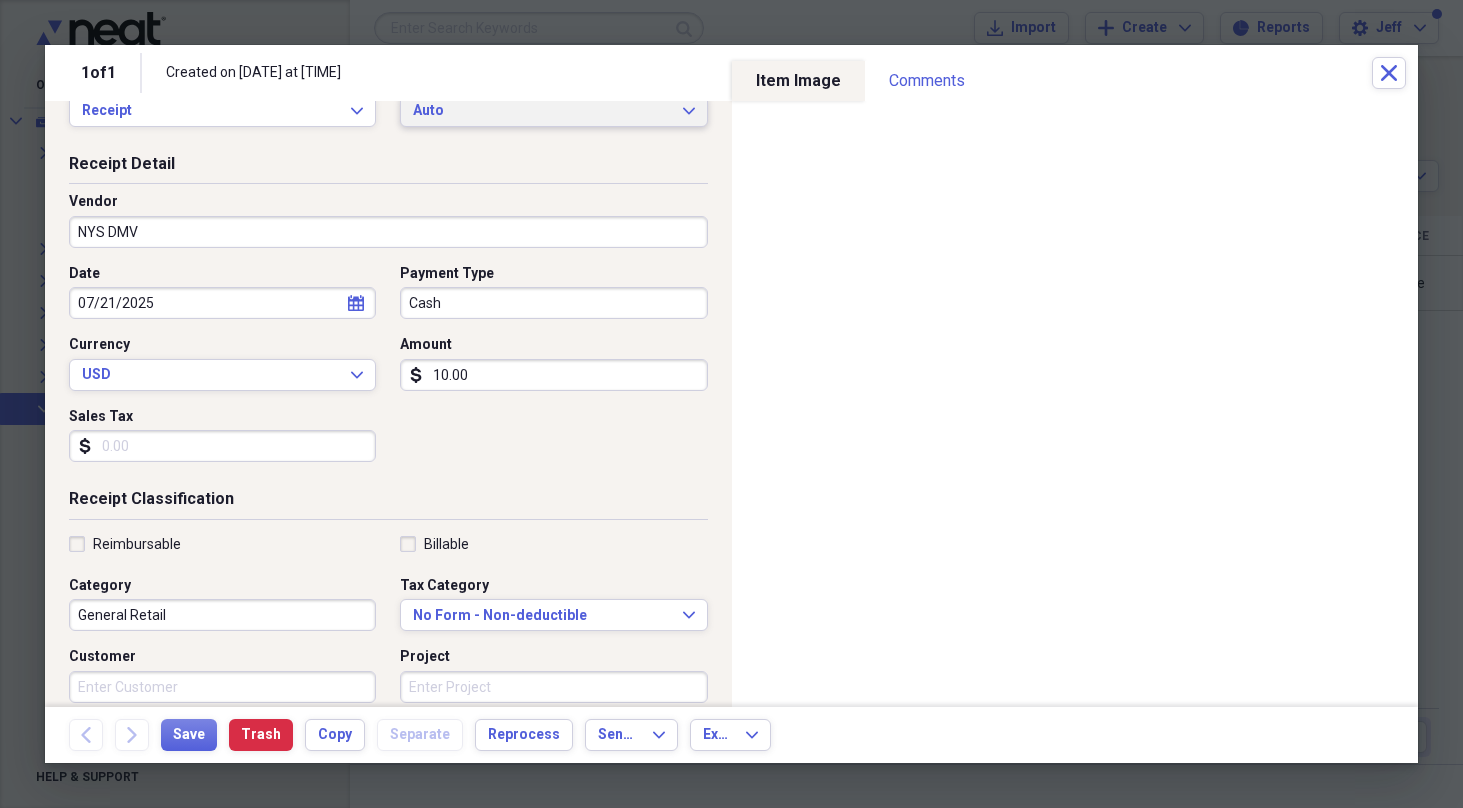 scroll, scrollTop: 47, scrollLeft: 0, axis: vertical 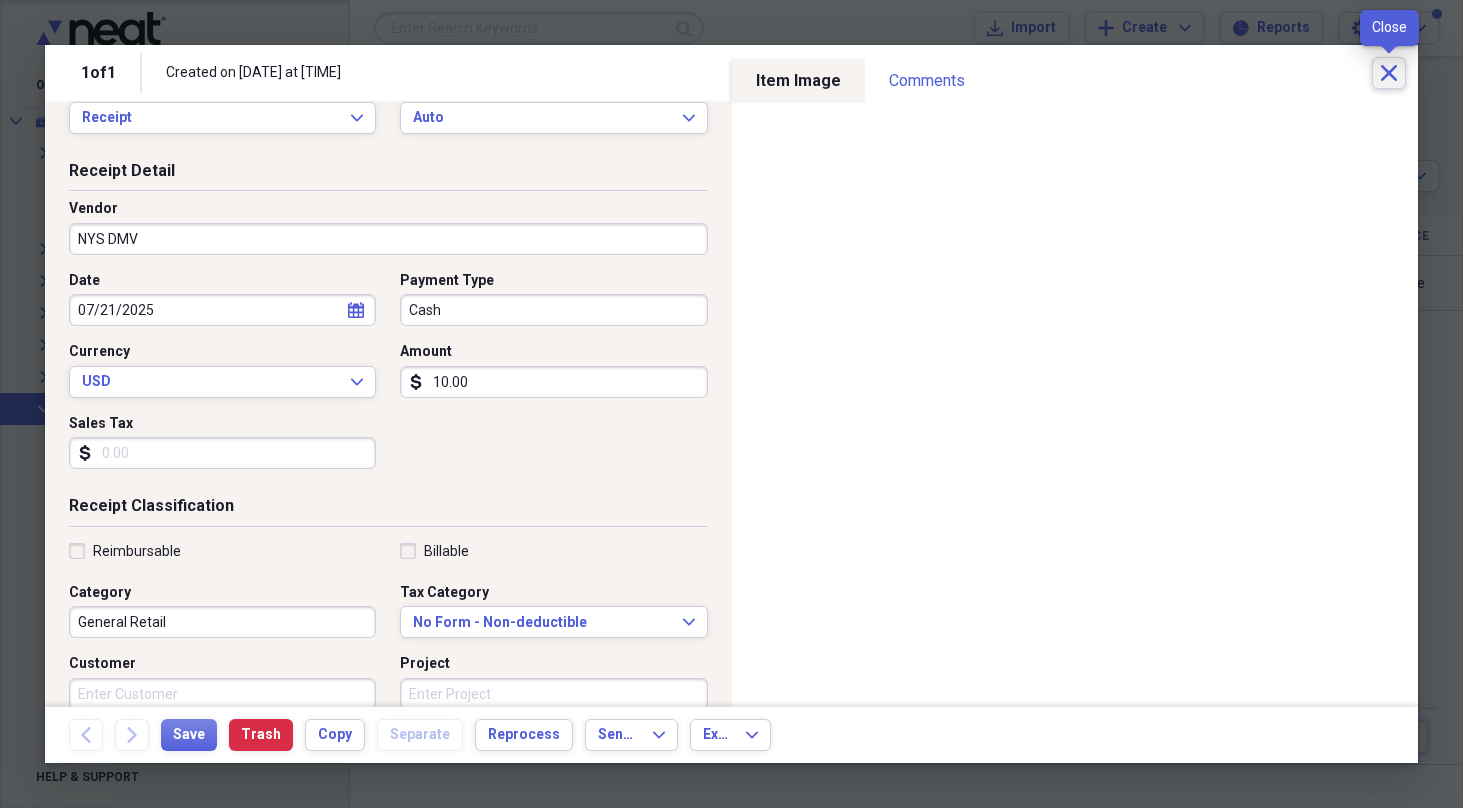 click on "Close" 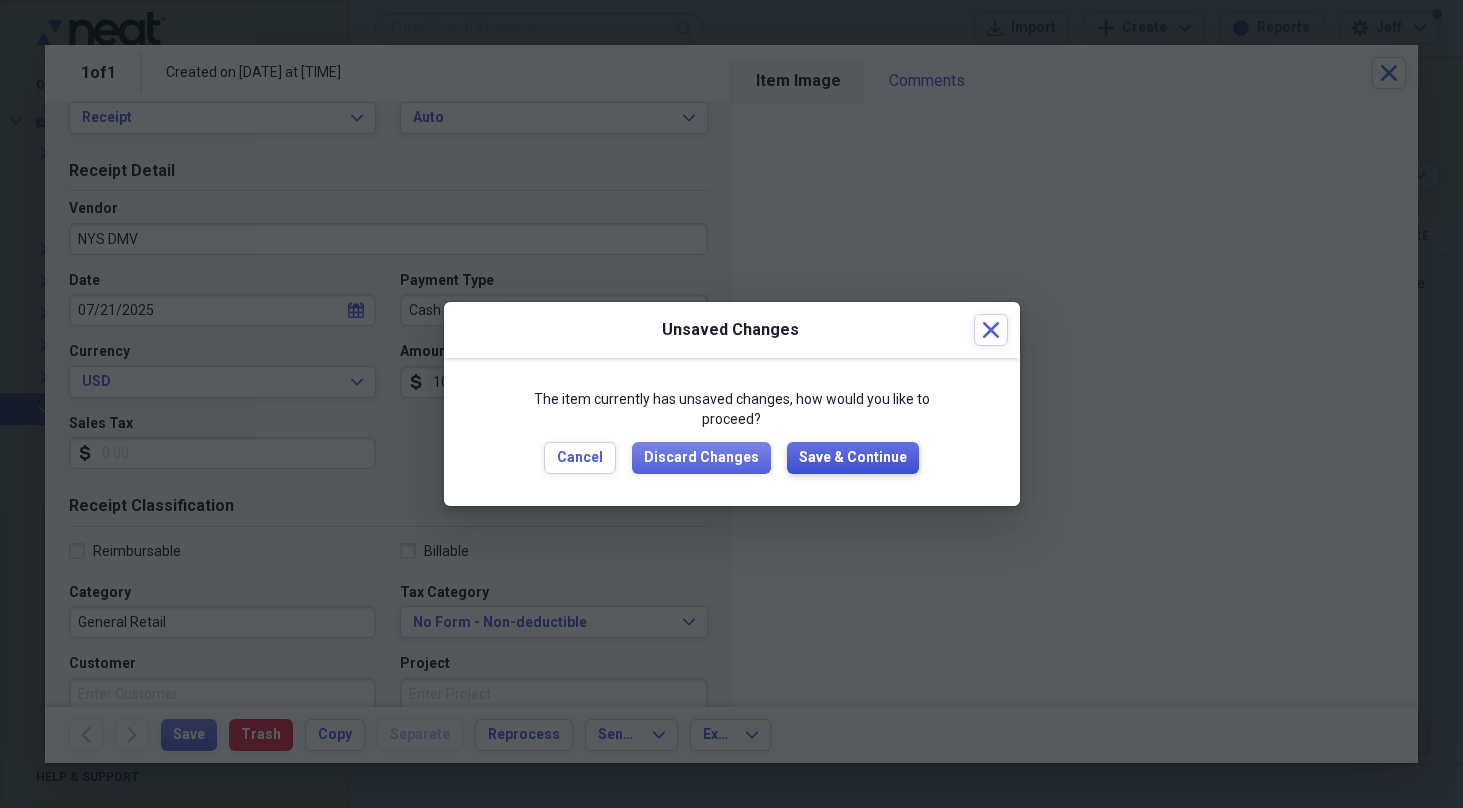 click on "Save & Continue" at bounding box center (853, 458) 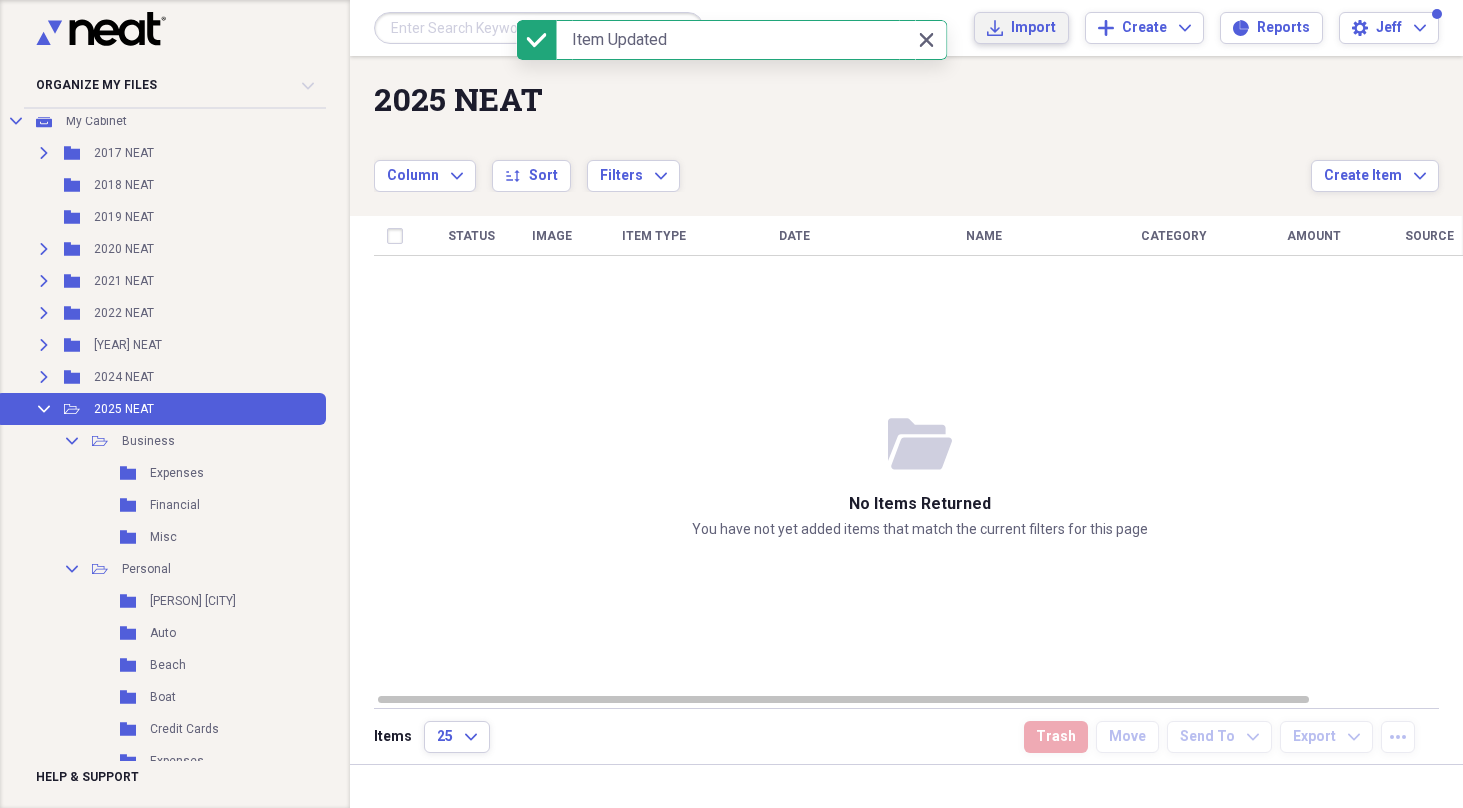 click on "Import" at bounding box center (1033, 28) 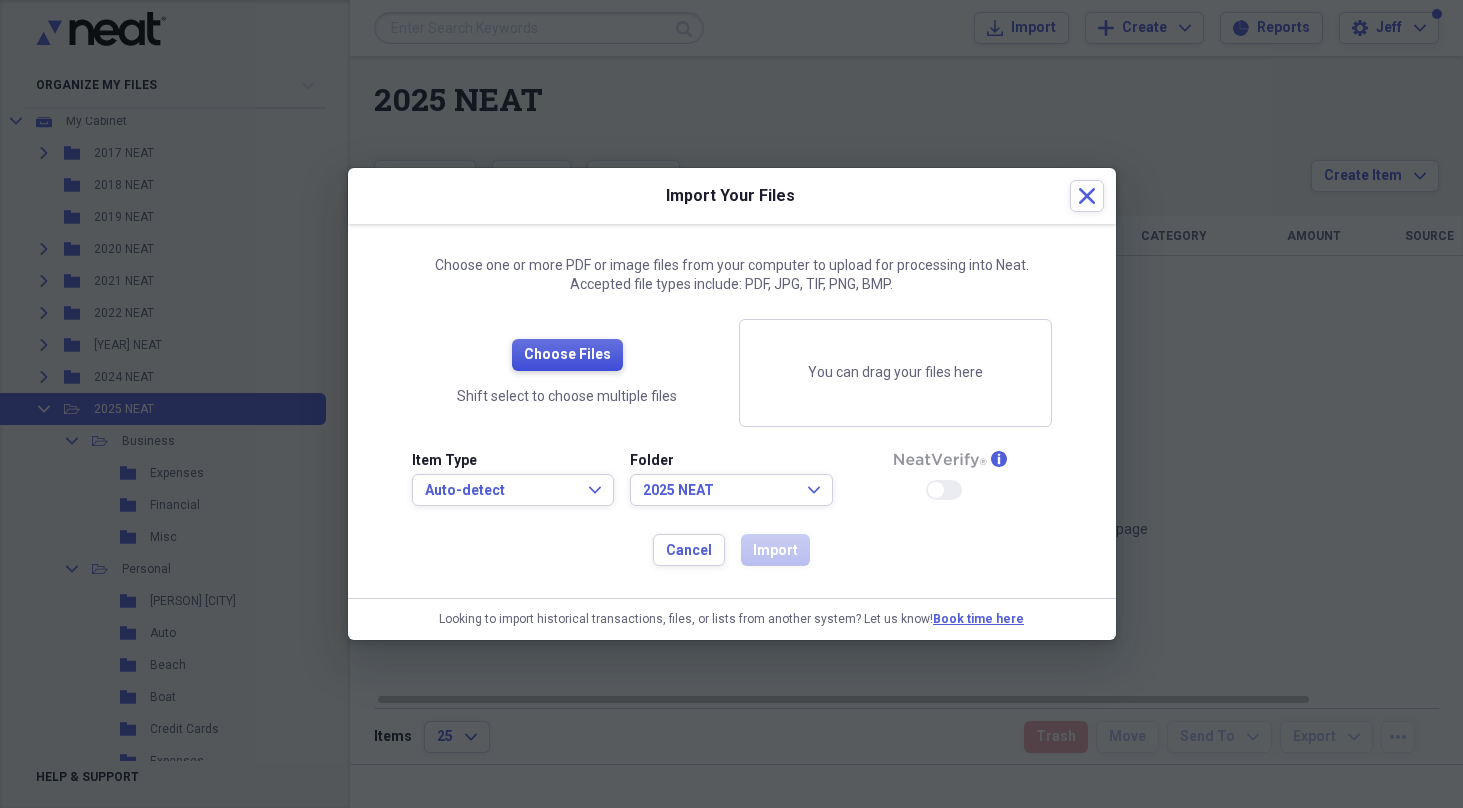 click on "Choose Files" at bounding box center [567, 355] 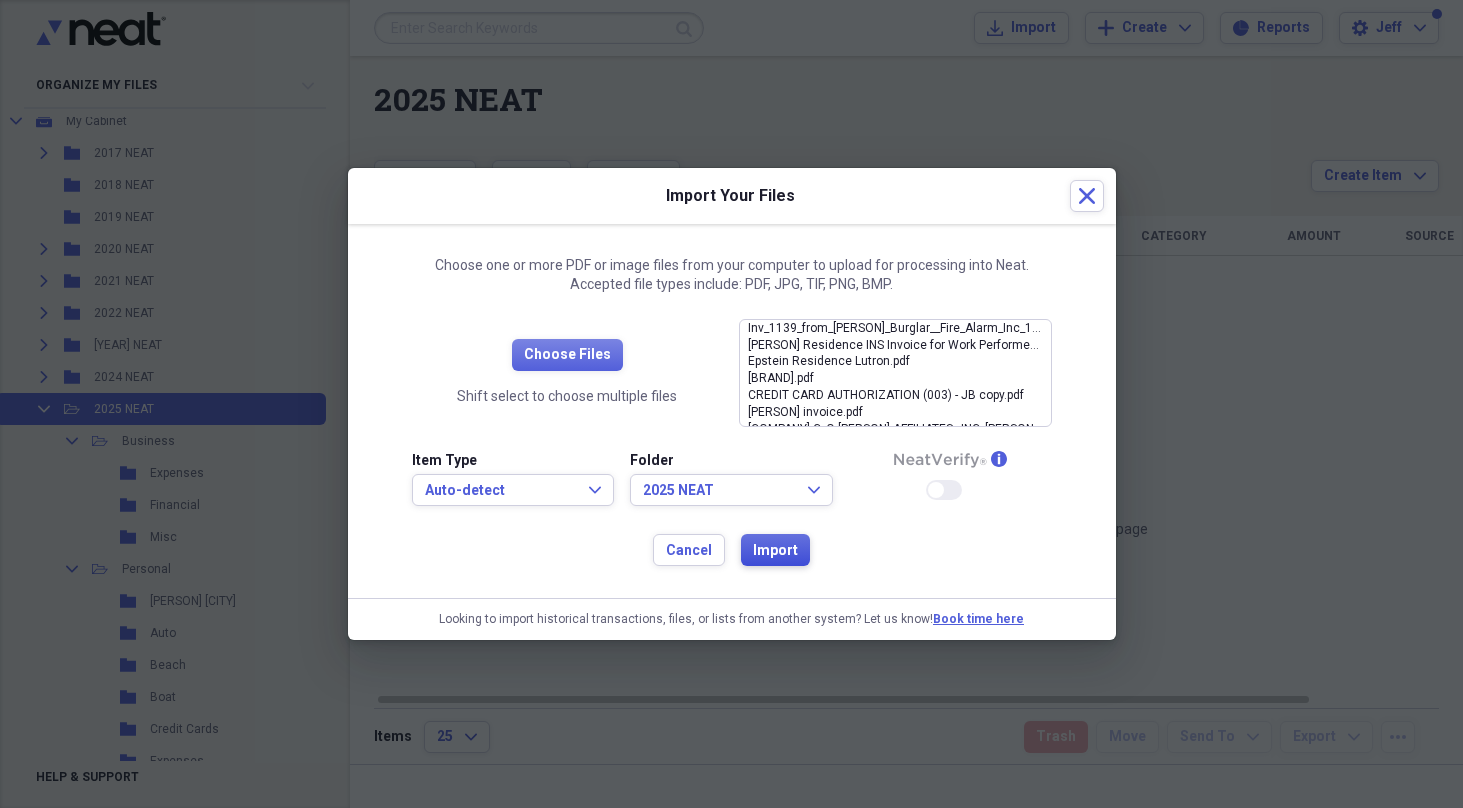 click on "Import" at bounding box center (775, 551) 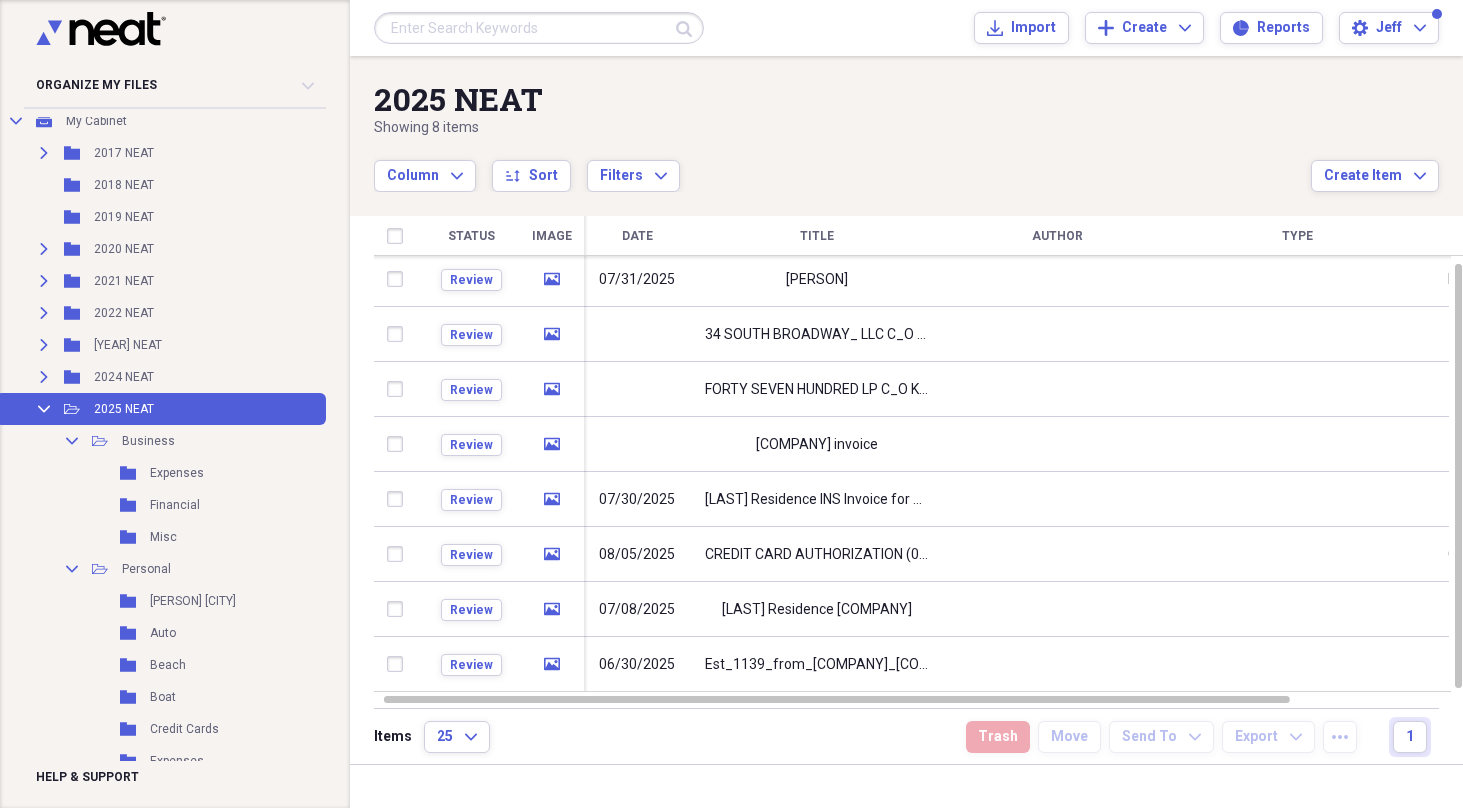 click on "Import" at bounding box center [1033, 28] 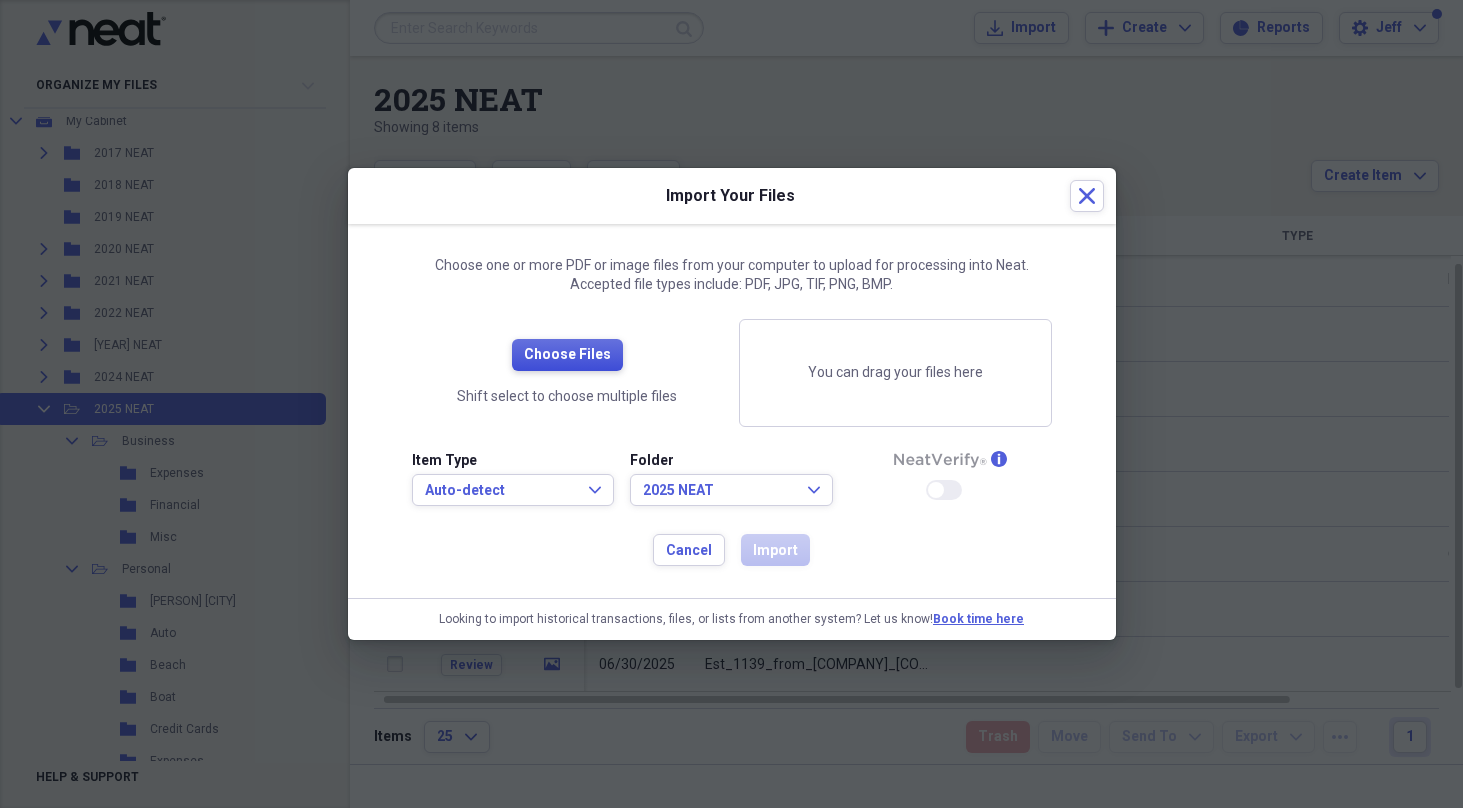 click on "Choose Files" at bounding box center [567, 355] 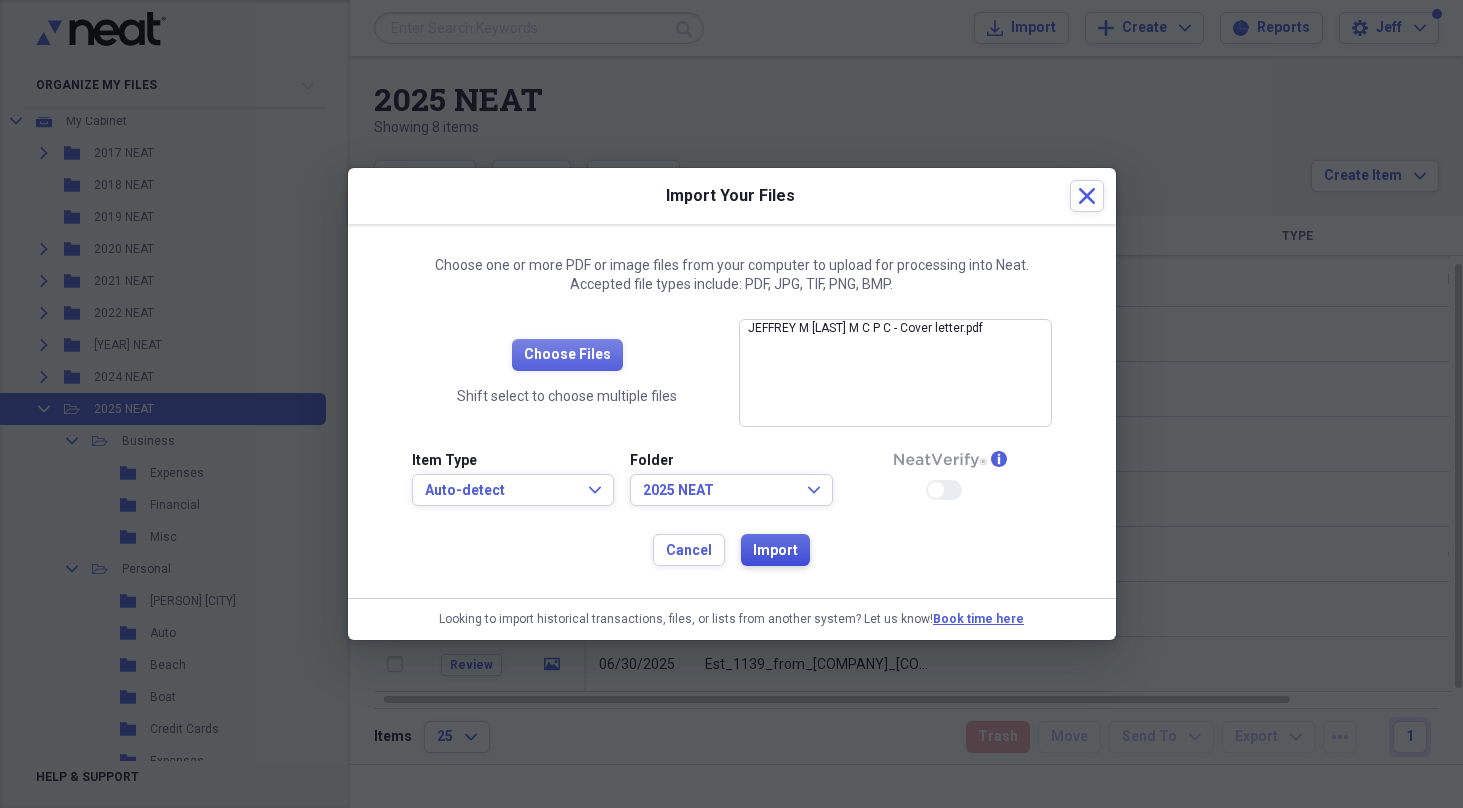click on "Import" at bounding box center (775, 551) 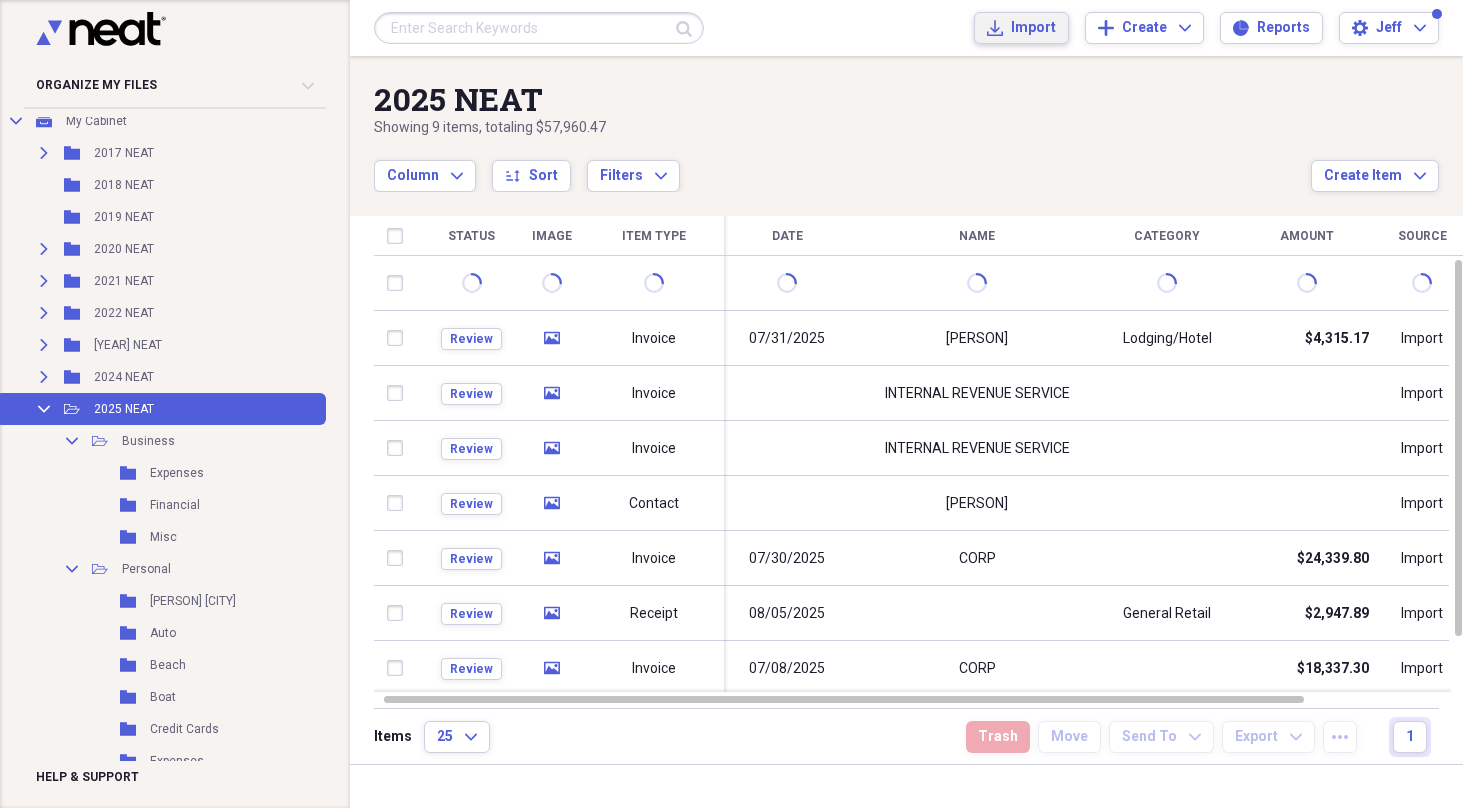 click on "Import" at bounding box center [1033, 28] 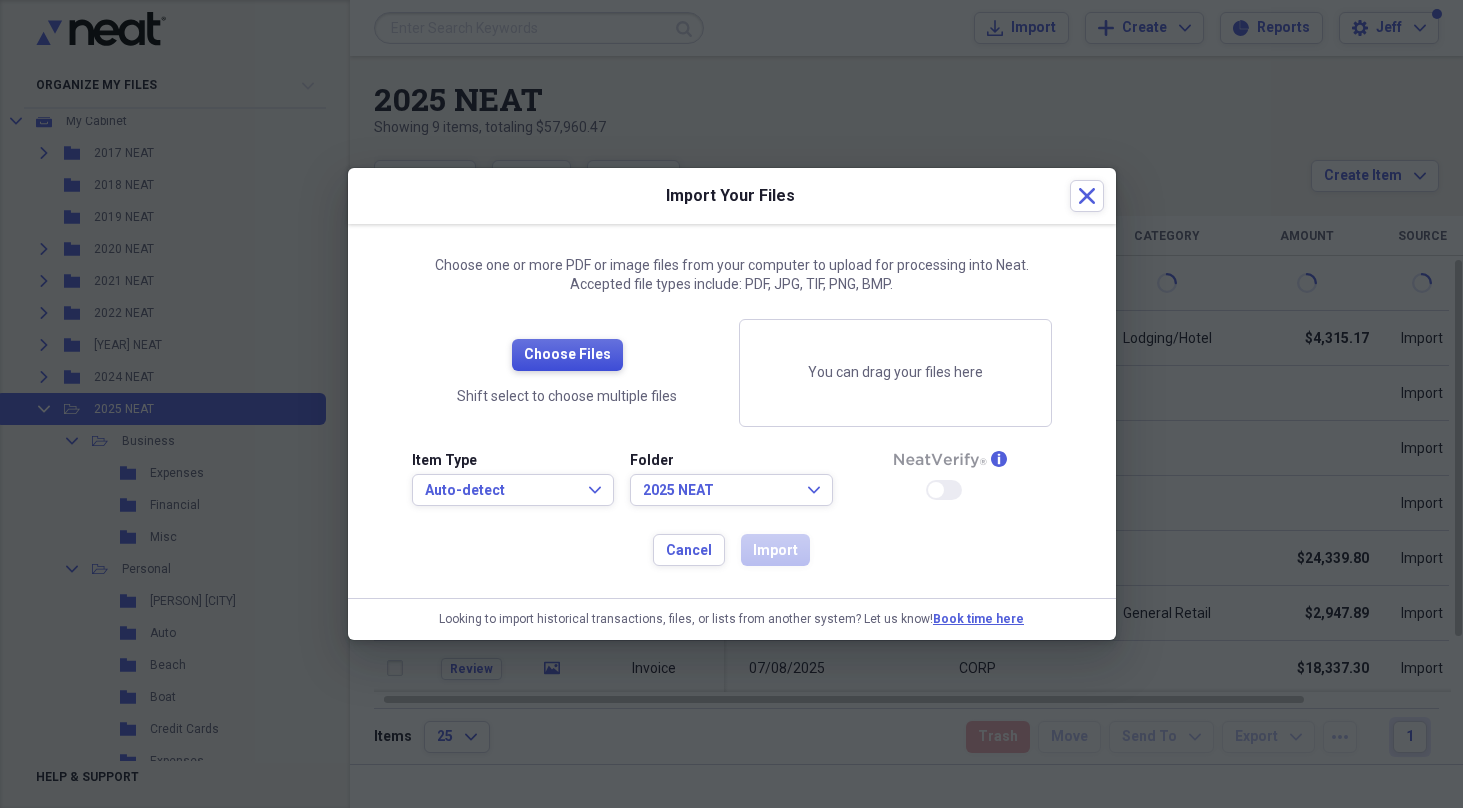 click on "Choose Files" at bounding box center [567, 355] 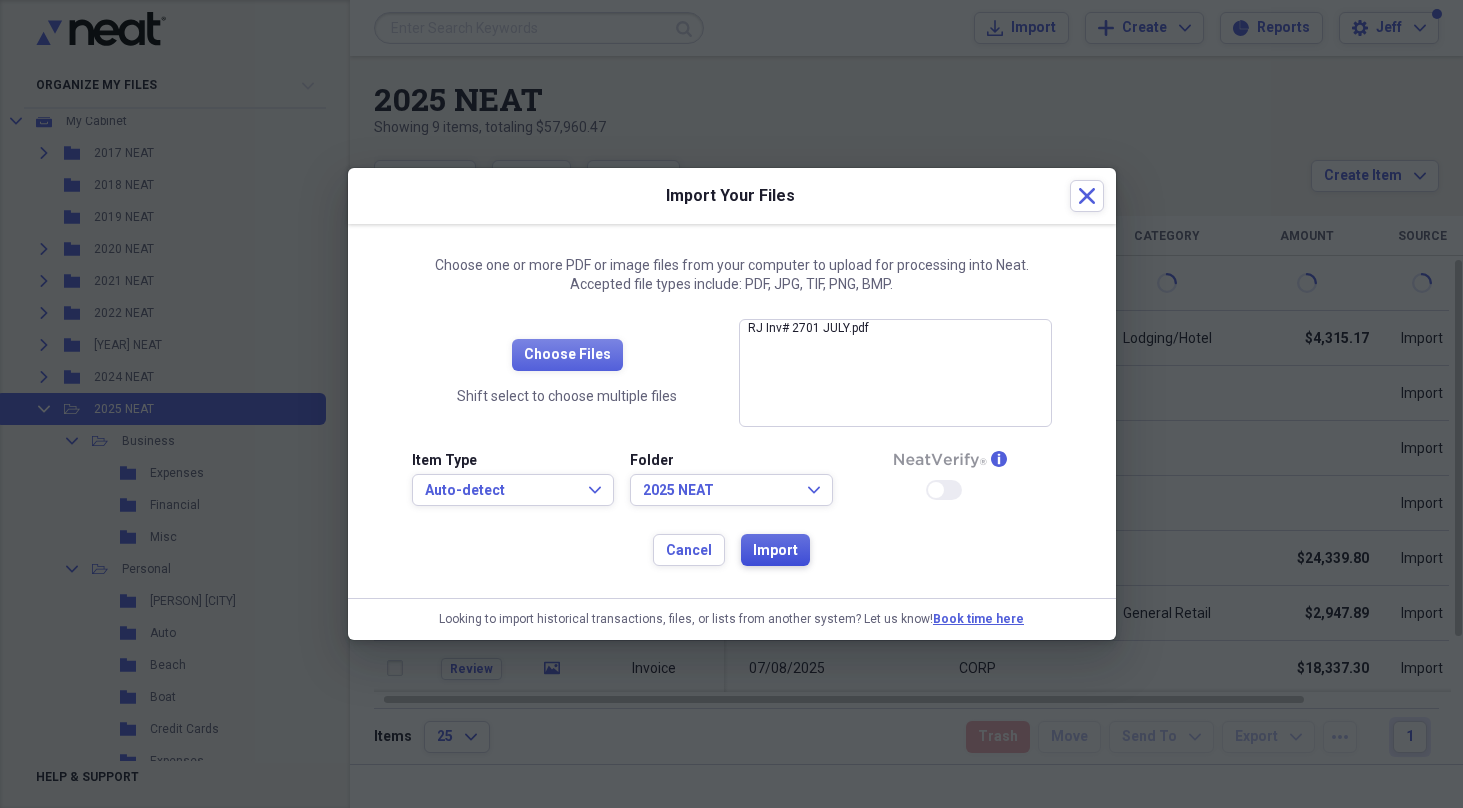 click on "Import" at bounding box center (775, 551) 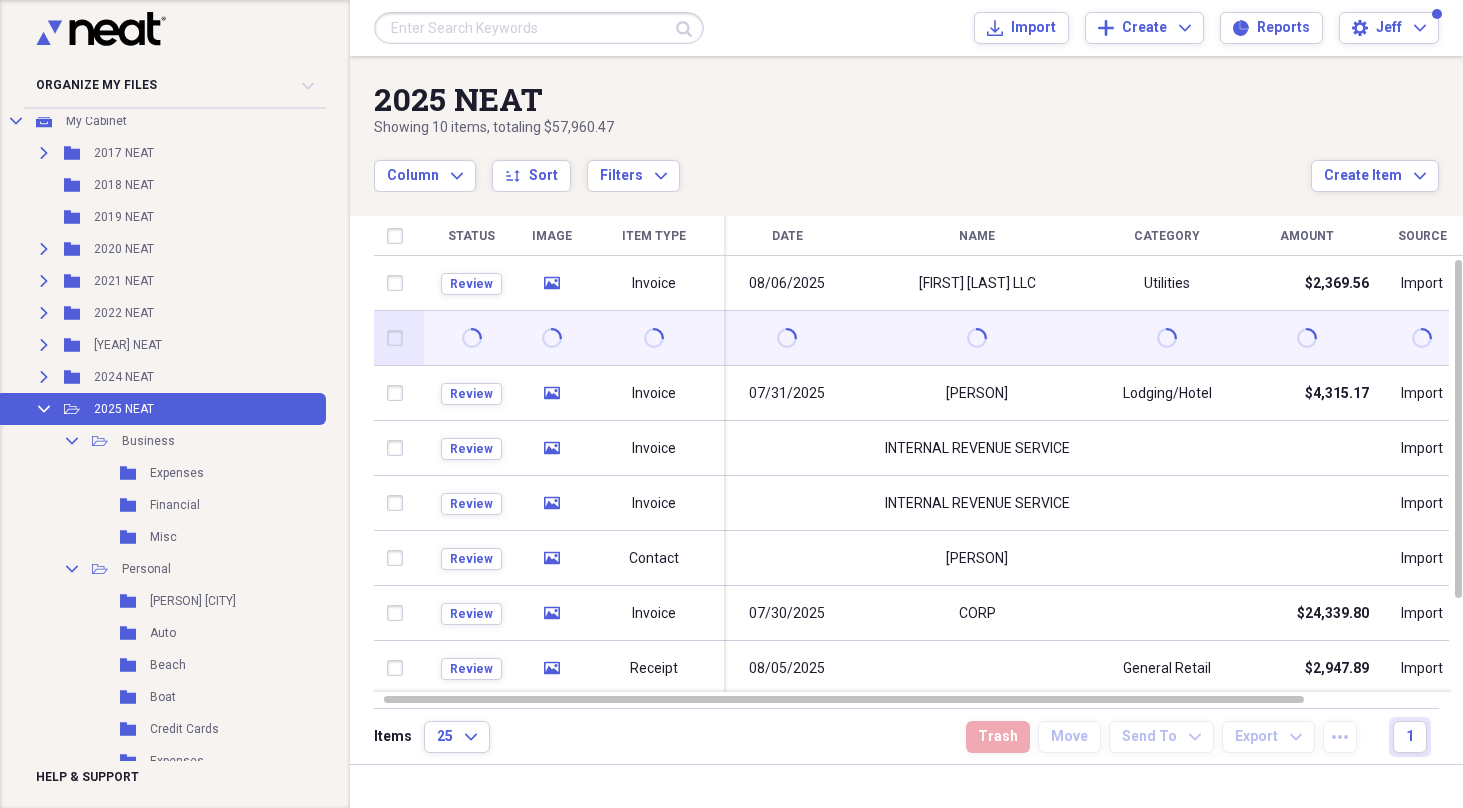 click at bounding box center (977, 338) 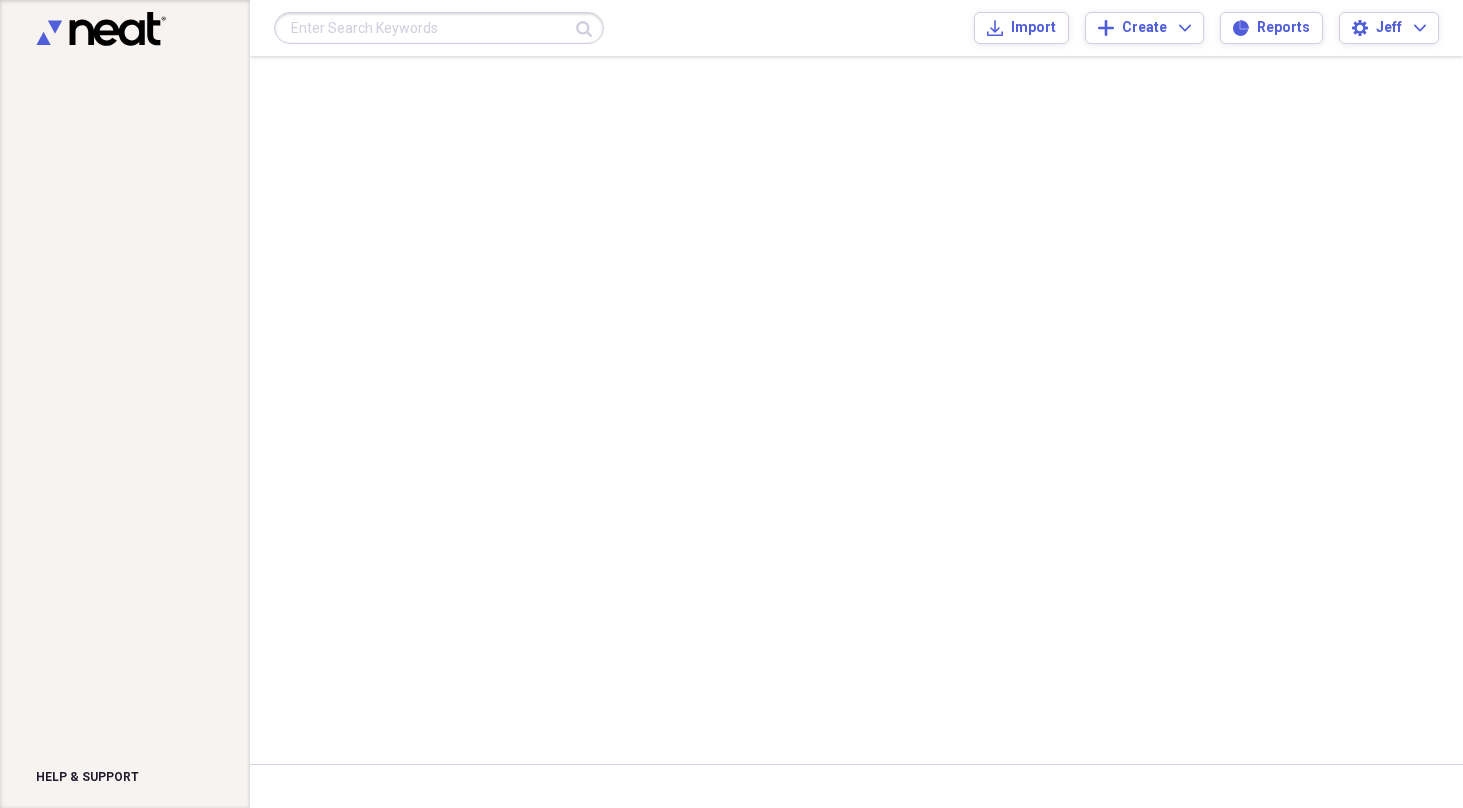 scroll, scrollTop: 0, scrollLeft: 0, axis: both 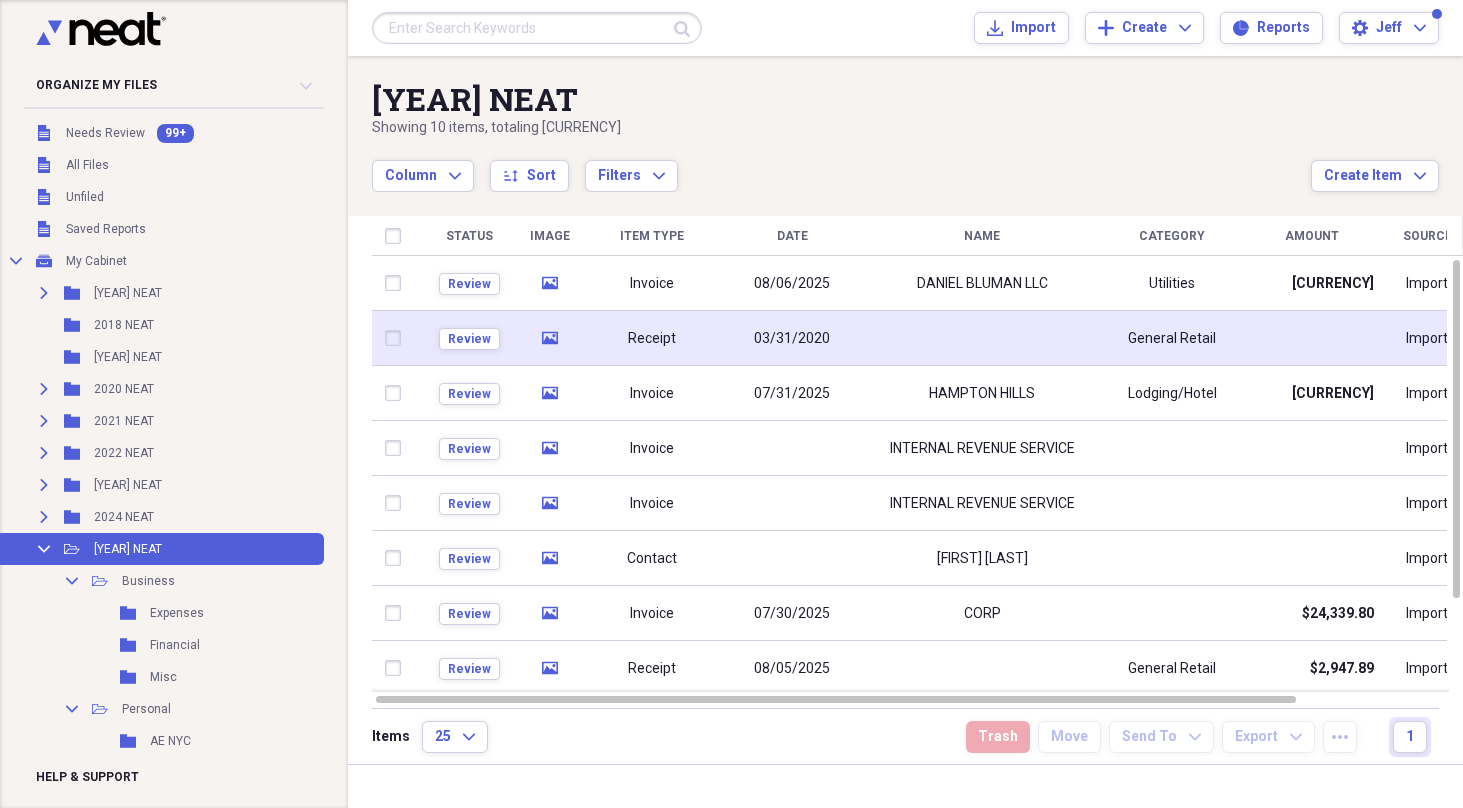 click at bounding box center [982, 338] 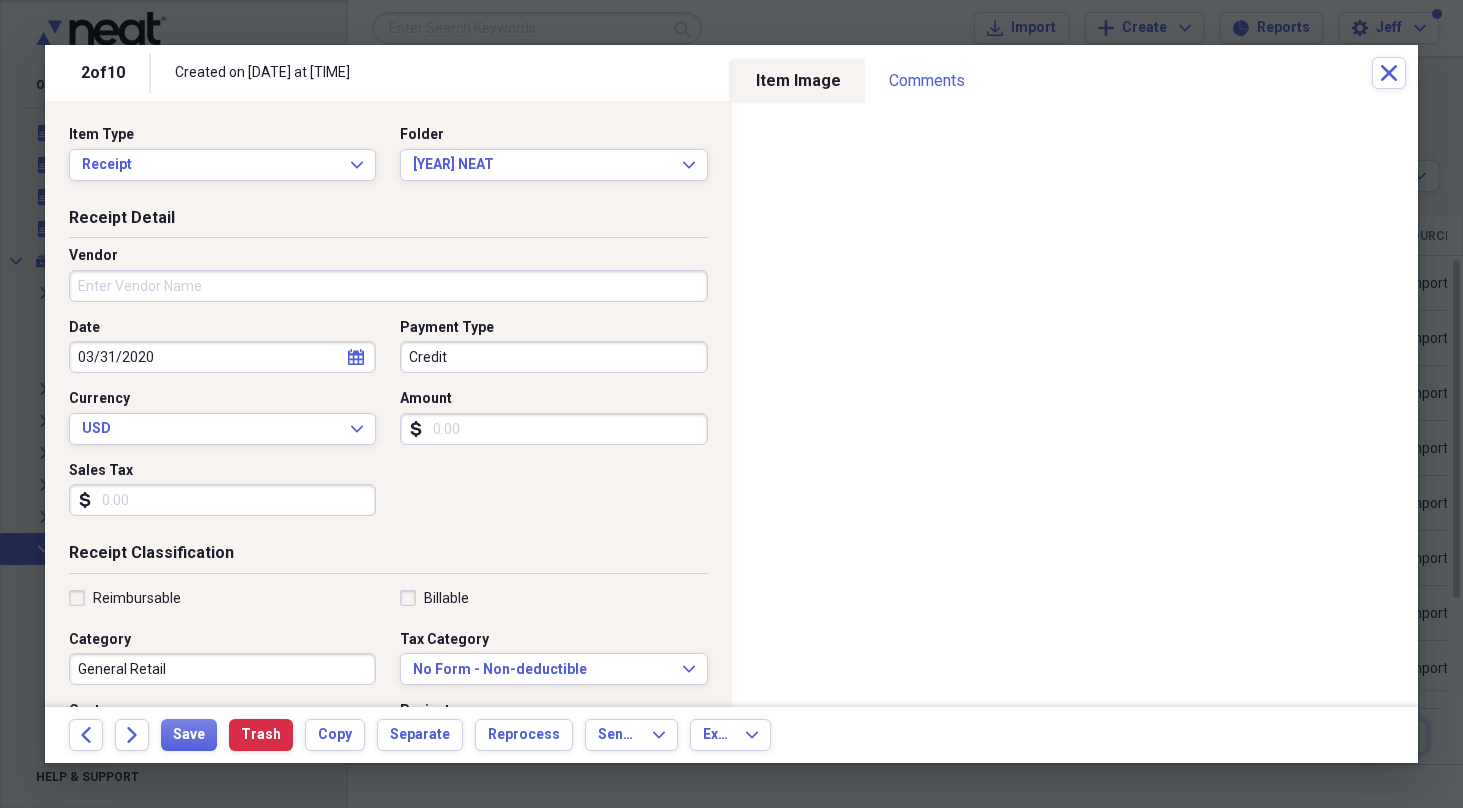 click on "Vendor" at bounding box center (388, 286) 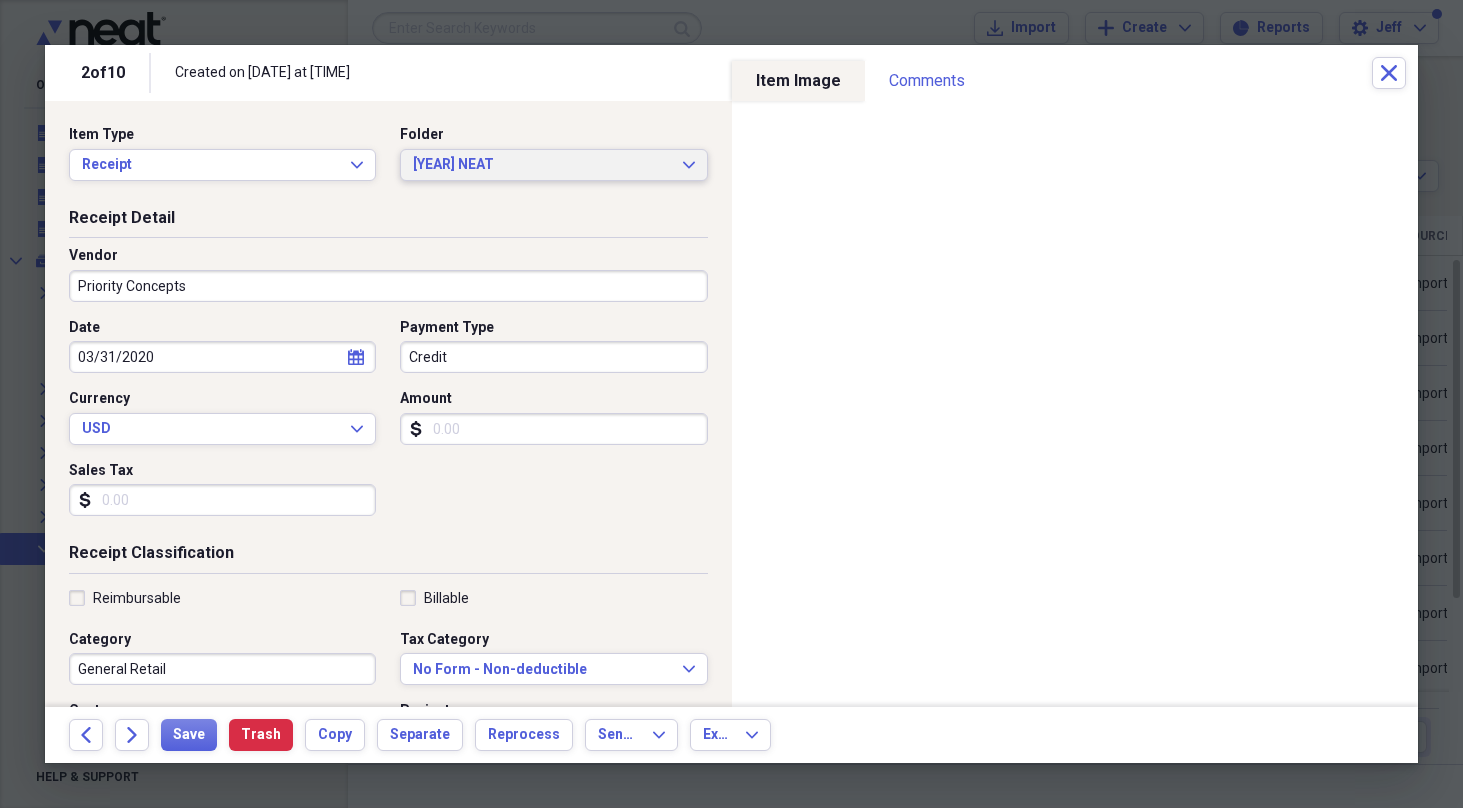 type on "Priority Concepts" 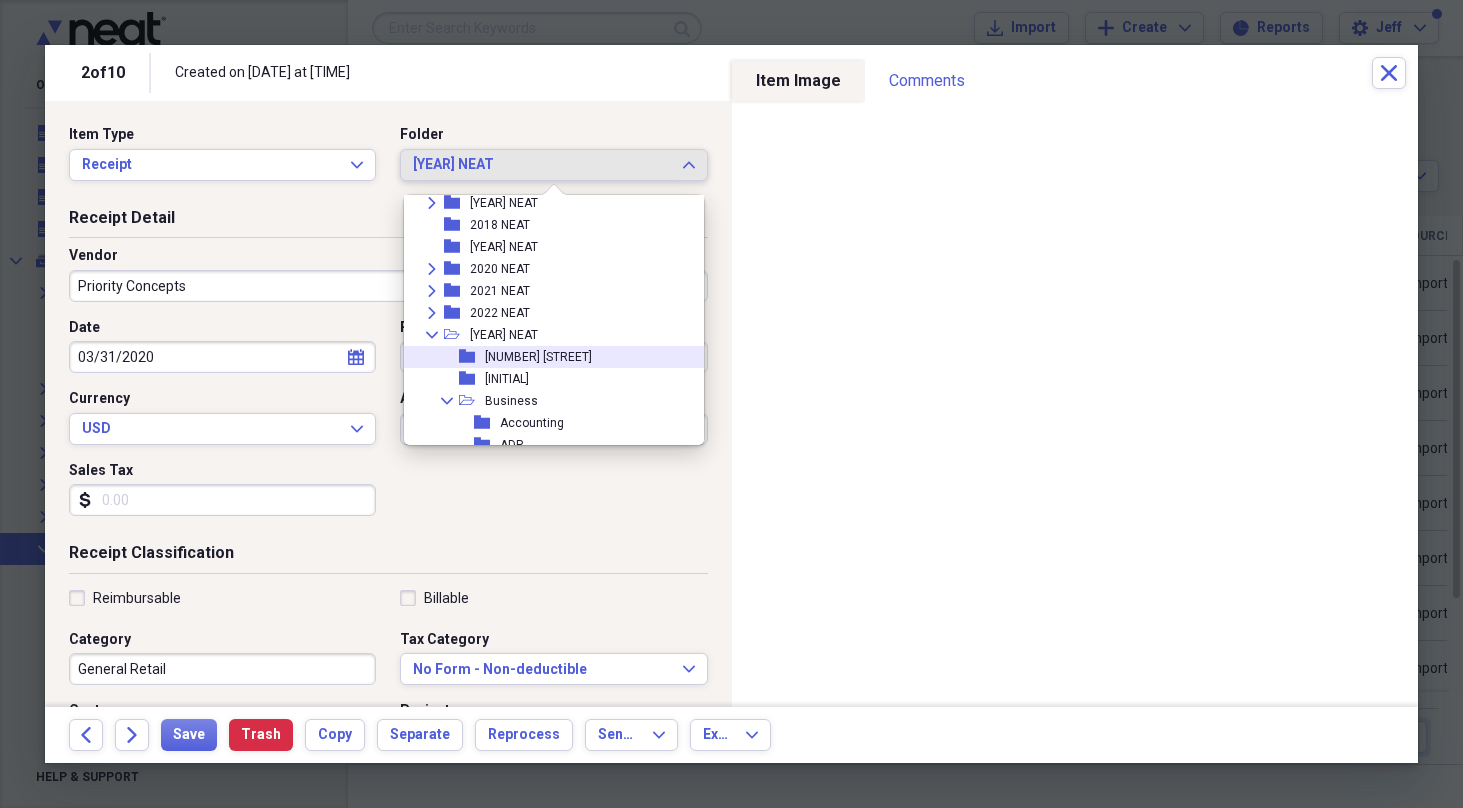 scroll, scrollTop: 73, scrollLeft: 0, axis: vertical 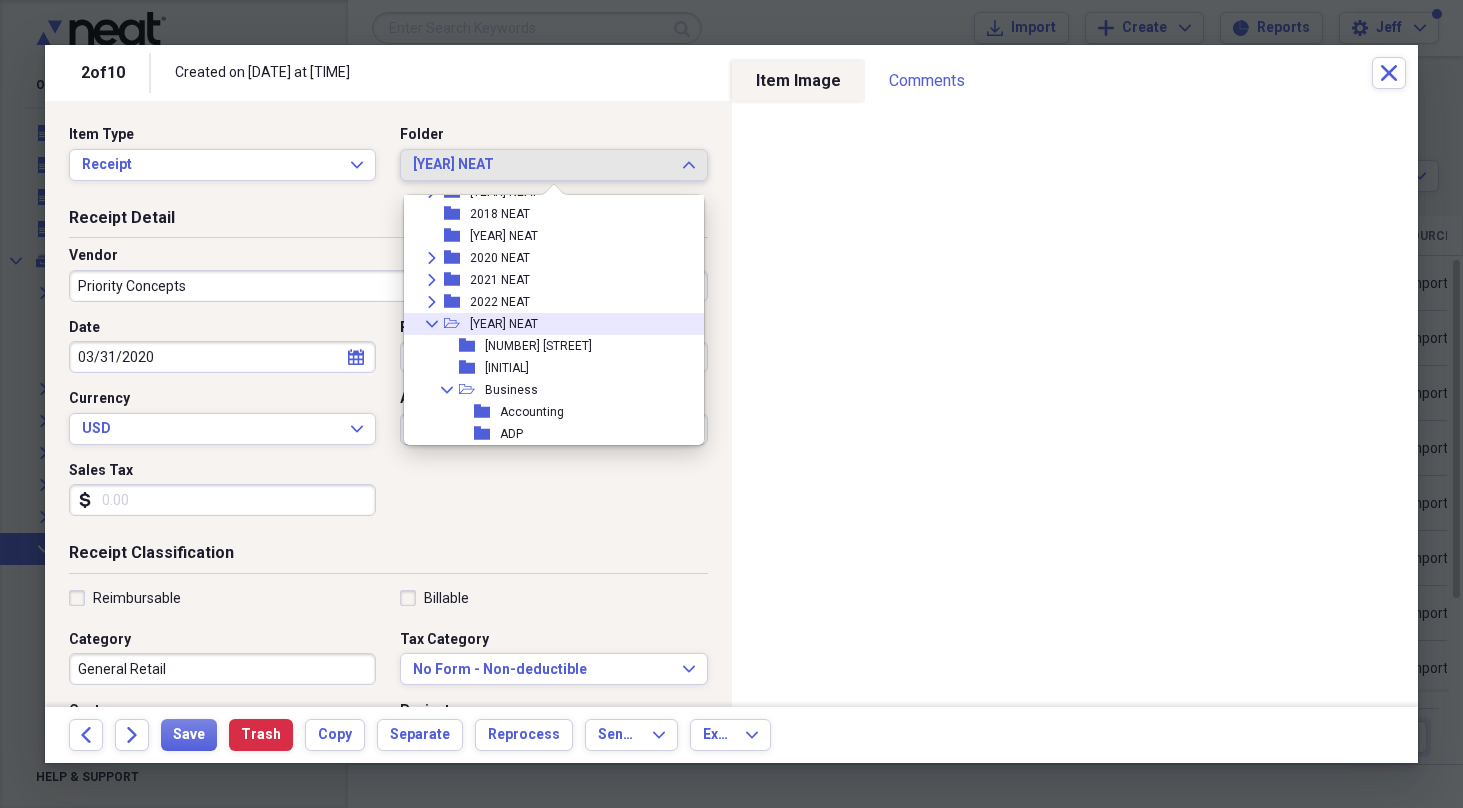 click on "Collapse" 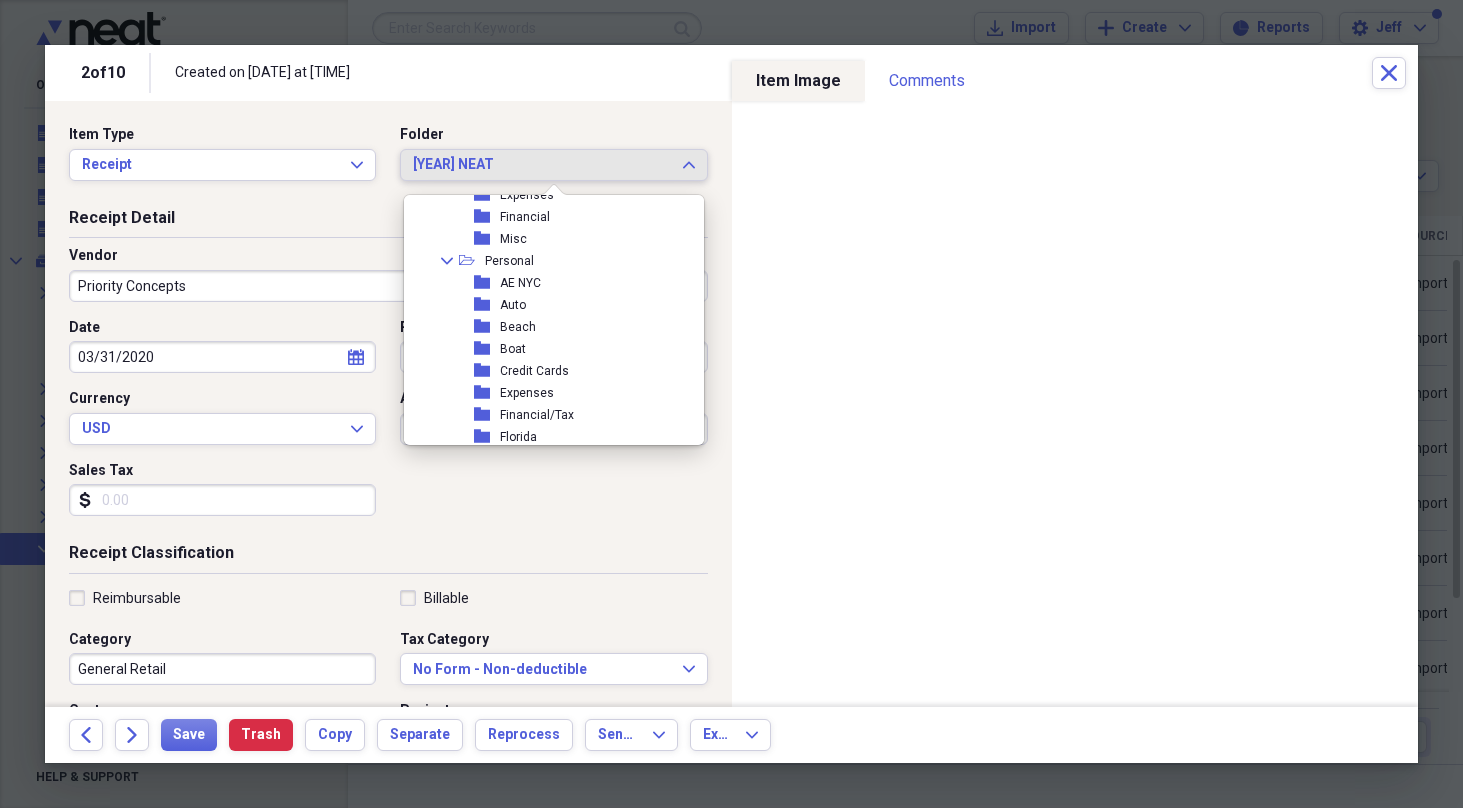 scroll, scrollTop: 301, scrollLeft: 0, axis: vertical 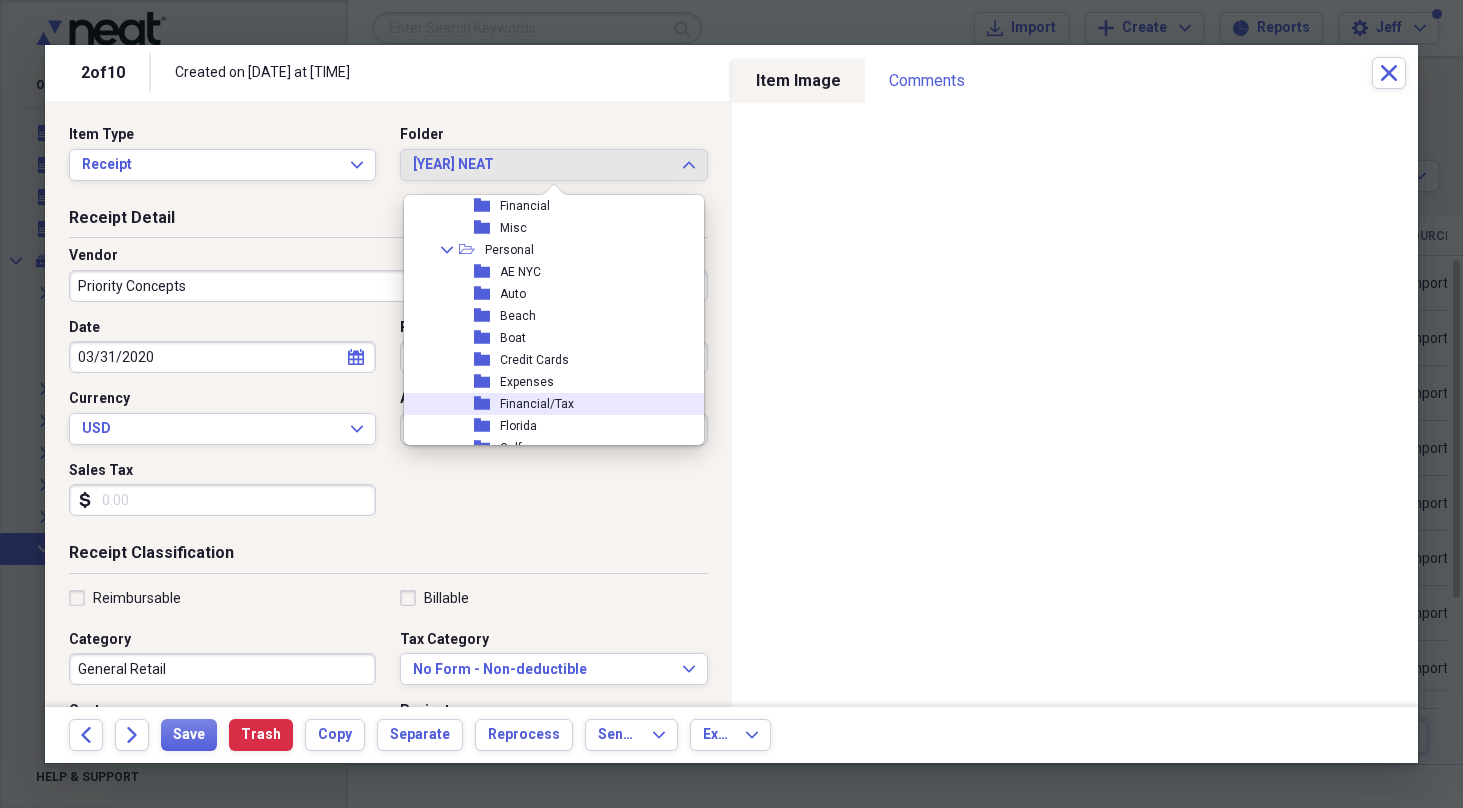 click on "Financial/Tax" at bounding box center (537, 404) 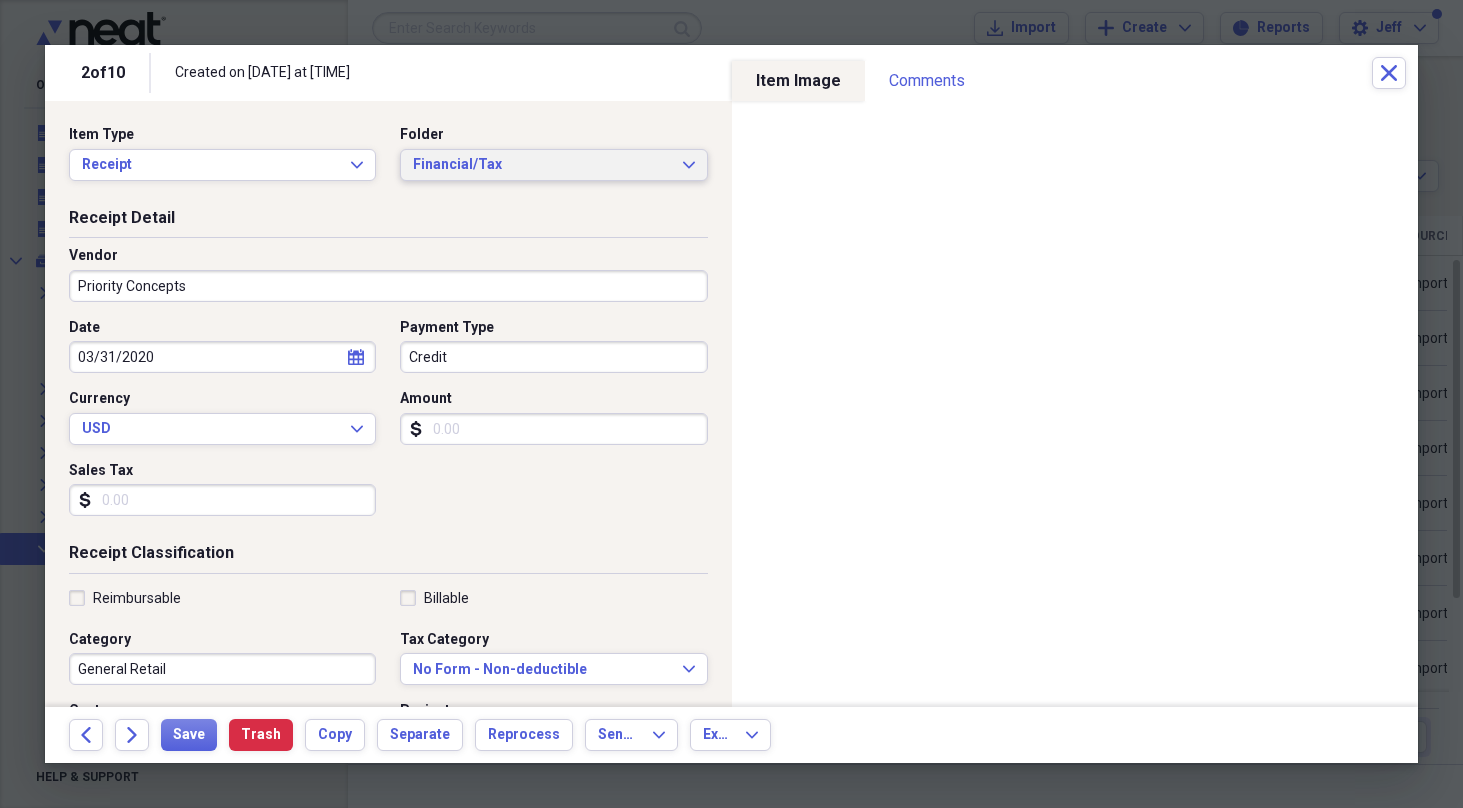 click on "Expand" 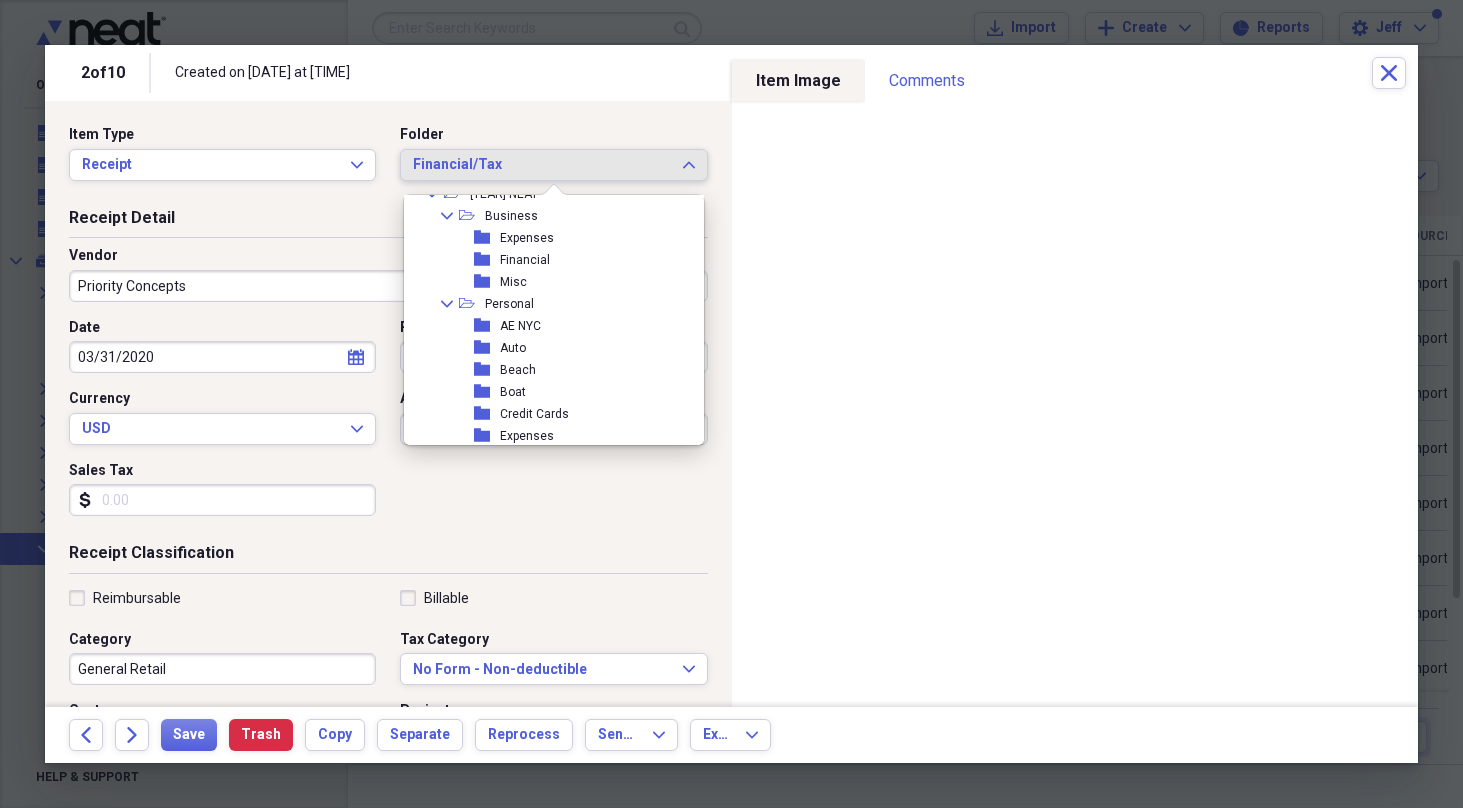 scroll, scrollTop: 242, scrollLeft: 0, axis: vertical 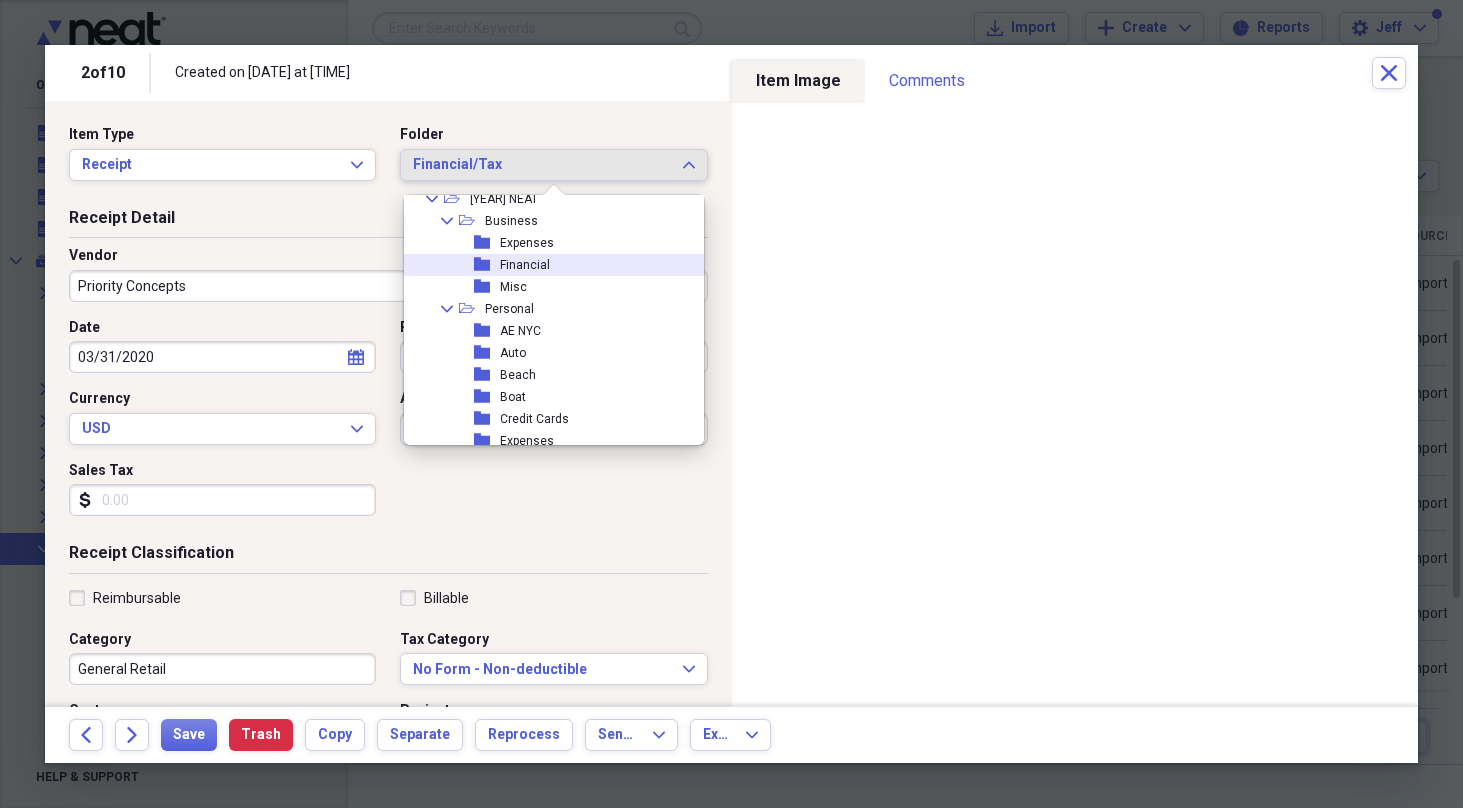 click on "Financial" at bounding box center [525, 265] 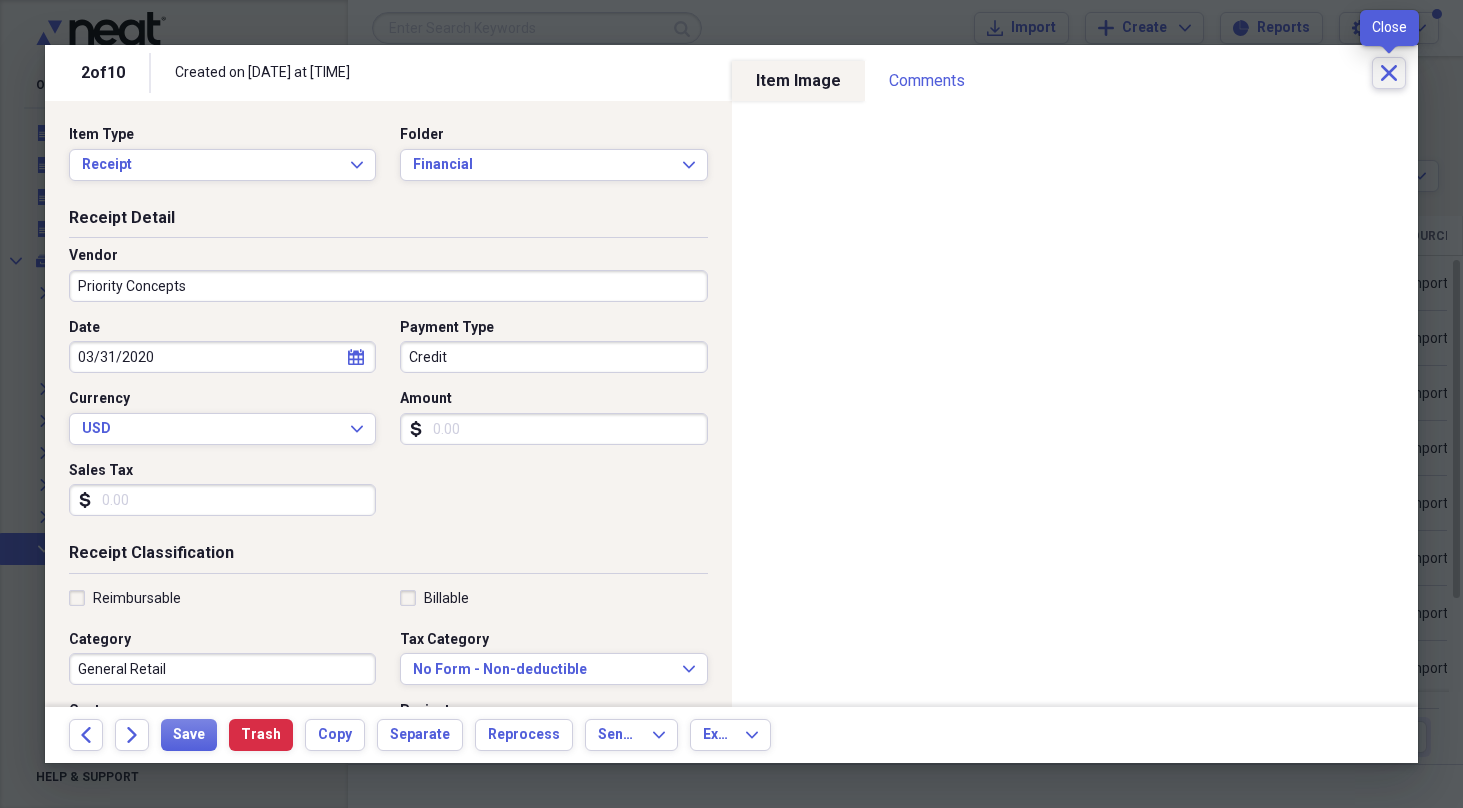 click on "Close" 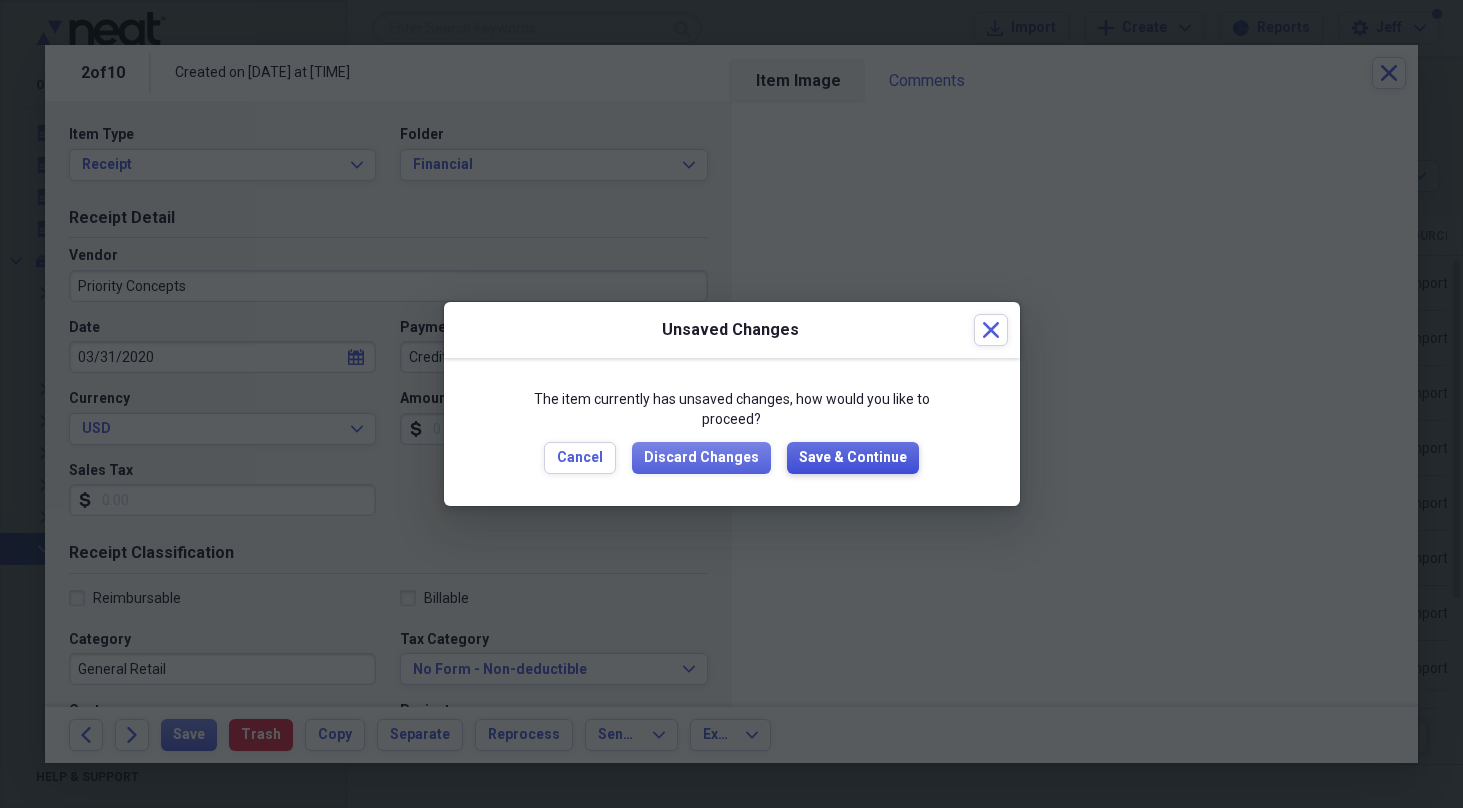 click on "Save & Continue" at bounding box center [853, 458] 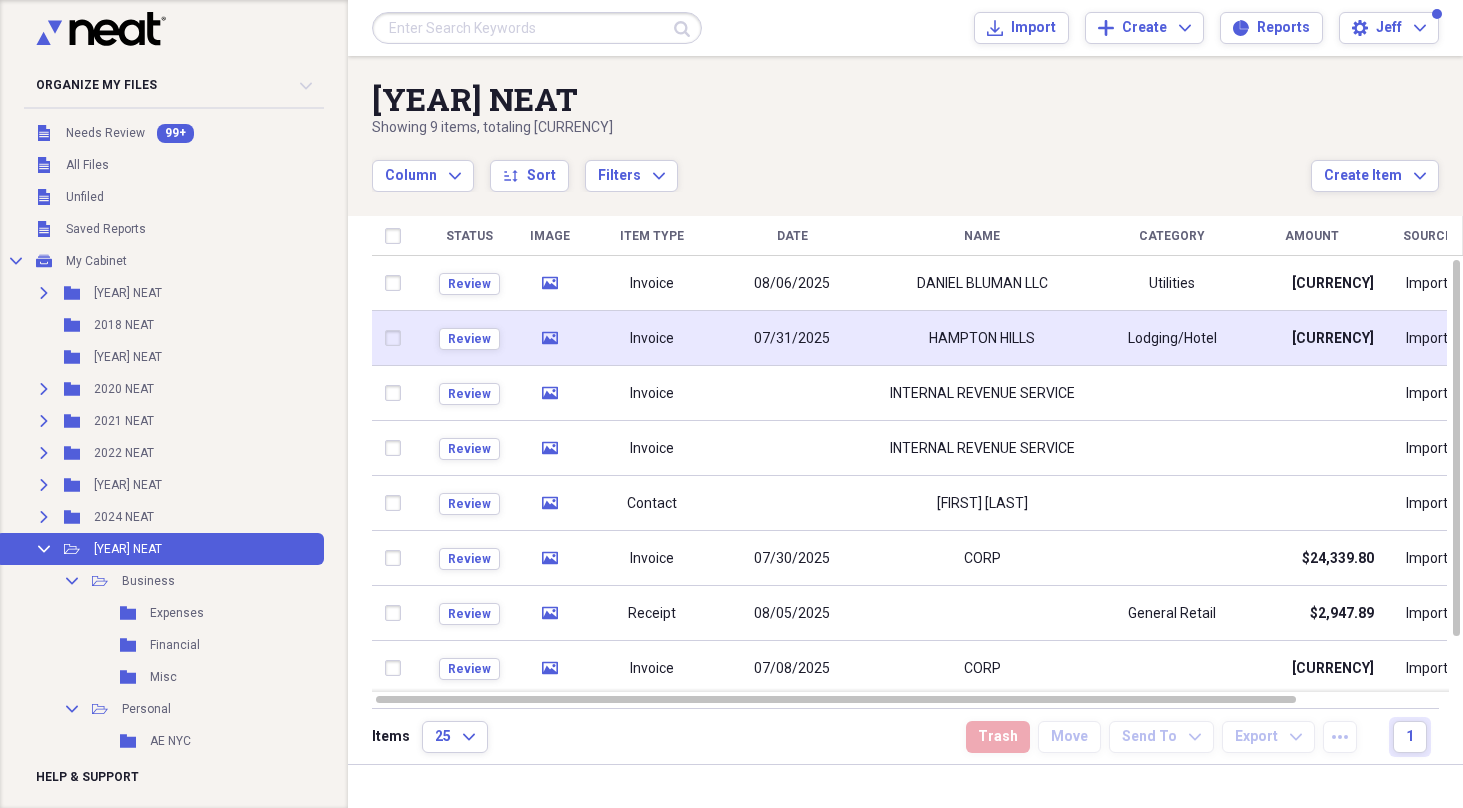 click on "07/31/2025" at bounding box center (792, 338) 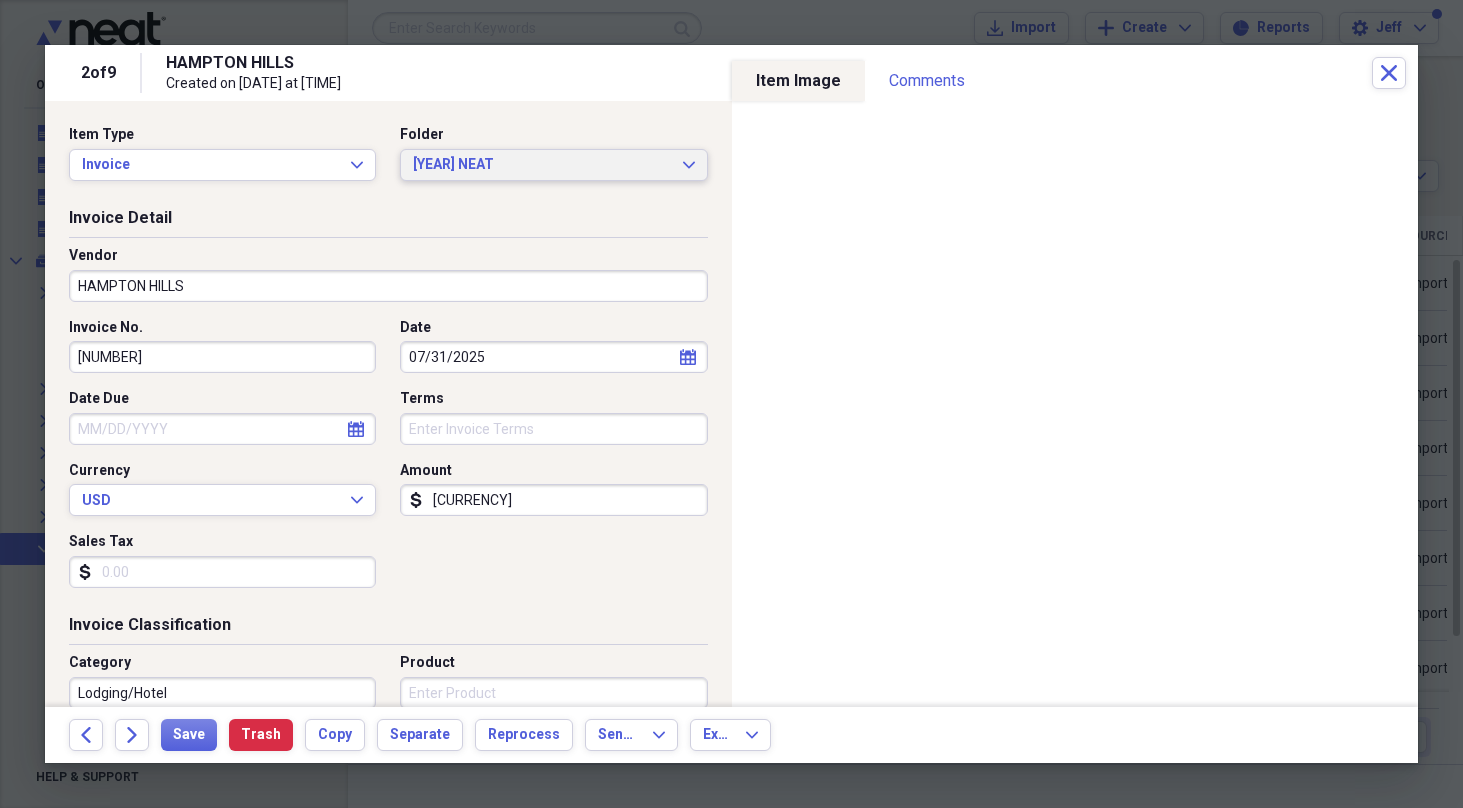 click on "[YEAR] NEAT Expand" at bounding box center (553, 165) 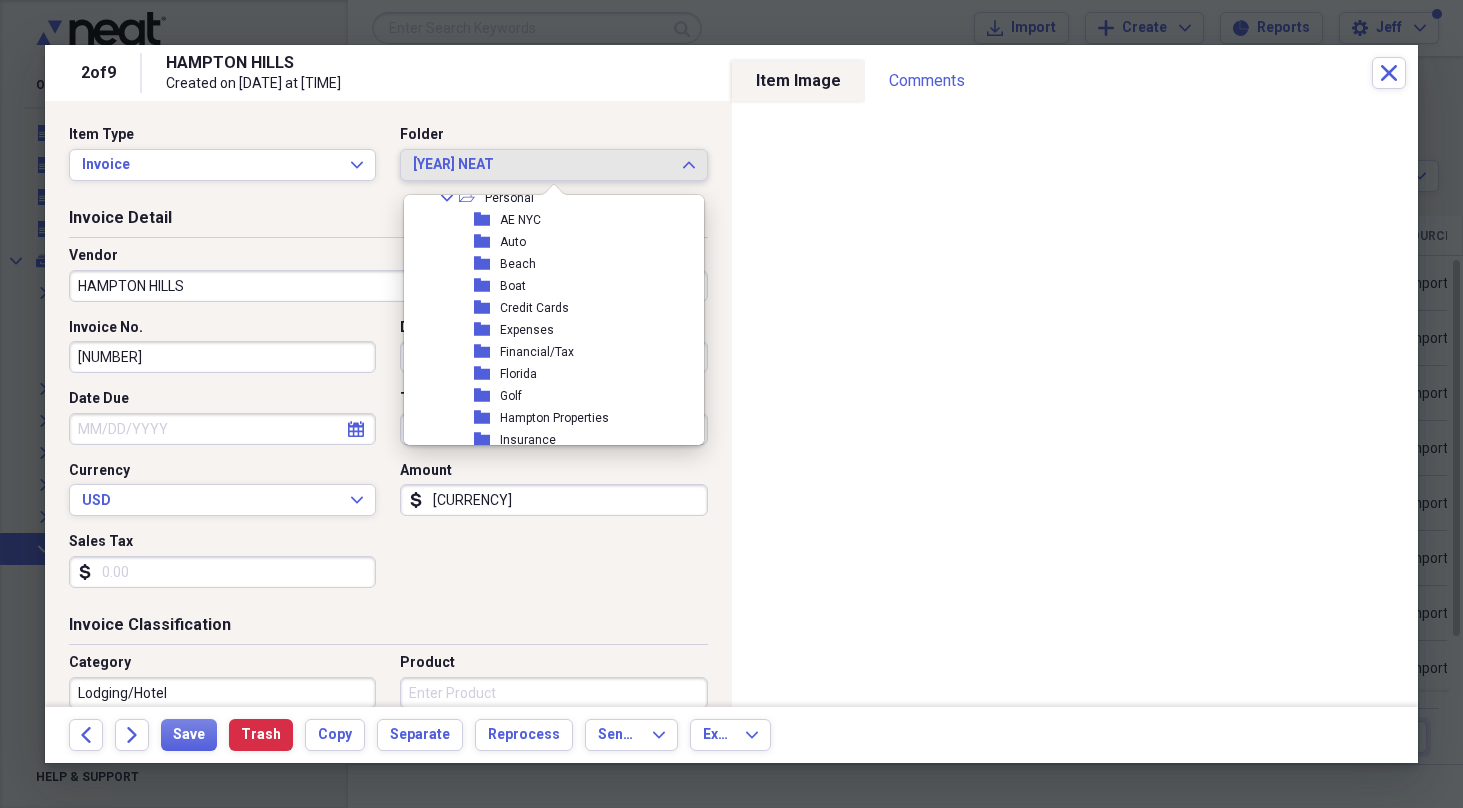 scroll, scrollTop: 387, scrollLeft: 0, axis: vertical 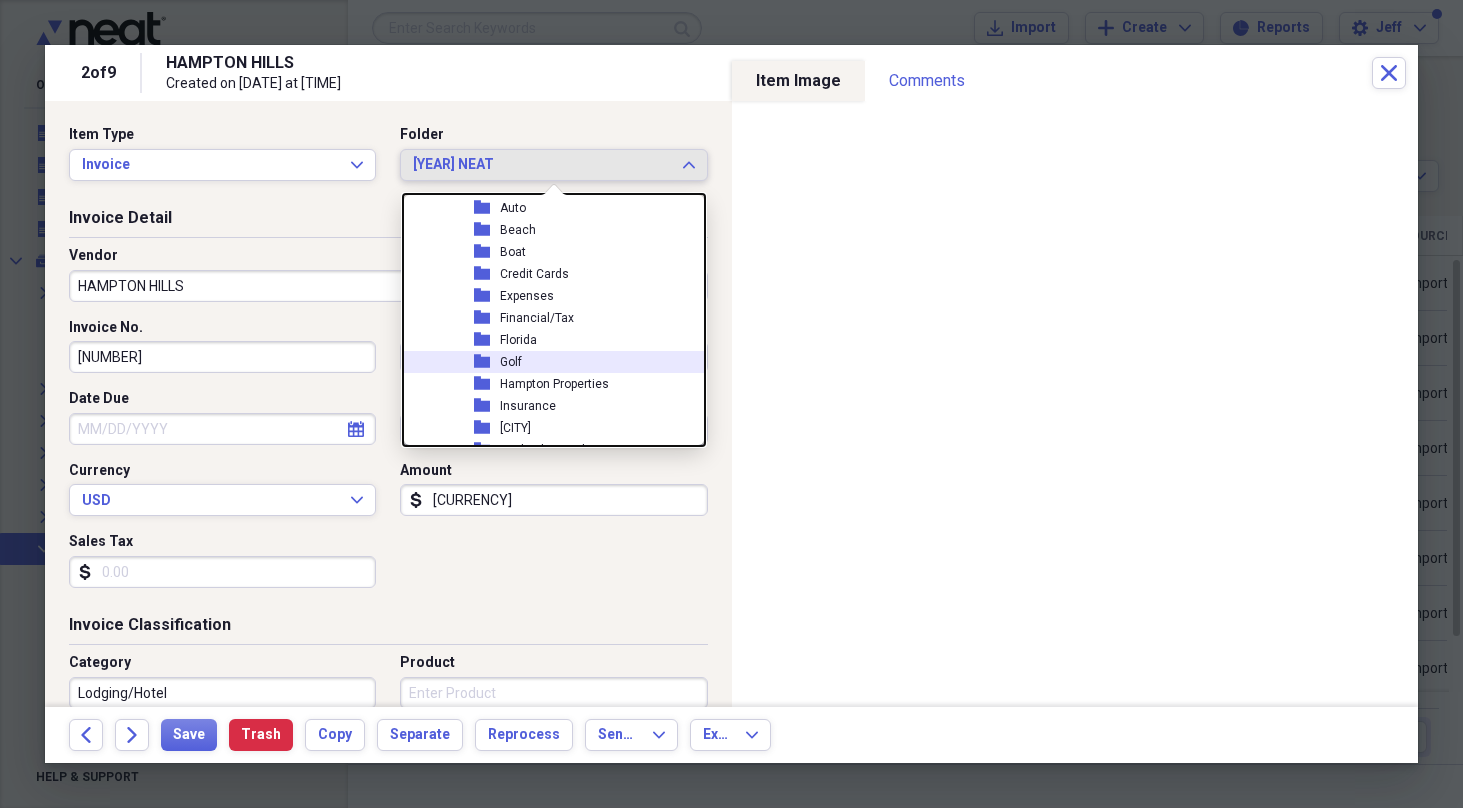 click on "Golf" at bounding box center (511, 362) 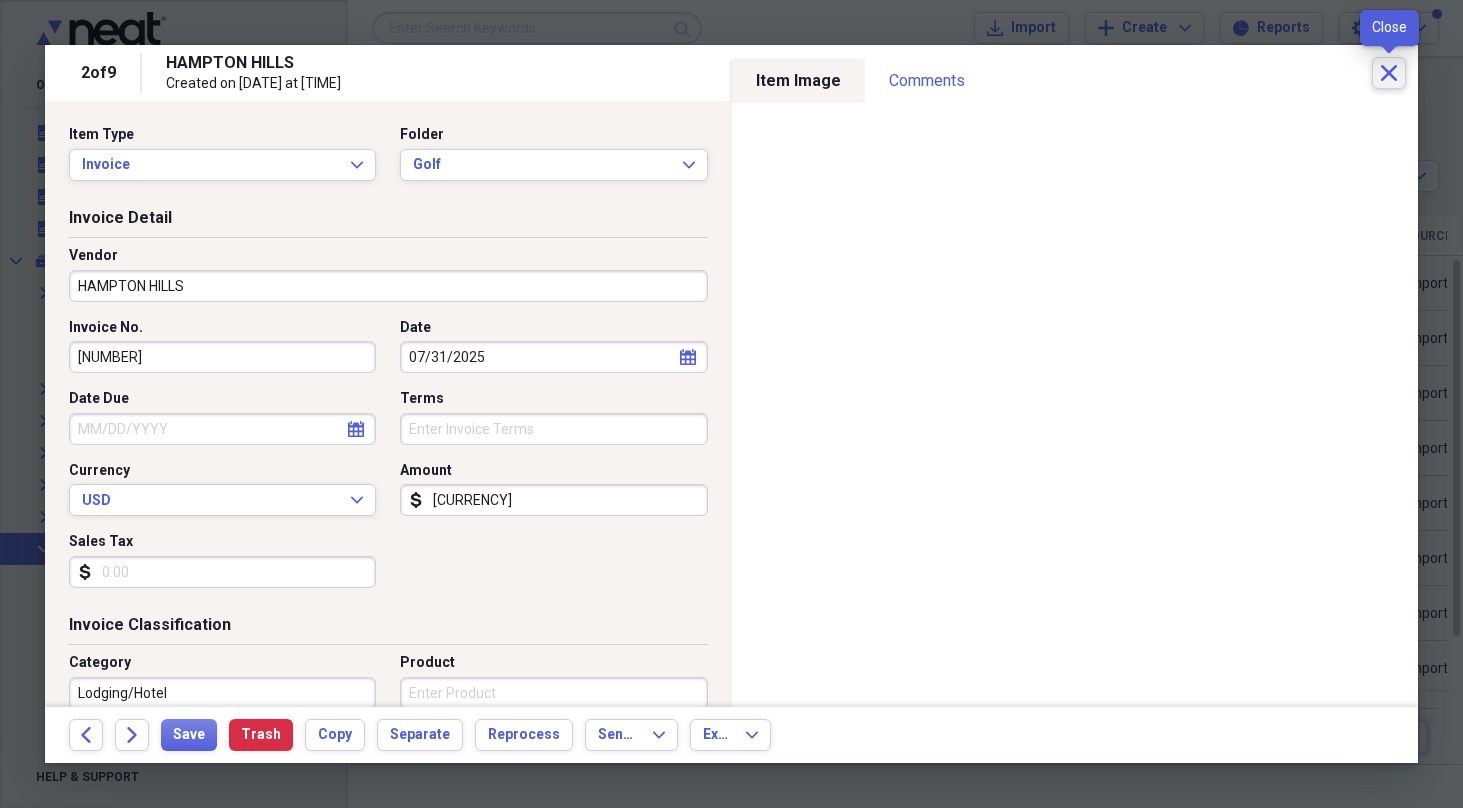 click 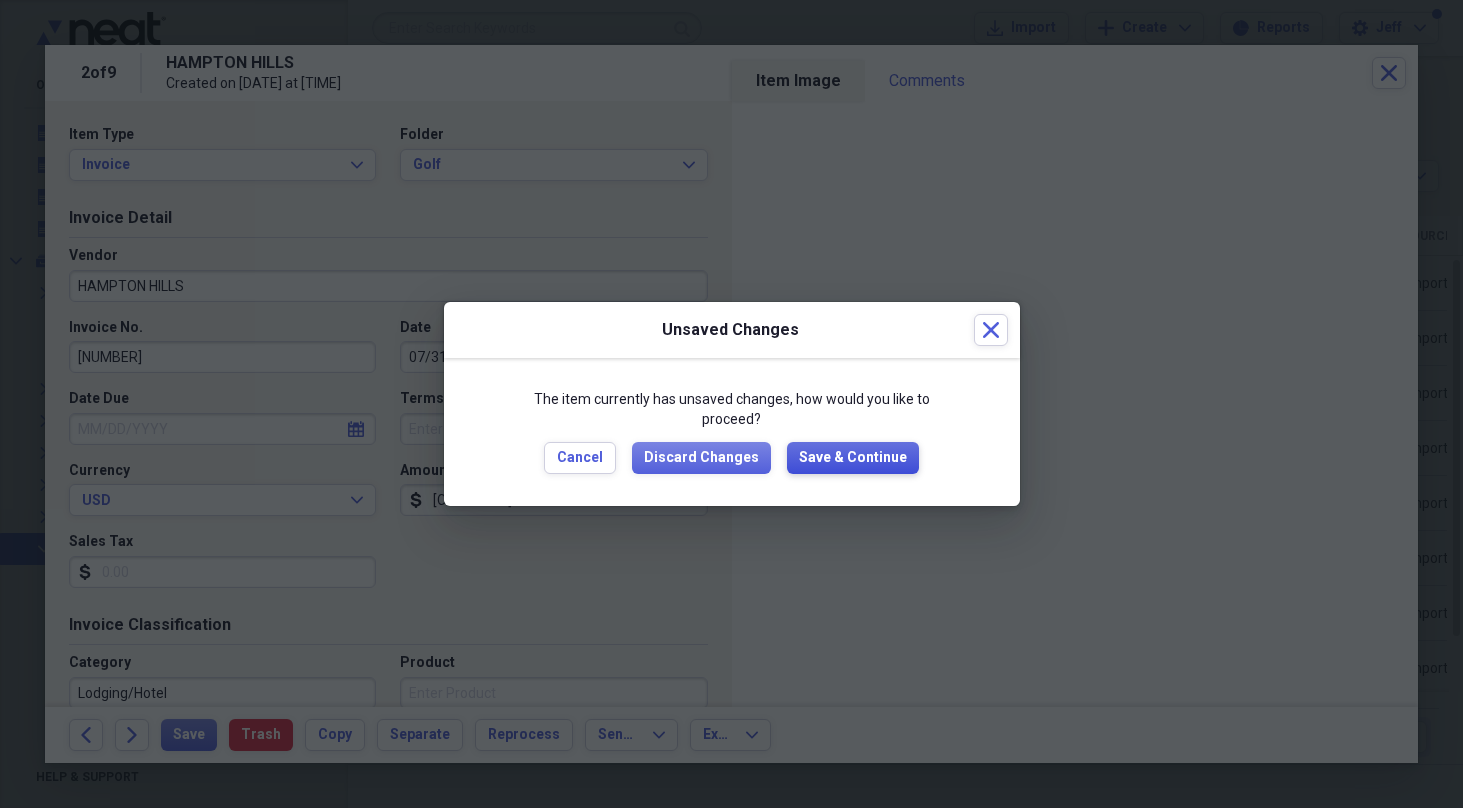 click on "Save & Continue" at bounding box center [853, 458] 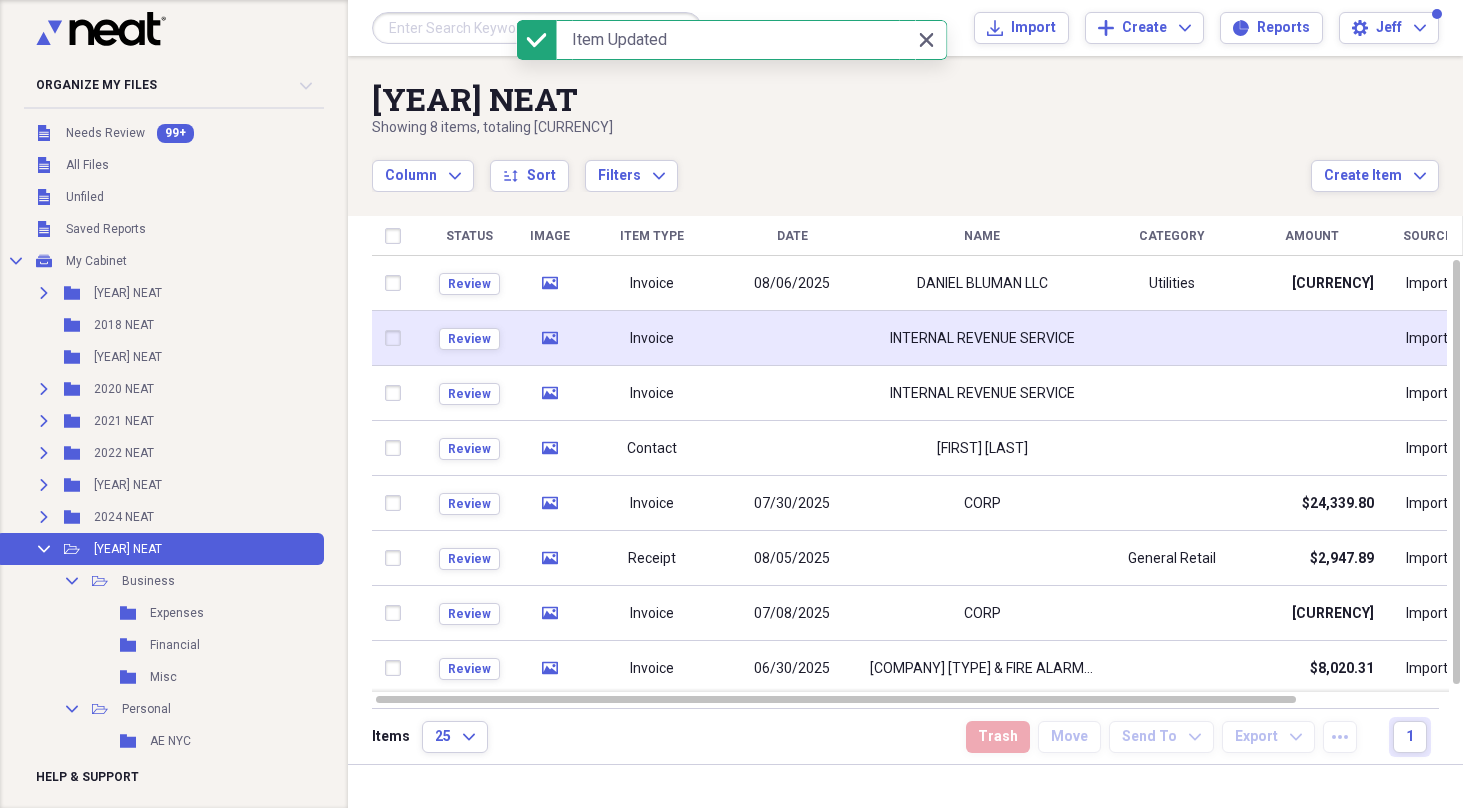 click at bounding box center (792, 338) 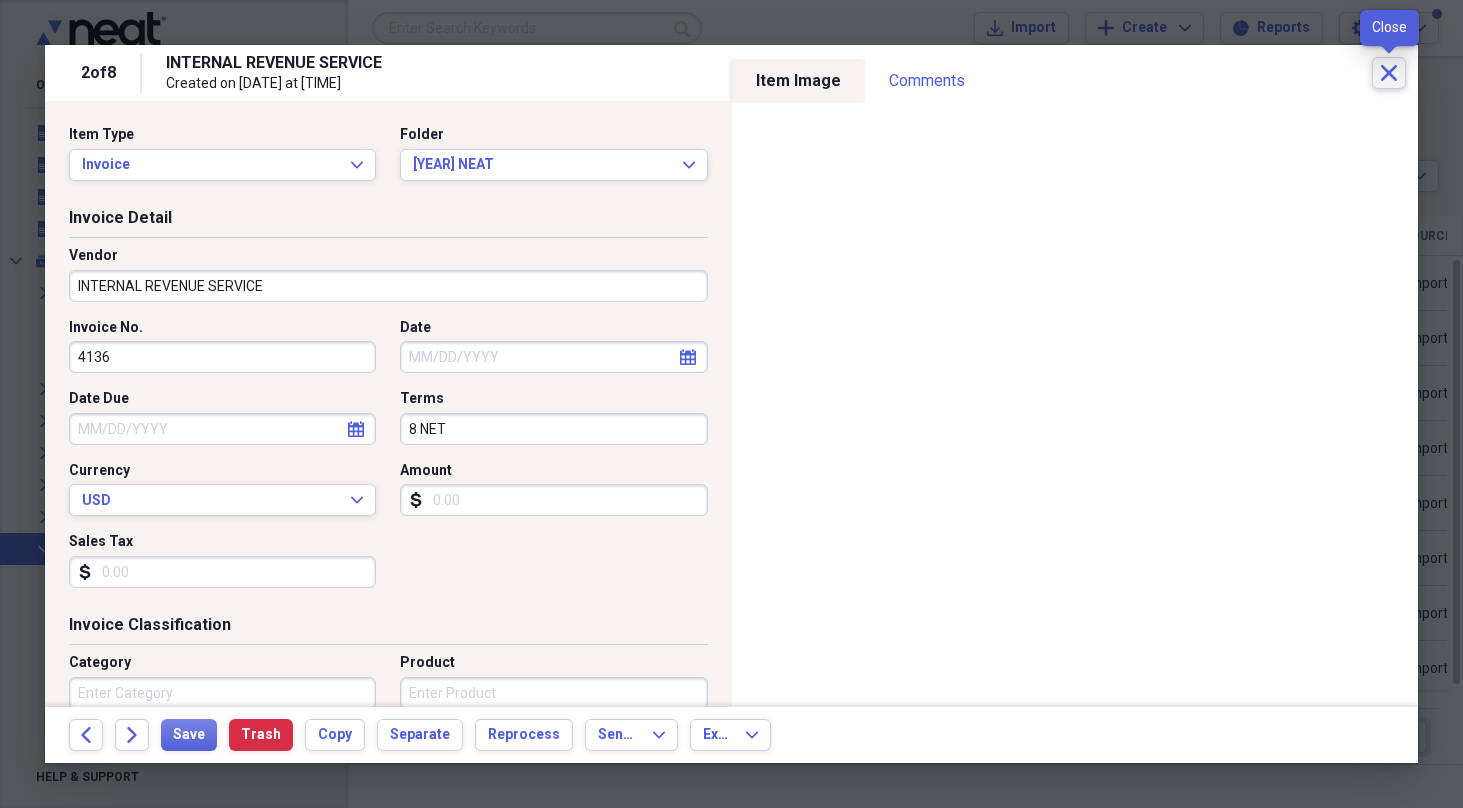 click on "Close" 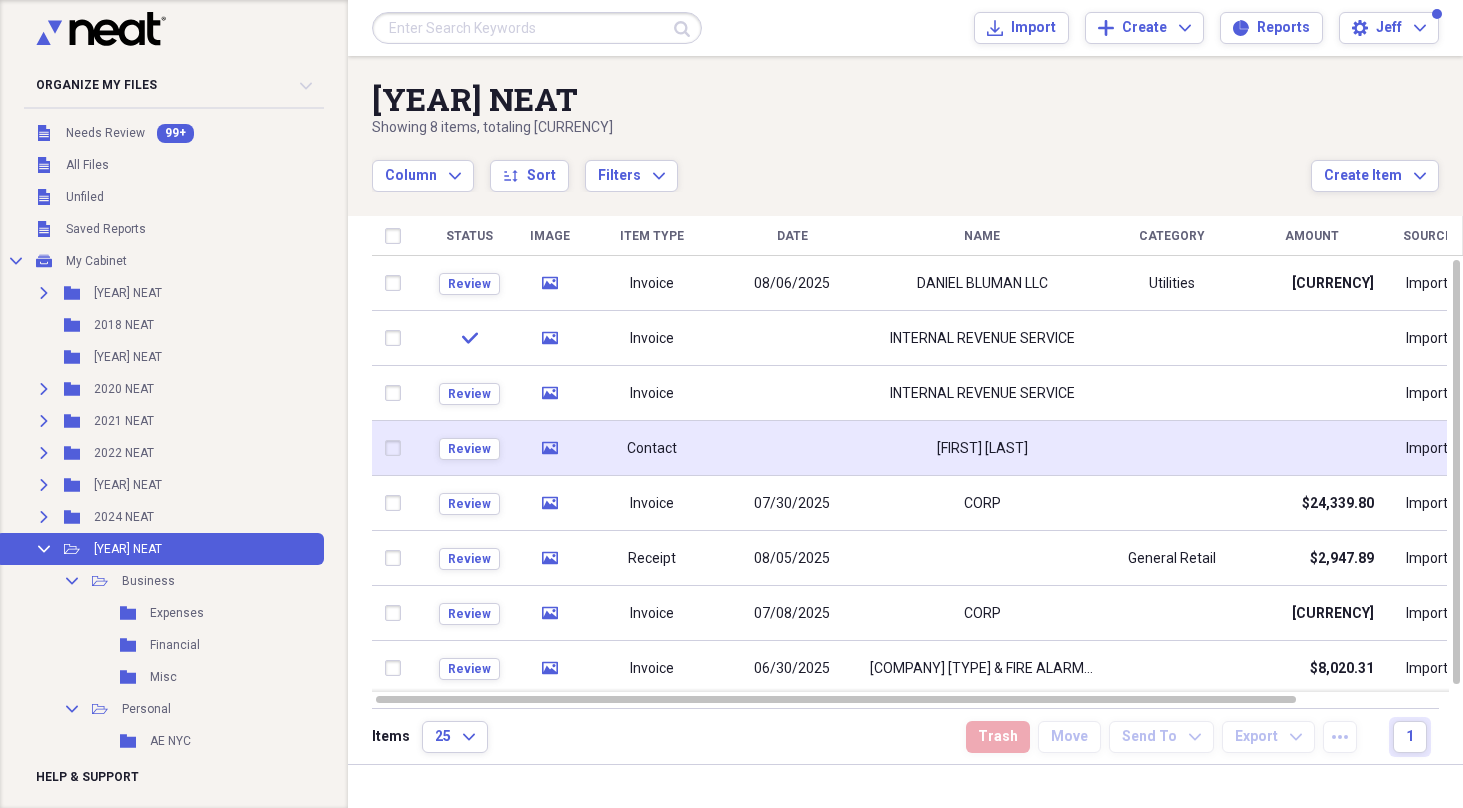 click at bounding box center (792, 448) 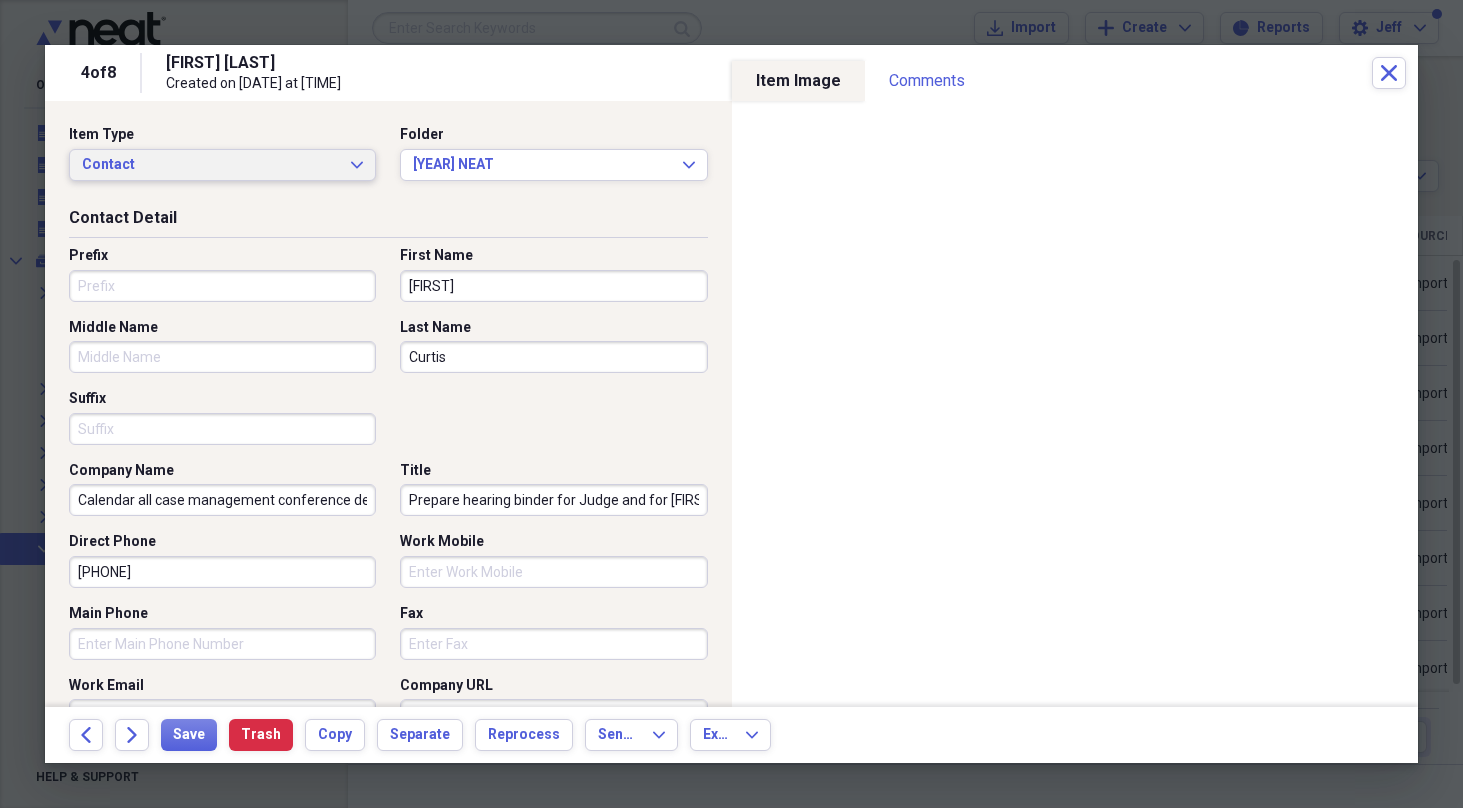 click on "Expand" 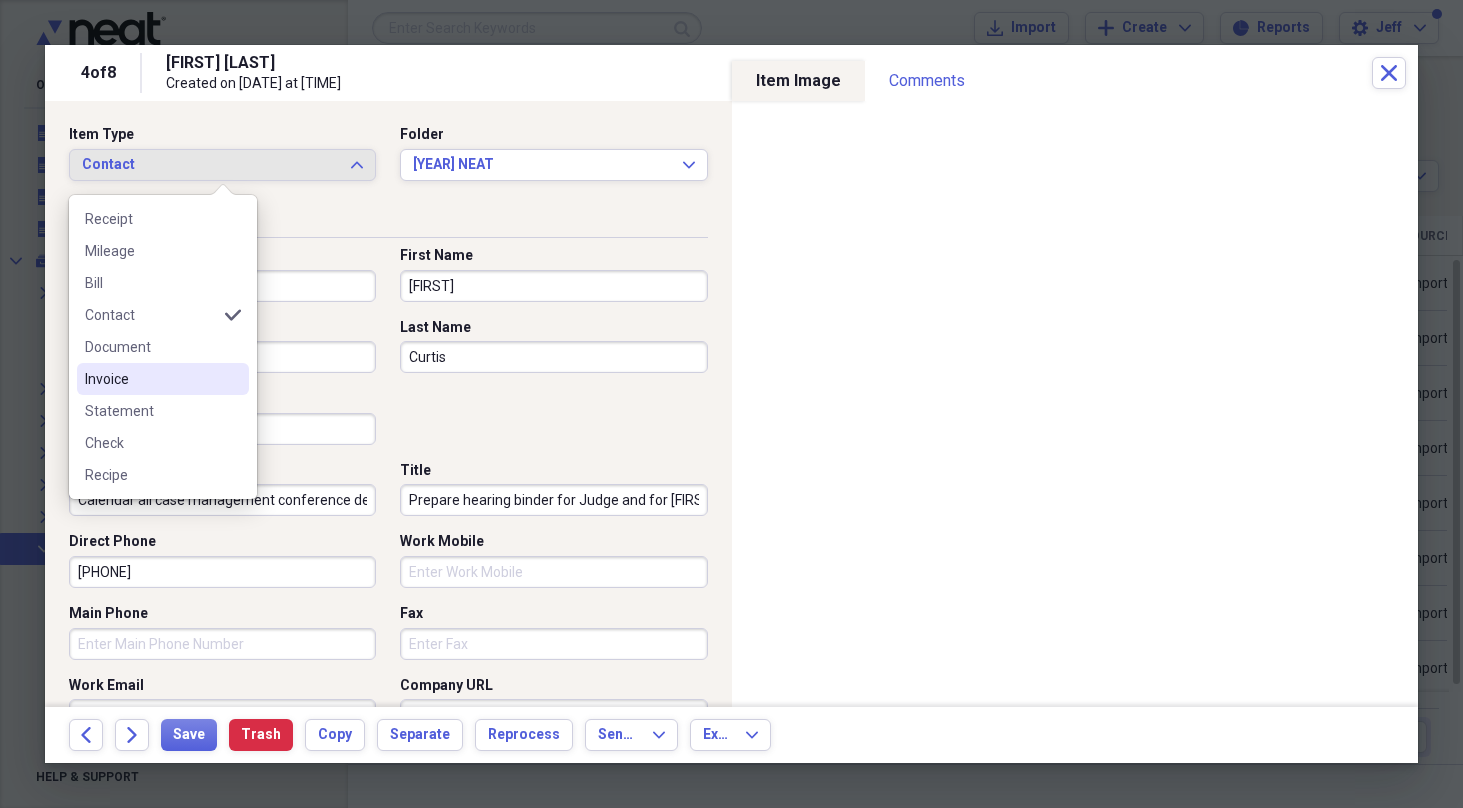 click on "Invoice" at bounding box center [151, 379] 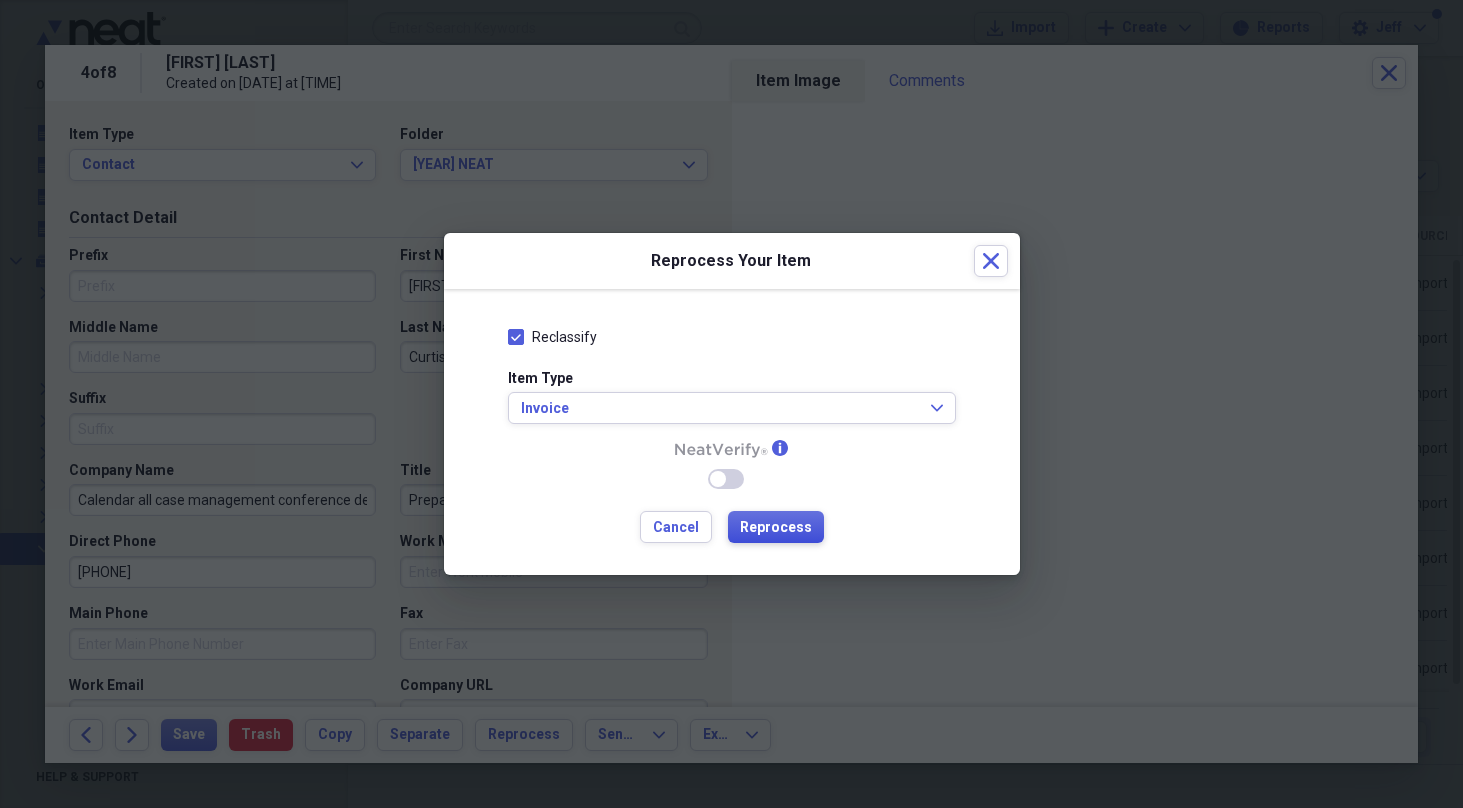 click on "Reprocess" at bounding box center [776, 528] 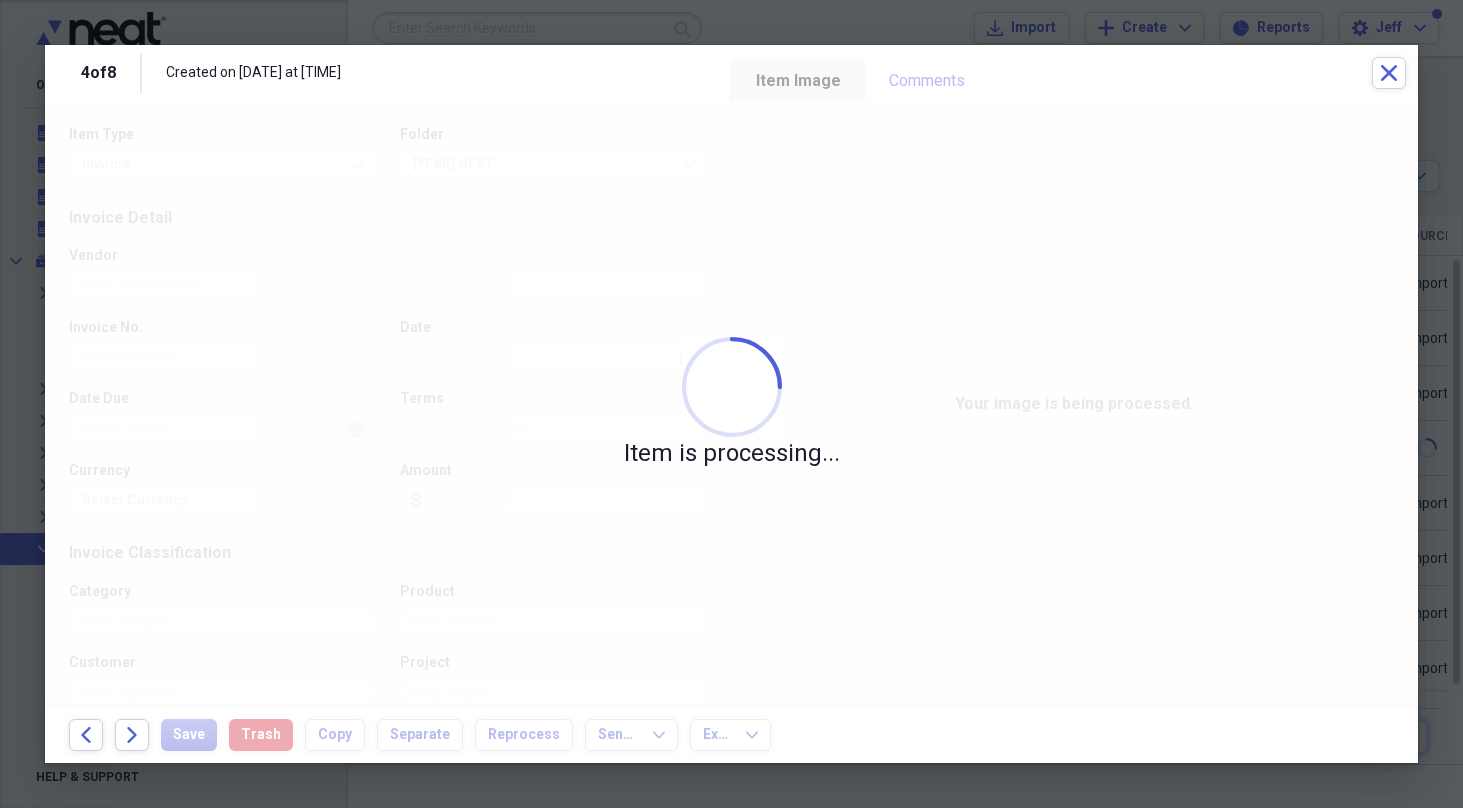 type on "JONATHAN BLOOM" 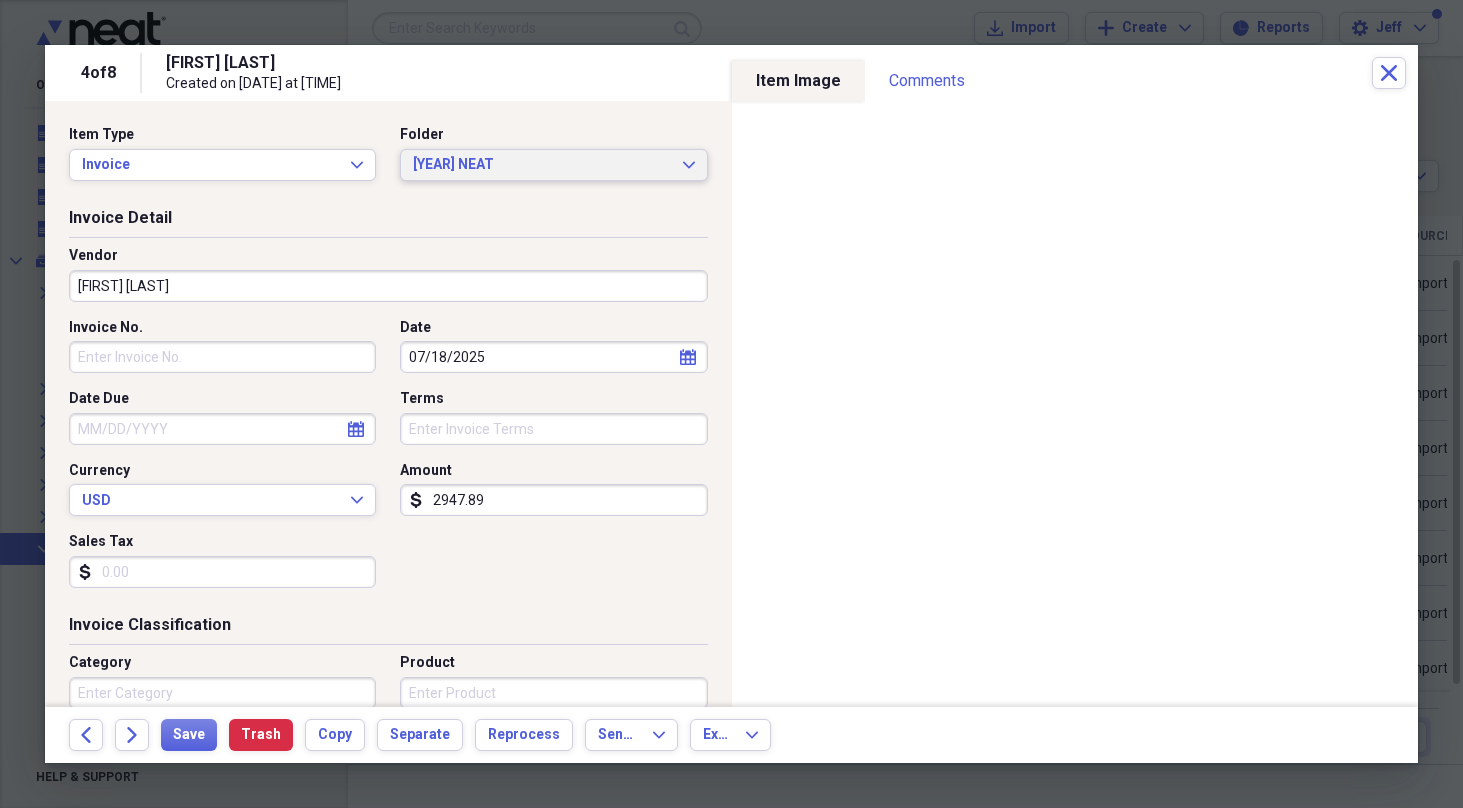 click on "[YEAR] NEAT Expand" at bounding box center [553, 165] 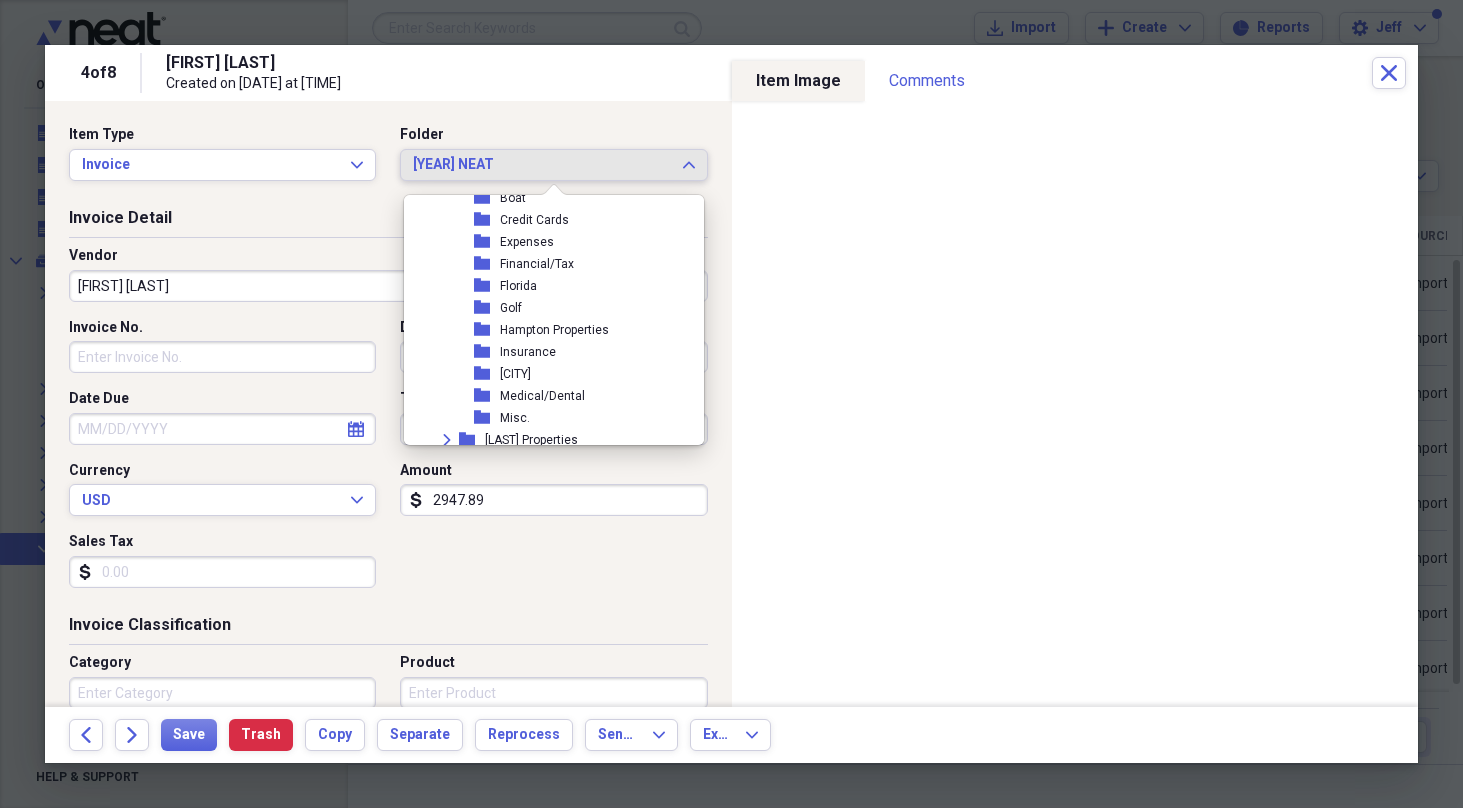scroll, scrollTop: 467, scrollLeft: 0, axis: vertical 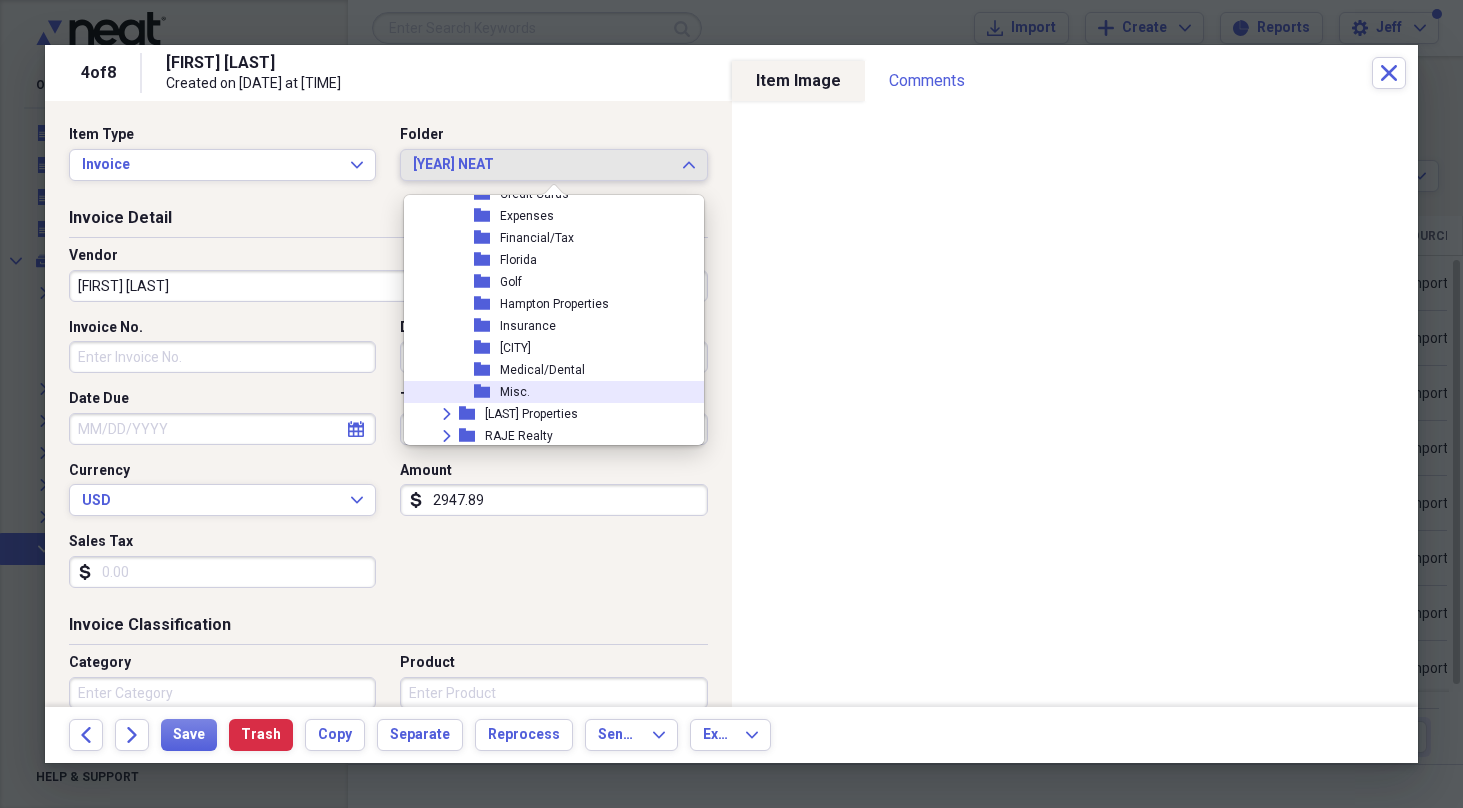 click on "Misc." at bounding box center [515, 392] 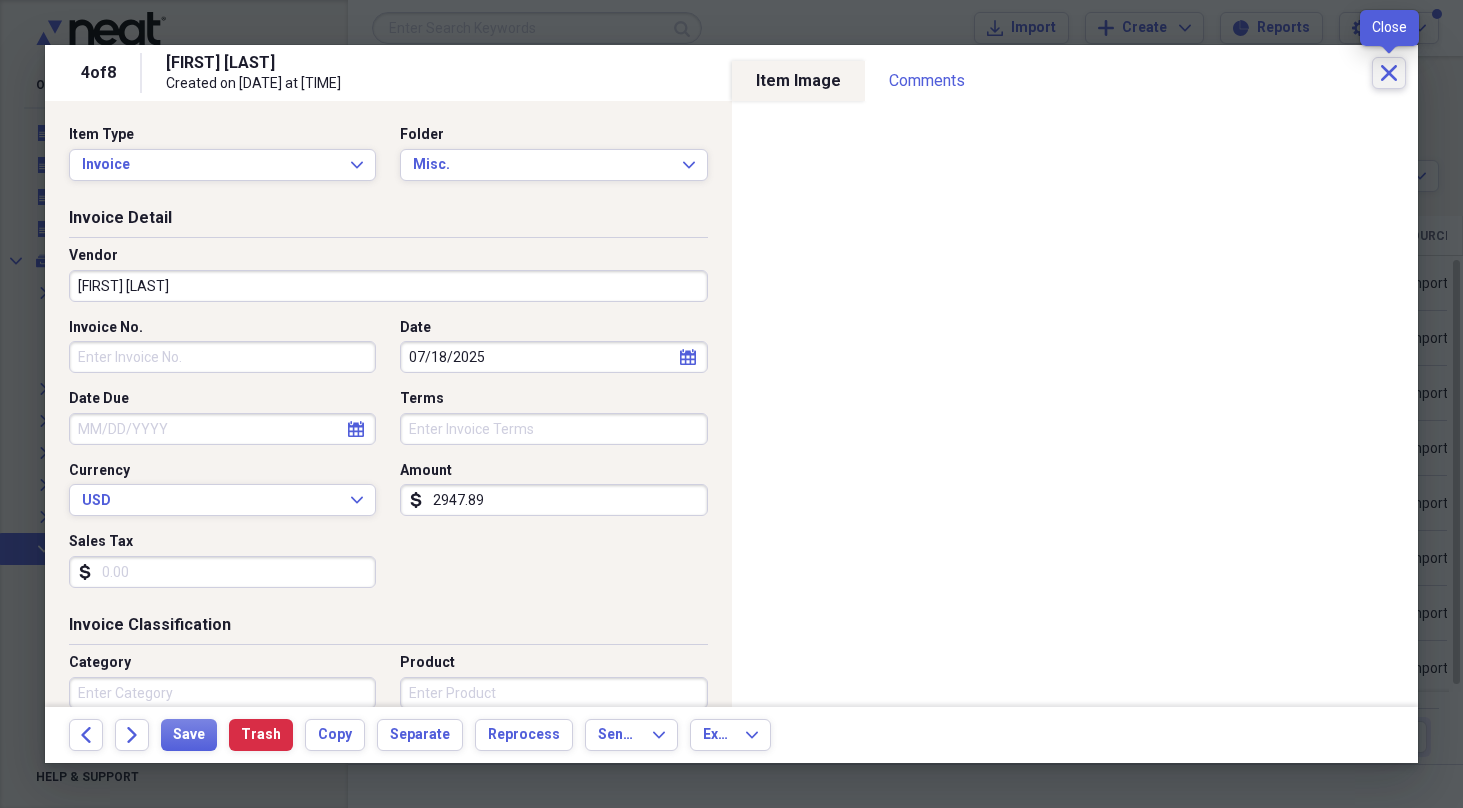 click 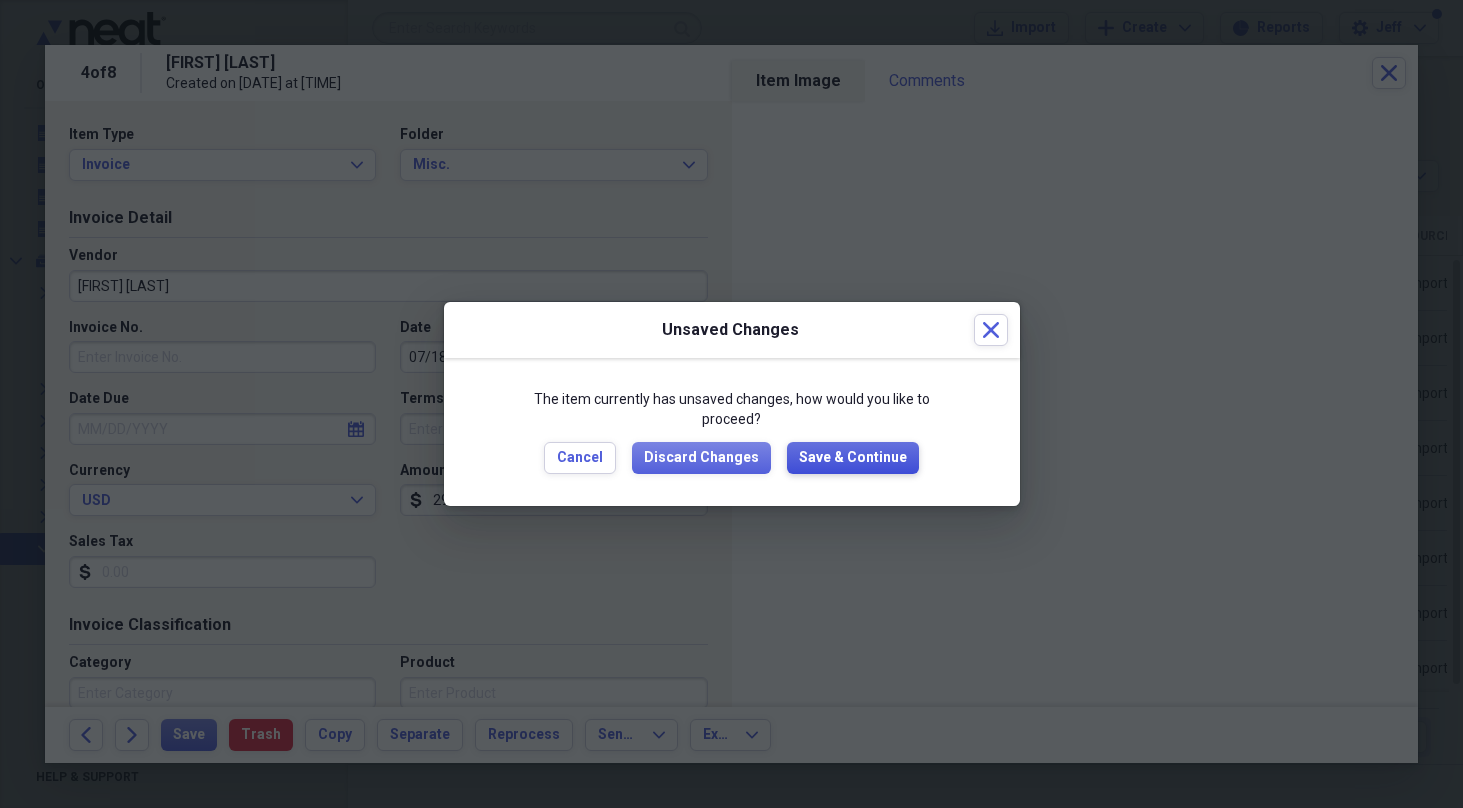 click on "Save & Continue" at bounding box center (853, 458) 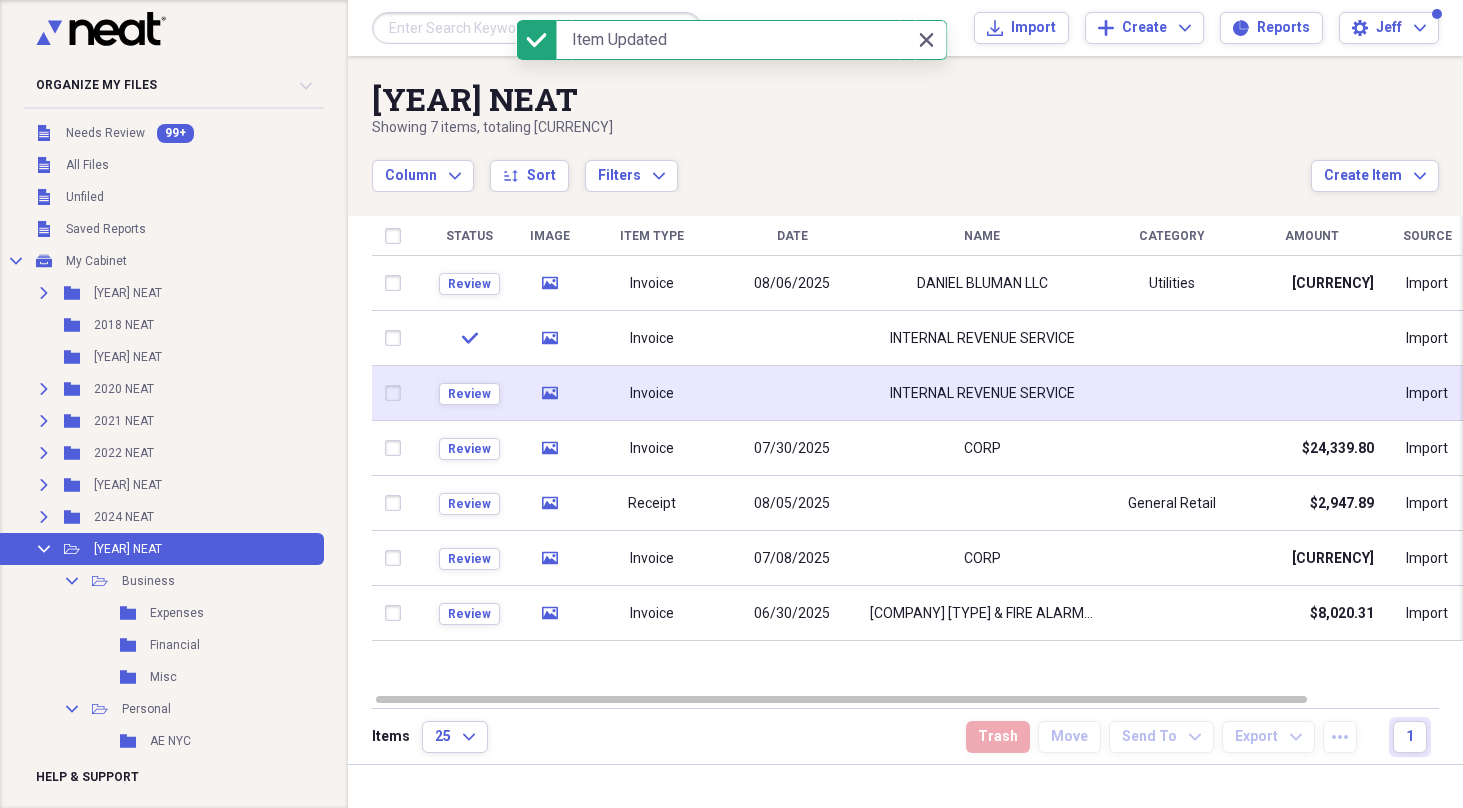 click at bounding box center [792, 393] 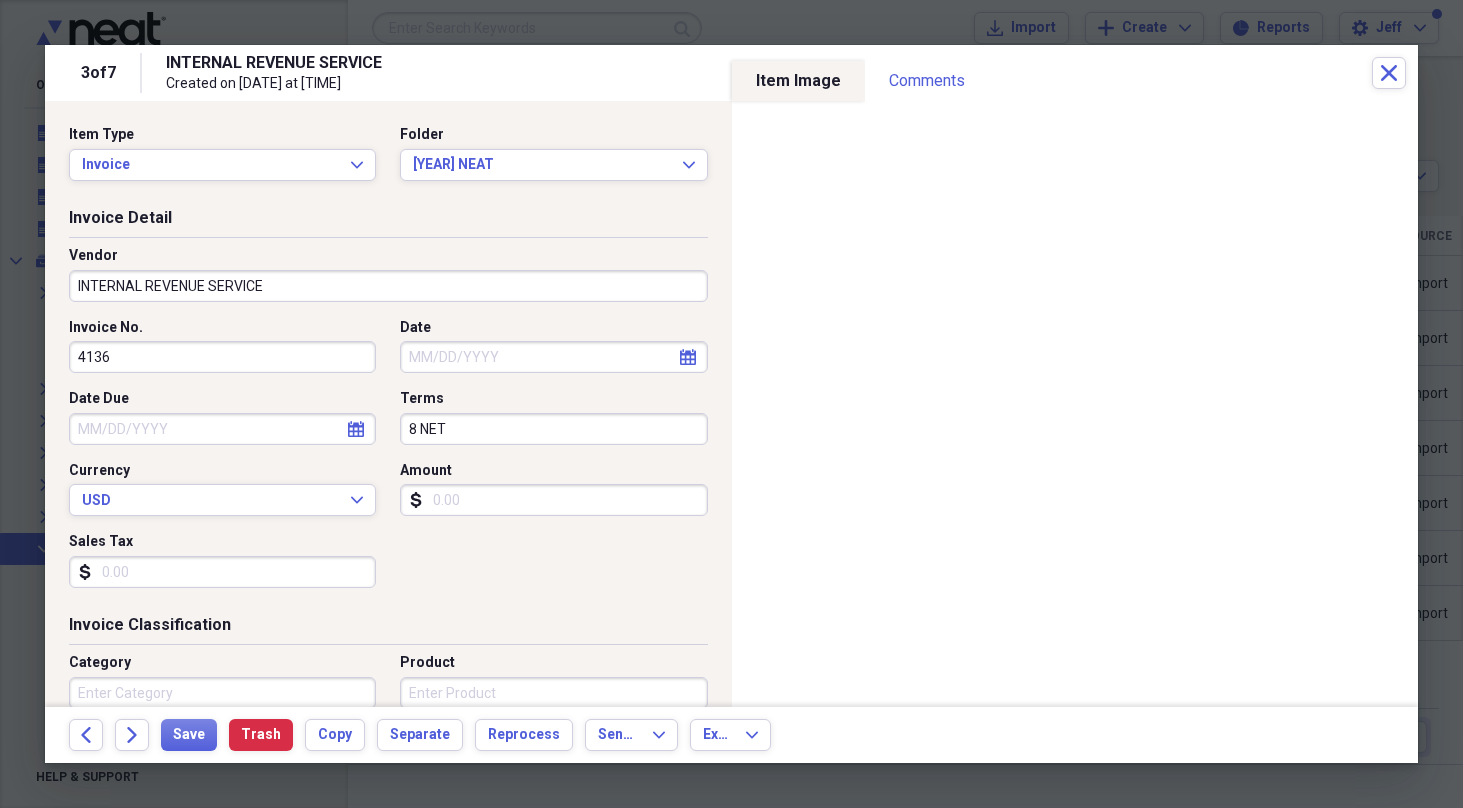 click on "INTERNAL REVENUE SERVICE" at bounding box center (388, 286) 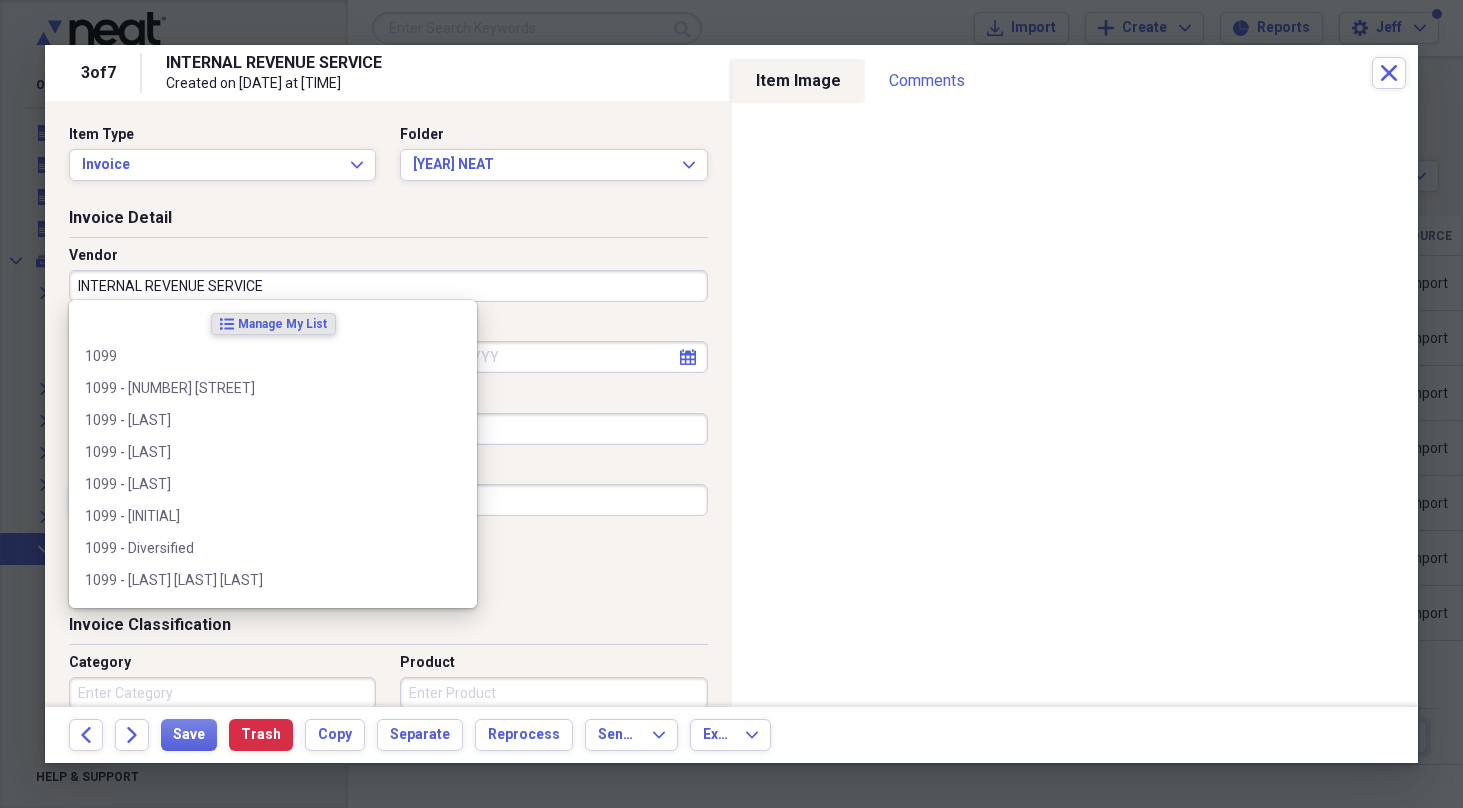 click on "INTERNAL REVENUE SERVICE" at bounding box center [388, 286] 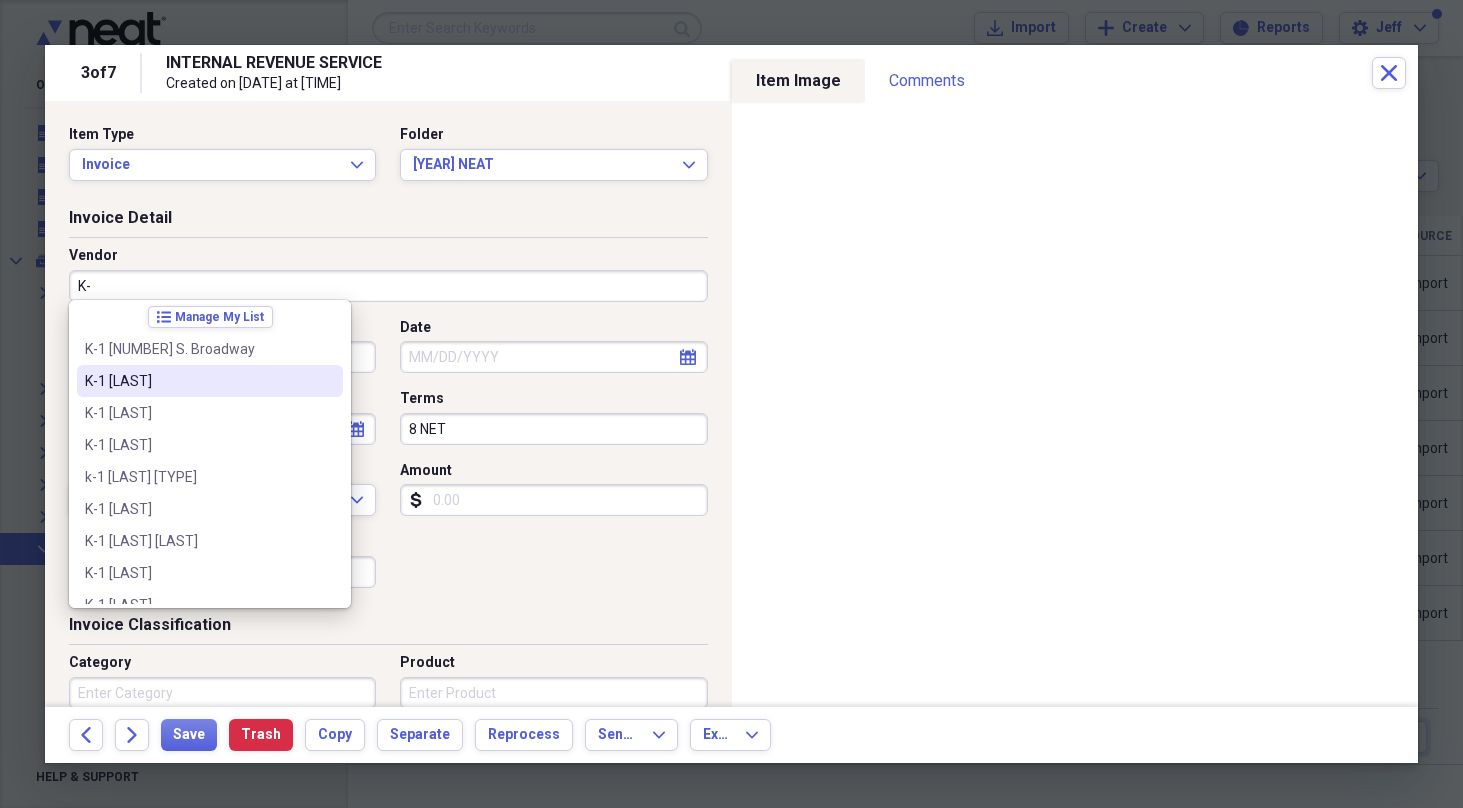 scroll, scrollTop: 56, scrollLeft: 0, axis: vertical 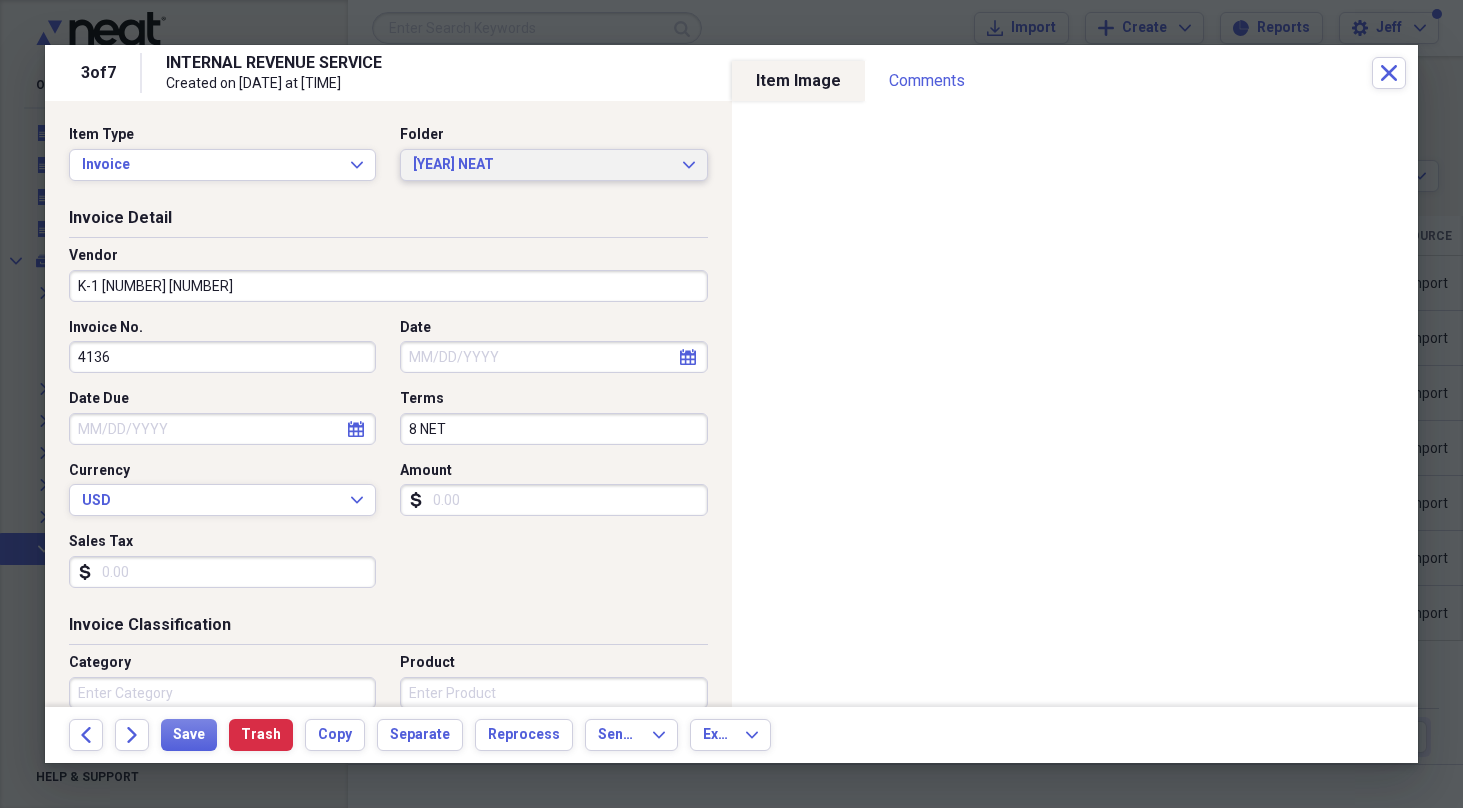 type on "K-- 1  4700" 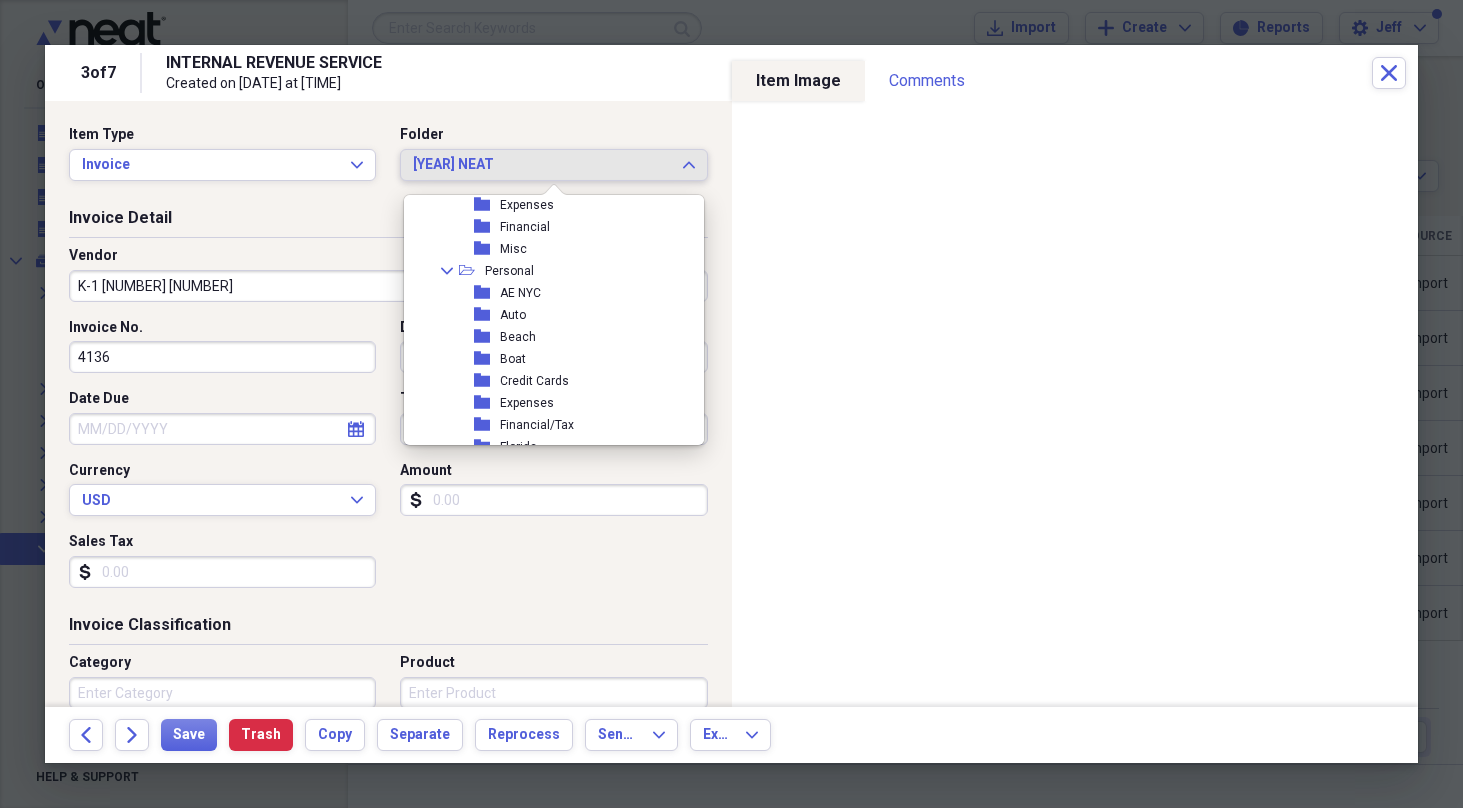 scroll, scrollTop: 292, scrollLeft: 0, axis: vertical 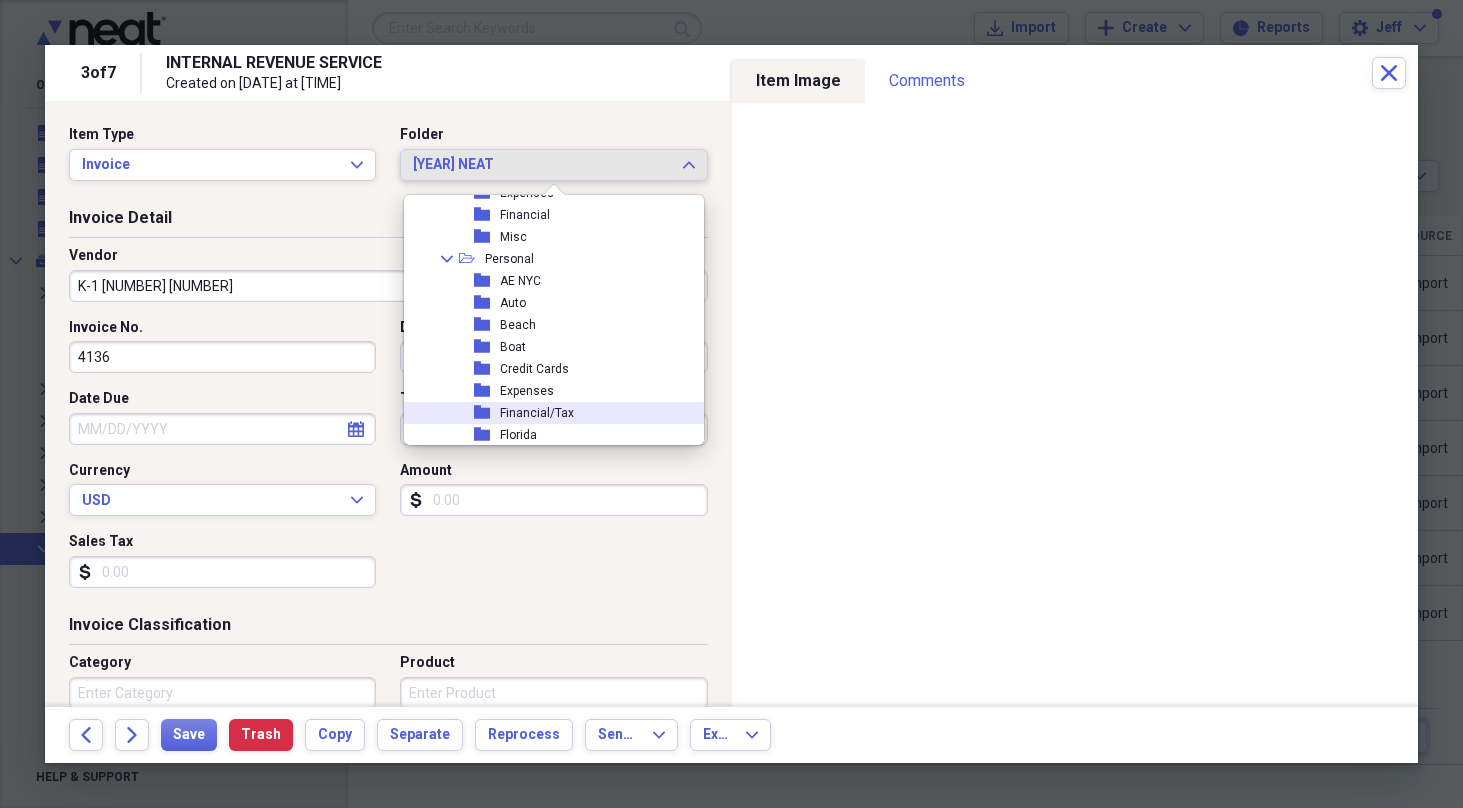click on "Financial/Tax" at bounding box center [537, 413] 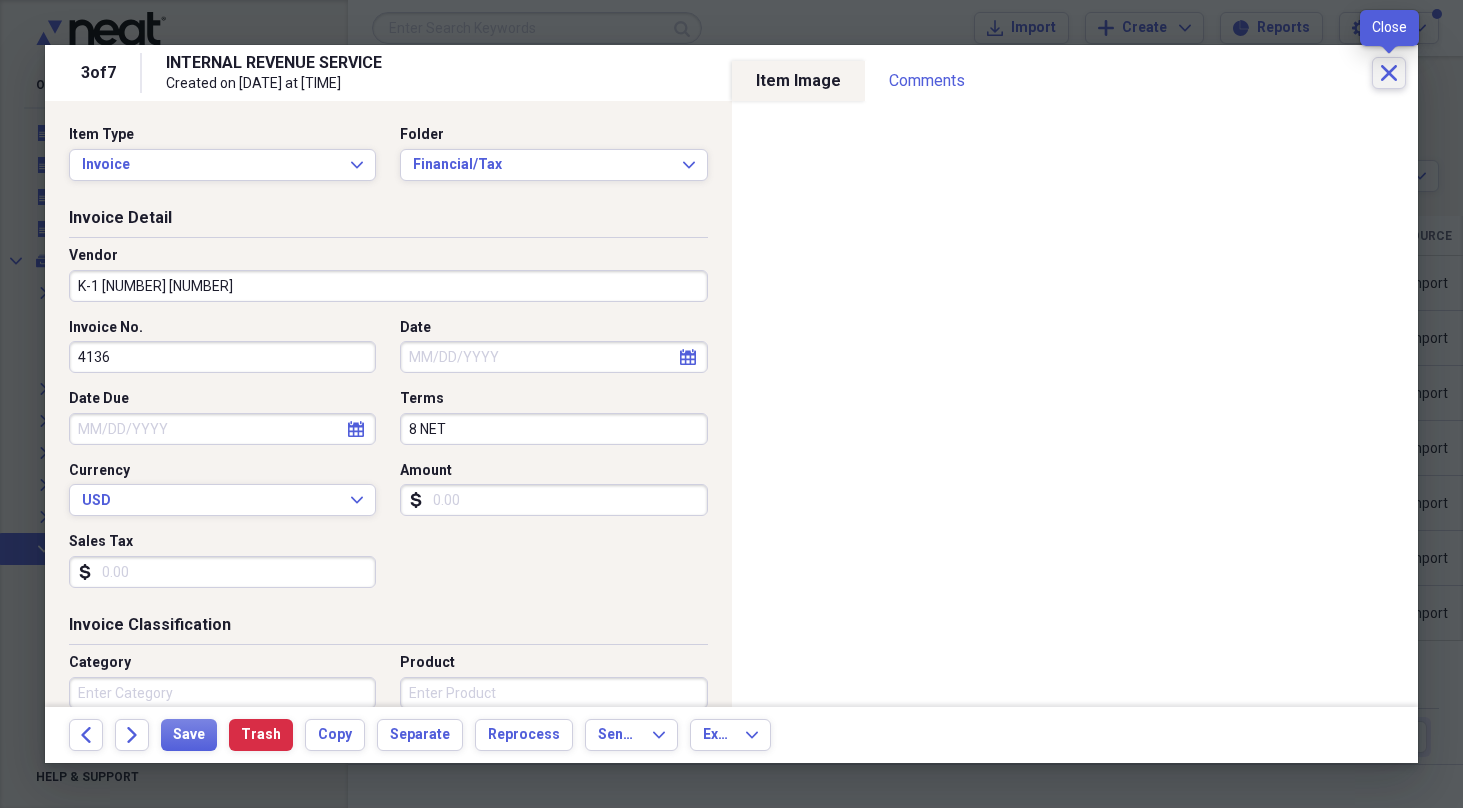 click on "Close" 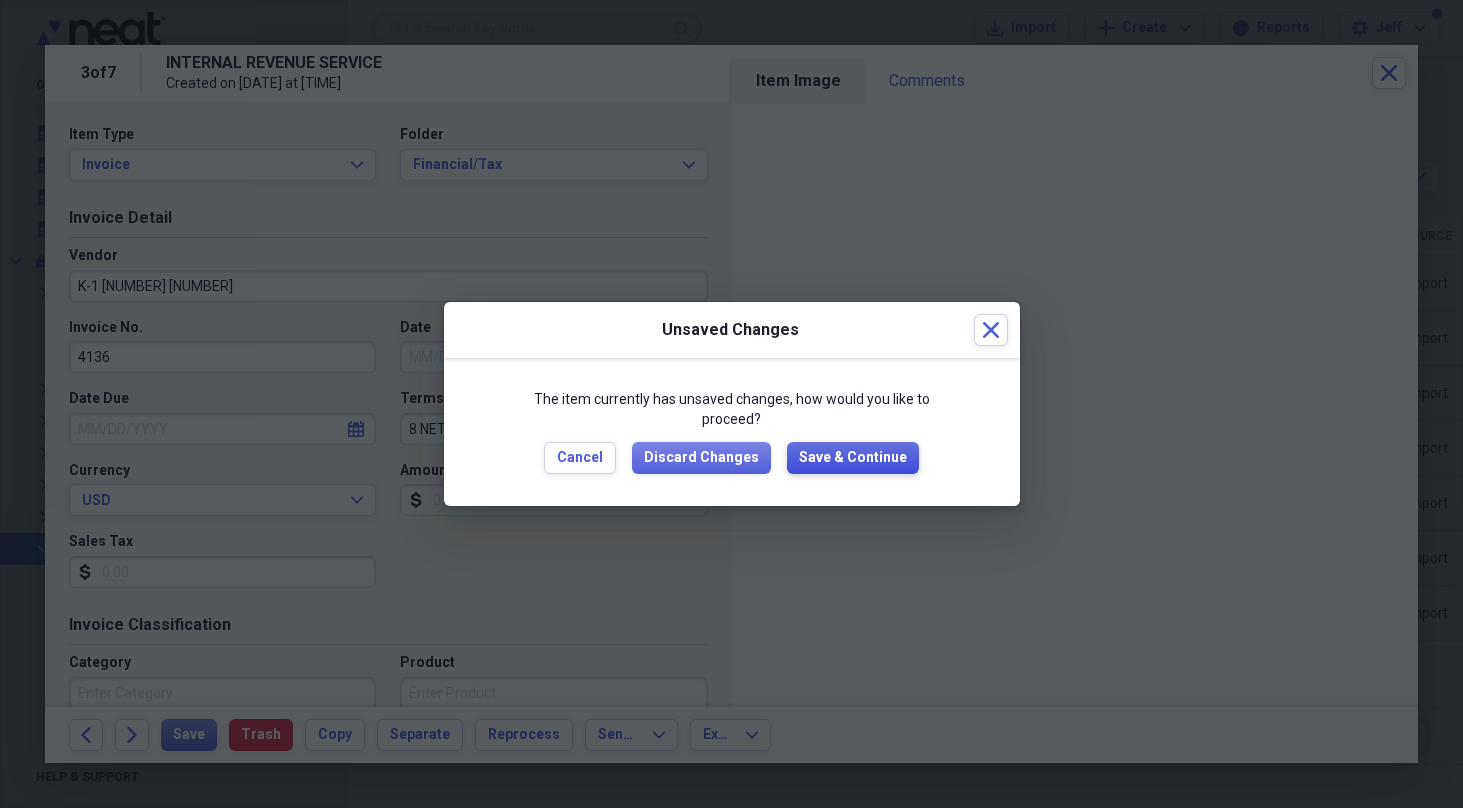 click on "Save & Continue" at bounding box center (853, 458) 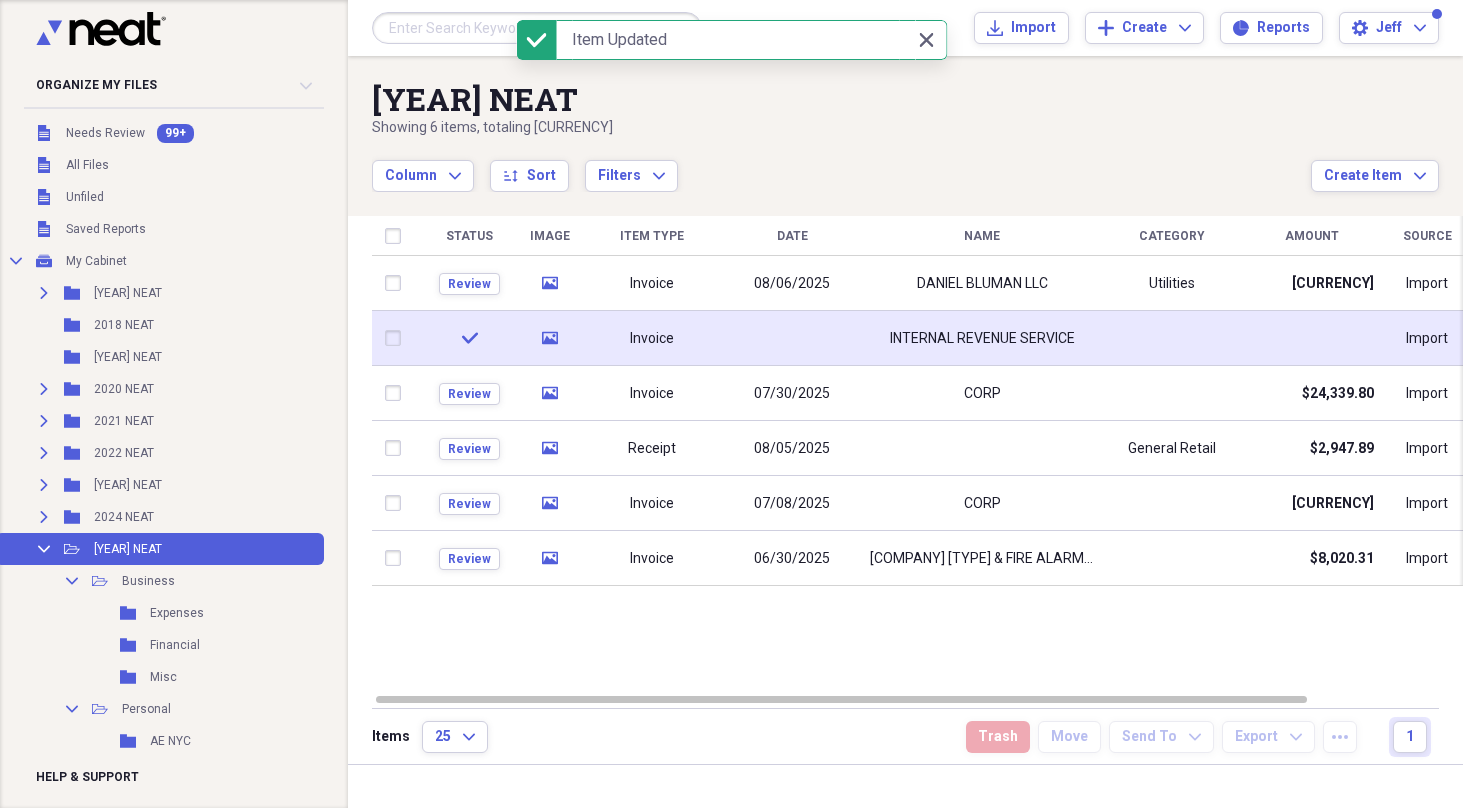 click at bounding box center [792, 338] 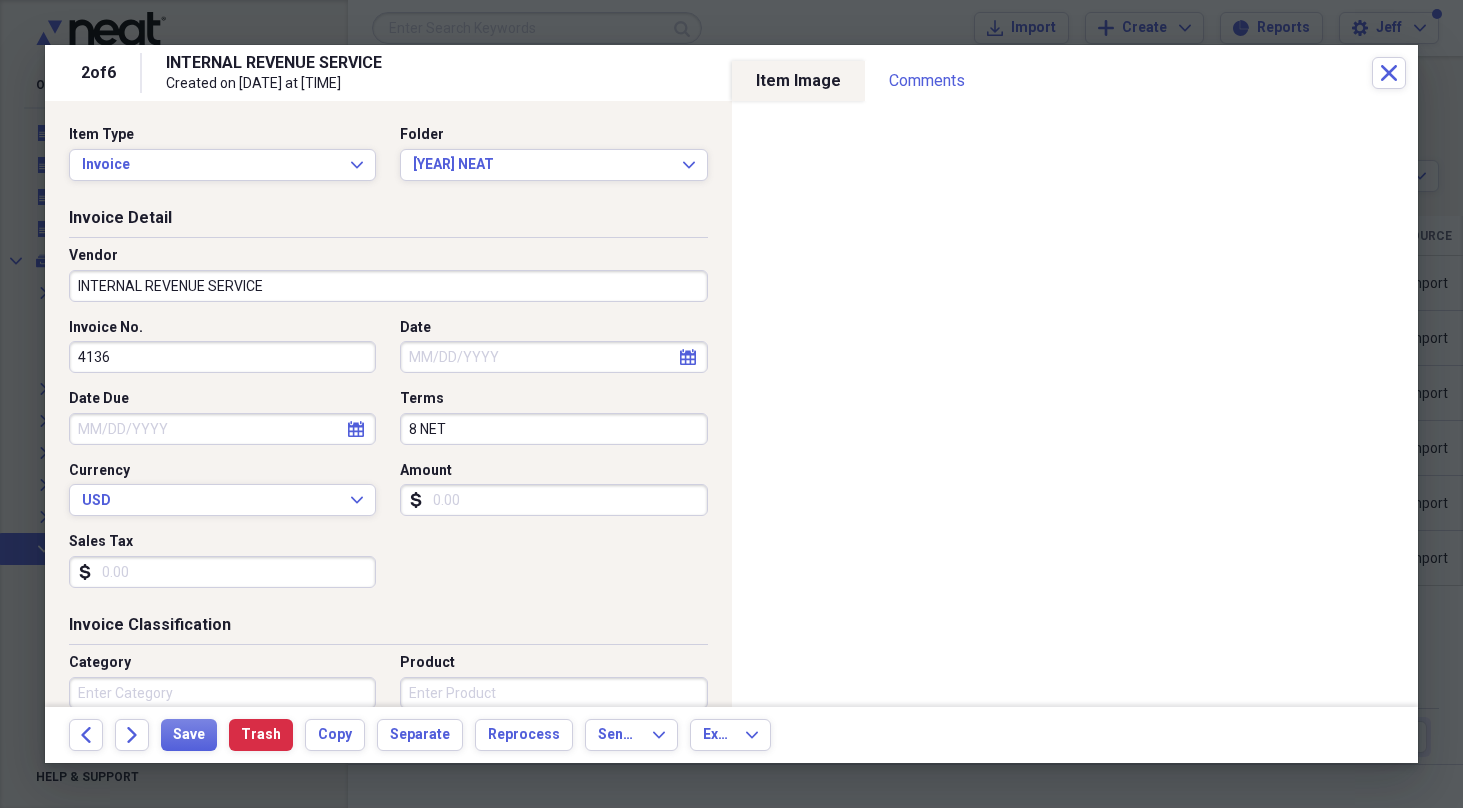 click on "INTERNAL REVENUE SERVICE" at bounding box center [388, 286] 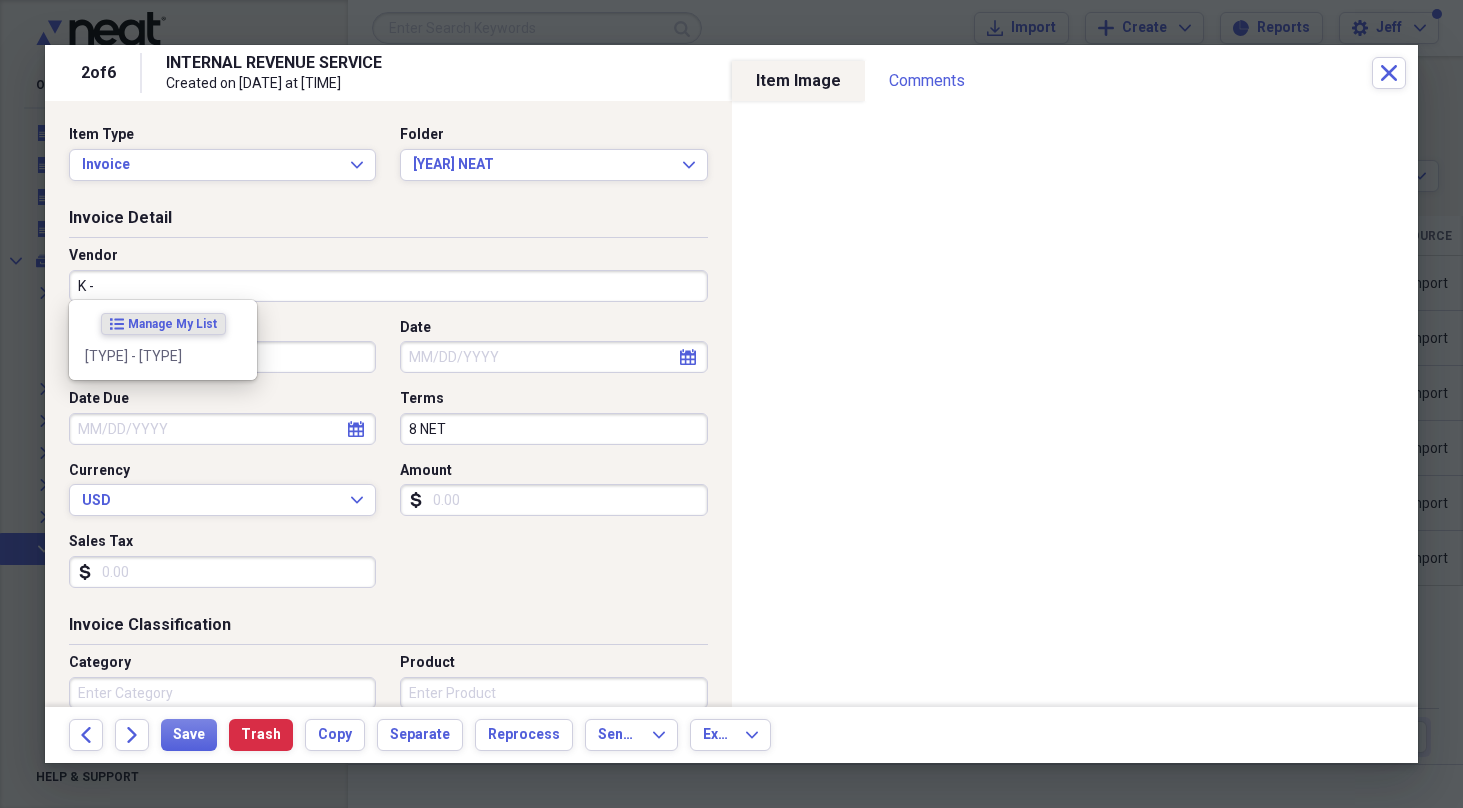 click on "Vendor K -" at bounding box center [388, 282] 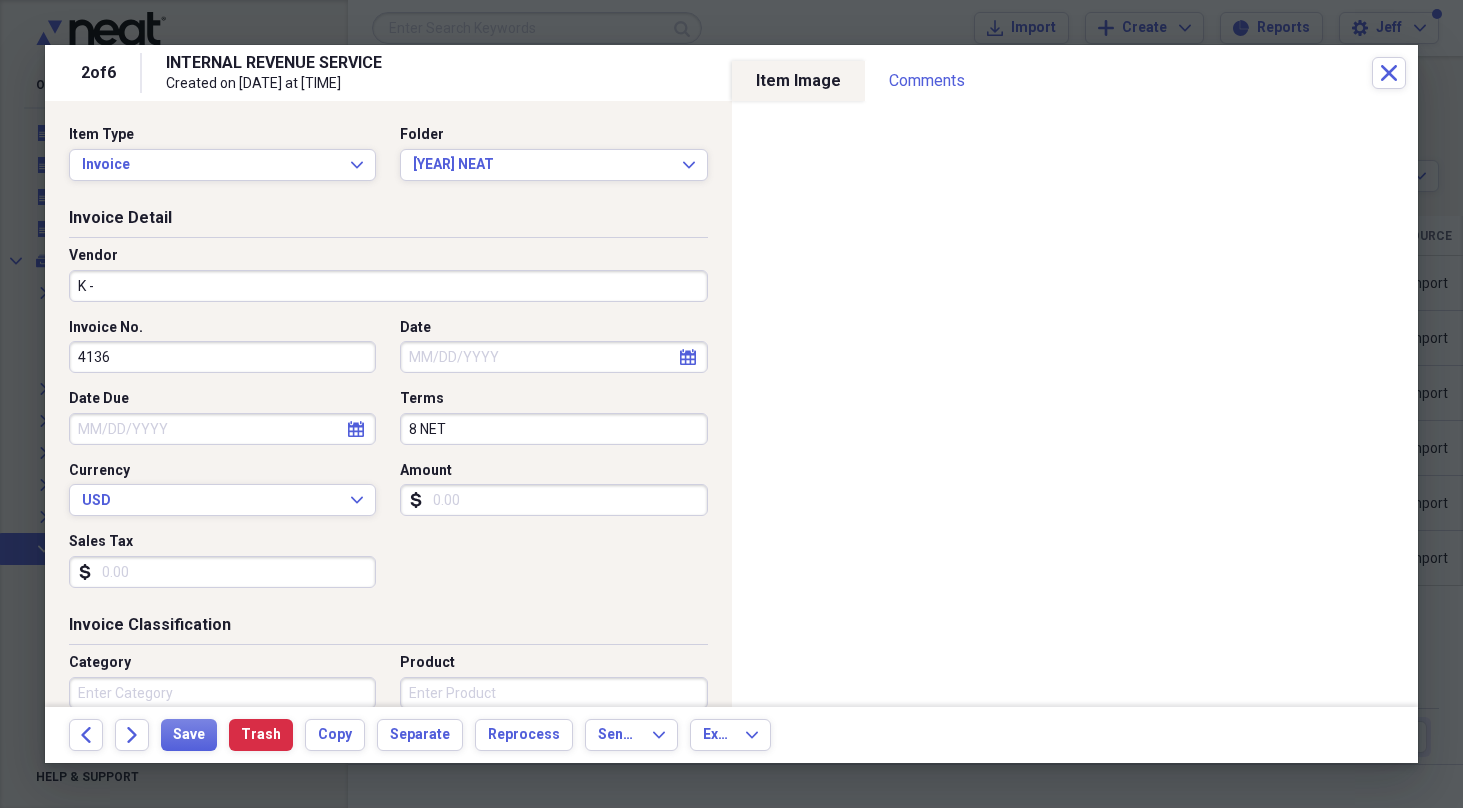 click on "K -" at bounding box center (388, 286) 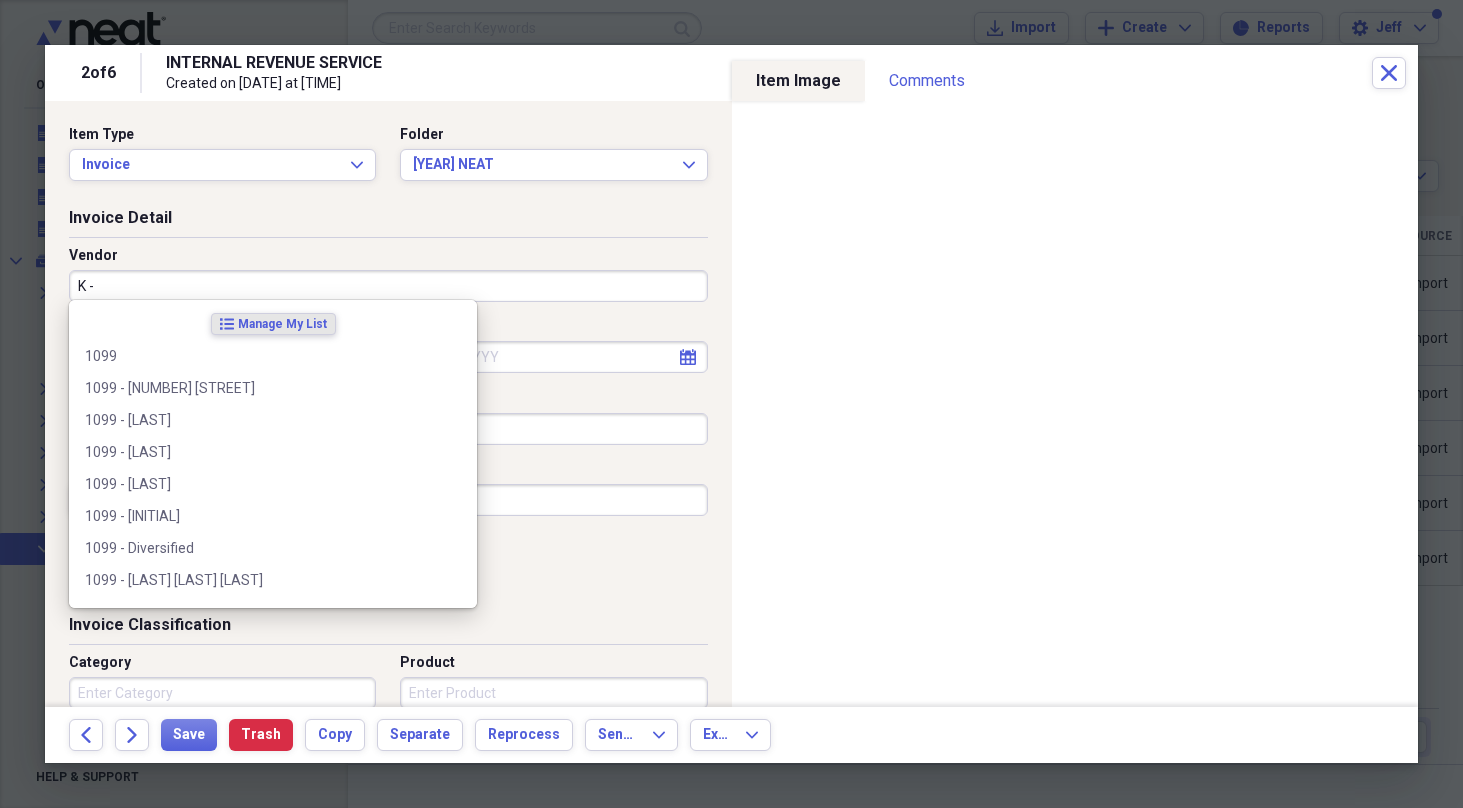 click on "K -" at bounding box center (388, 286) 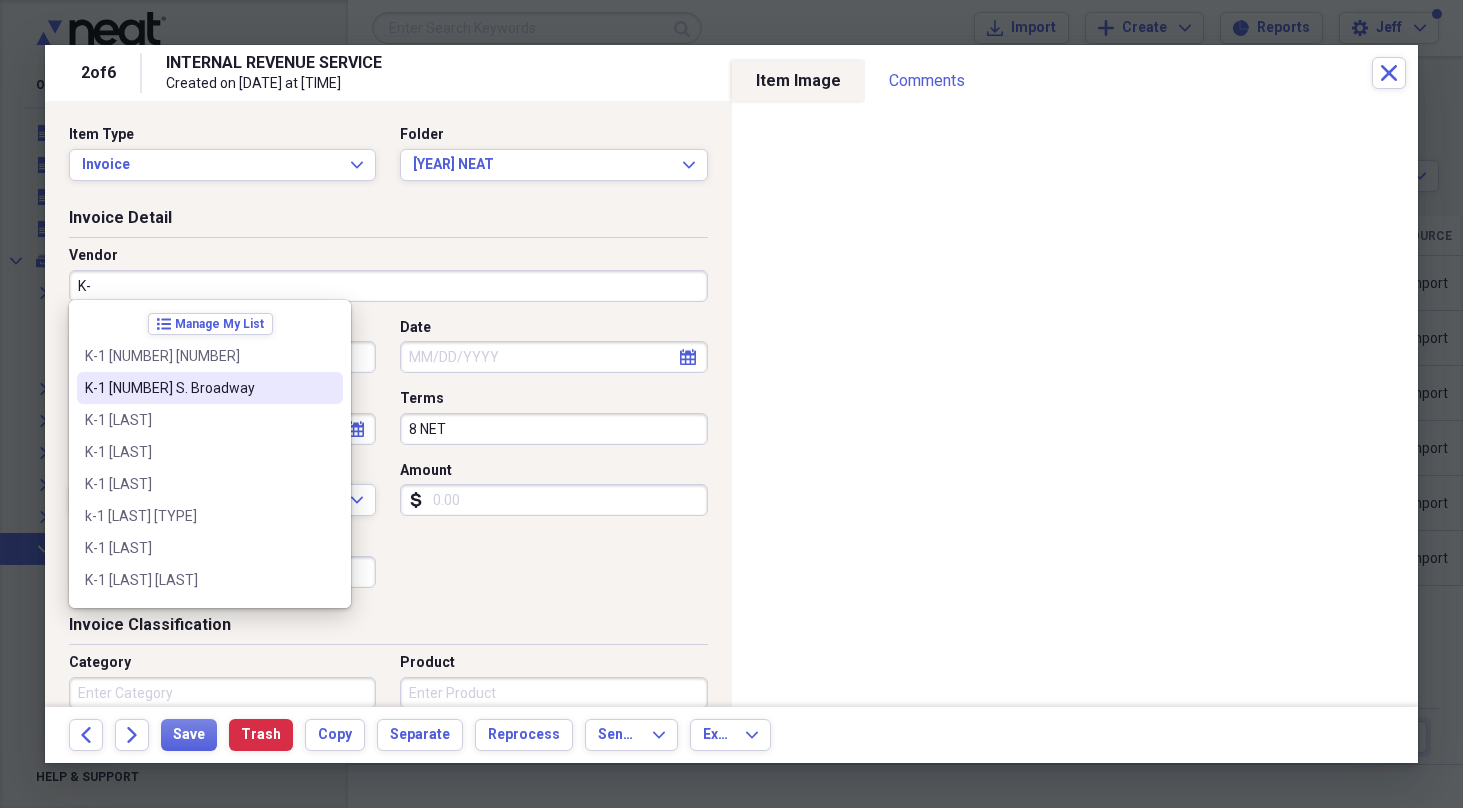 click on "K-1 34 S. [STREET]" at bounding box center (198, 388) 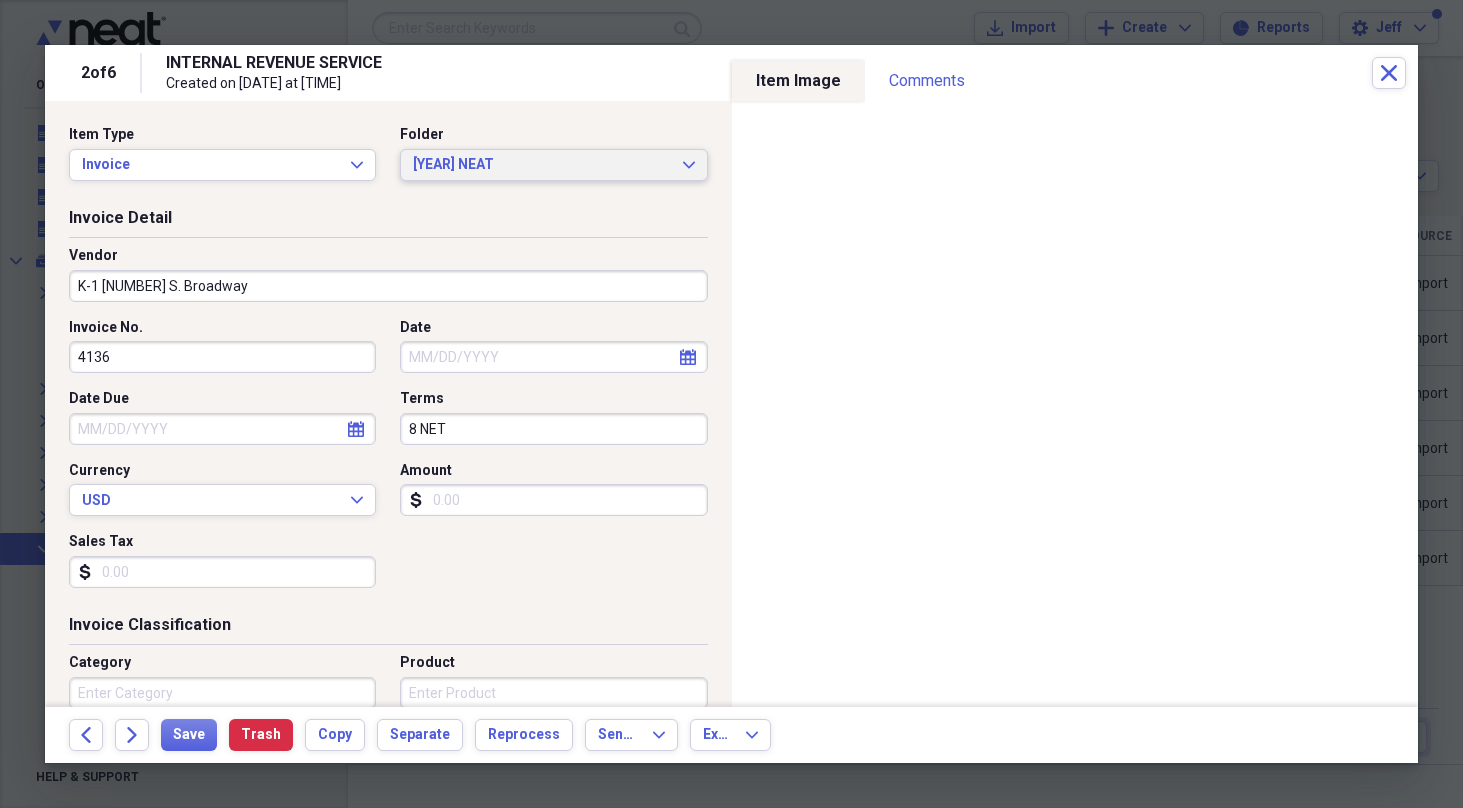 click on "[YEAR] NEAT Expand" at bounding box center (553, 165) 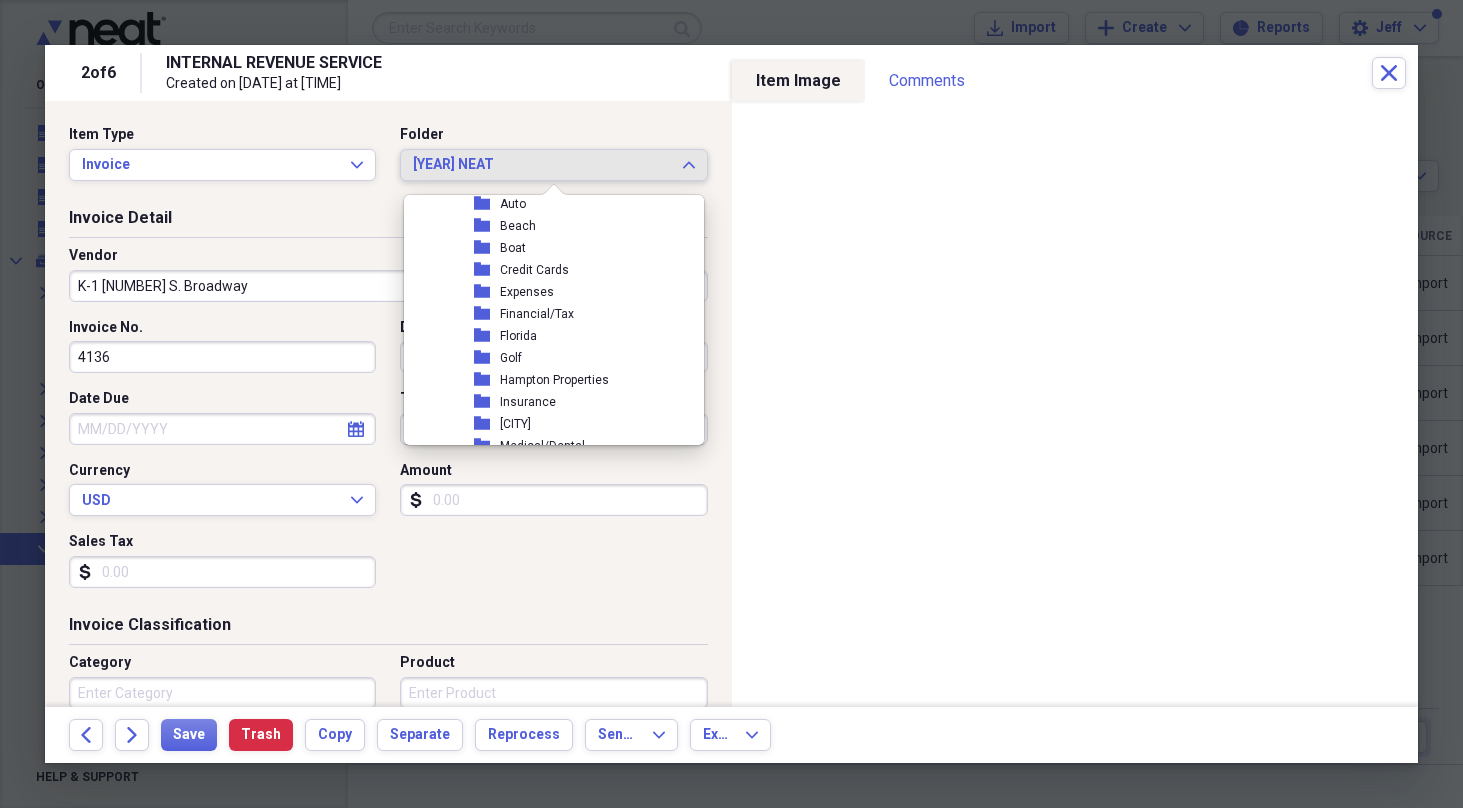 scroll, scrollTop: 393, scrollLeft: 0, axis: vertical 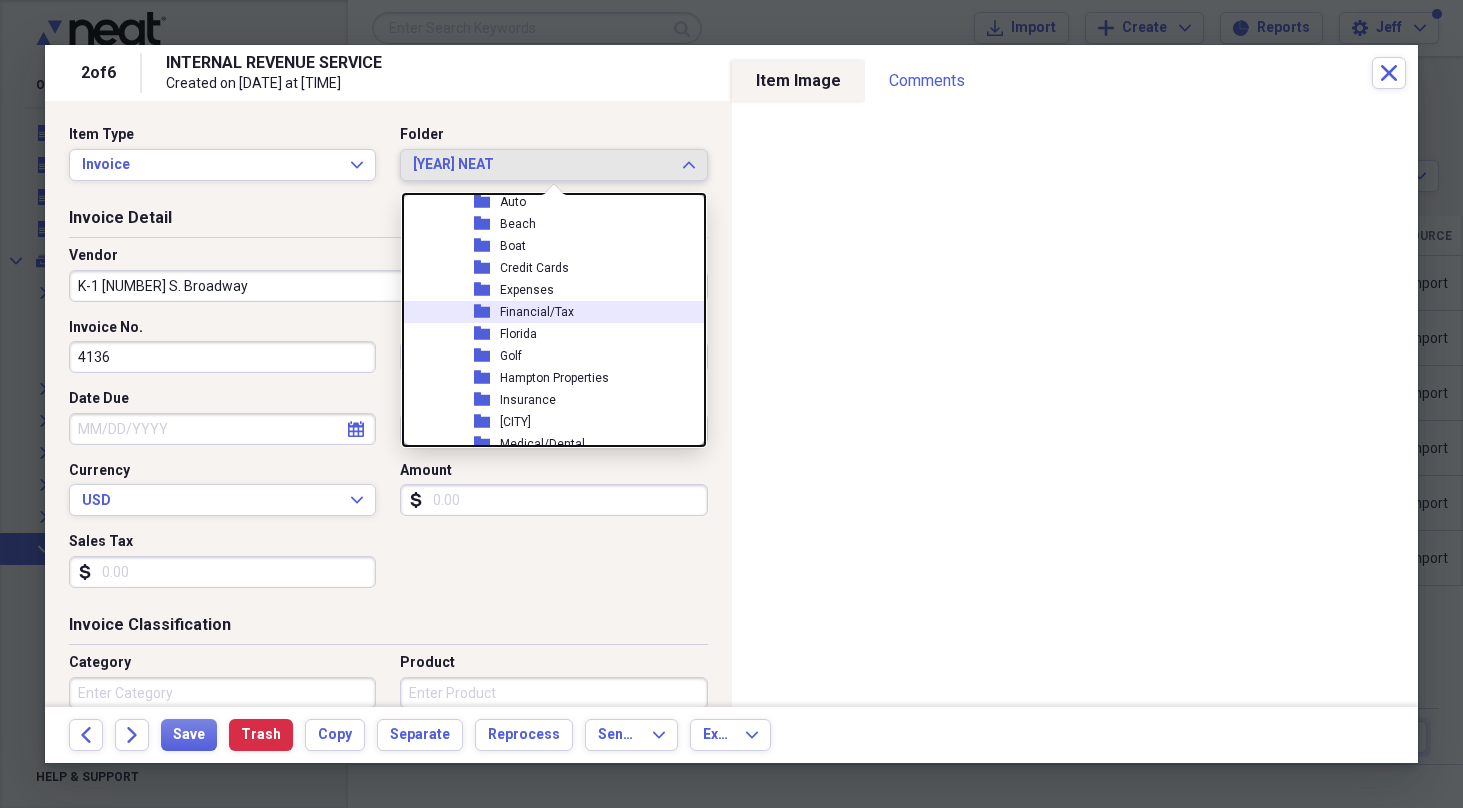 click on "Financial/Tax" at bounding box center (537, 312) 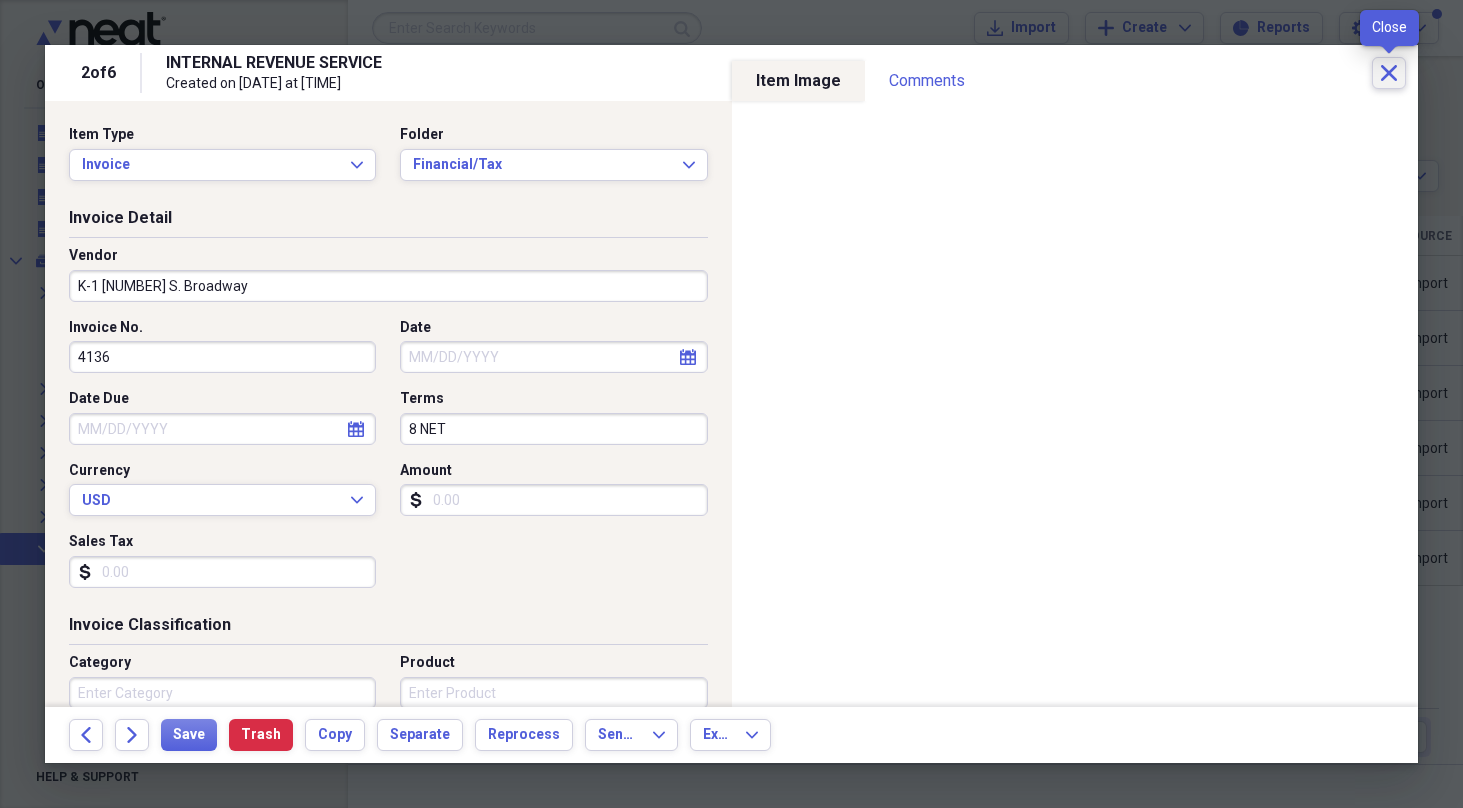 click on "Close" 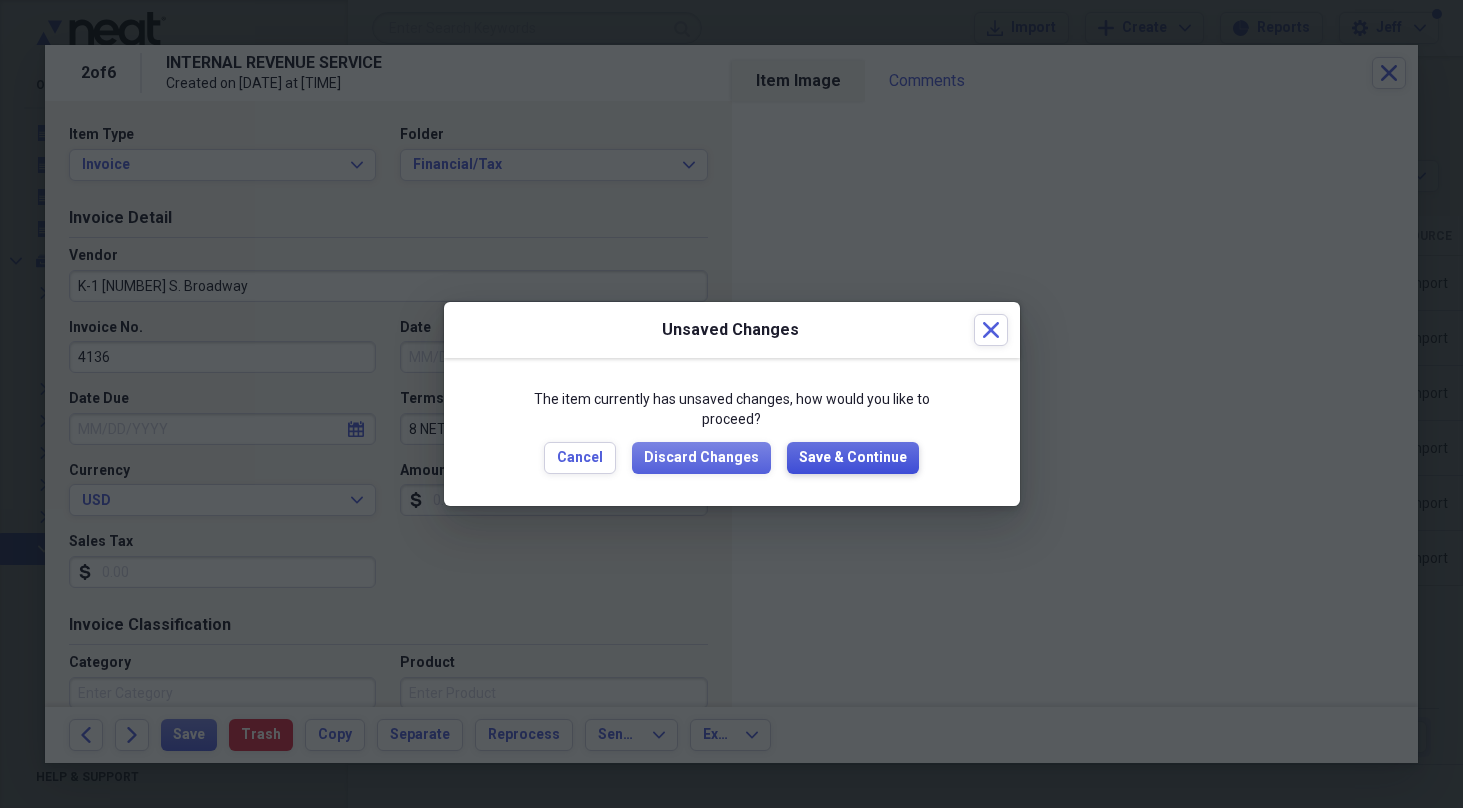 click on "Save & Continue" at bounding box center [853, 458] 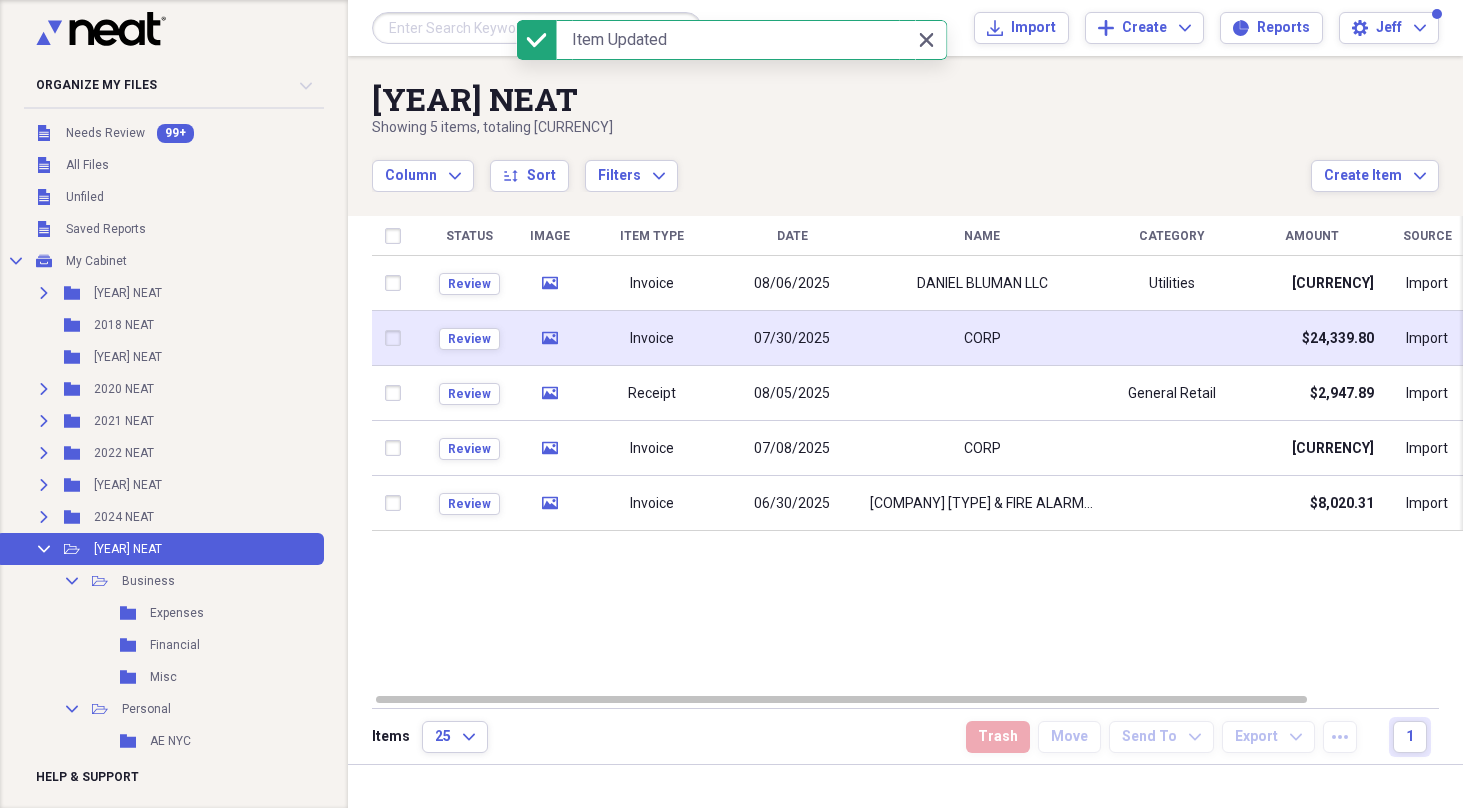 click on "CORP" at bounding box center (982, 338) 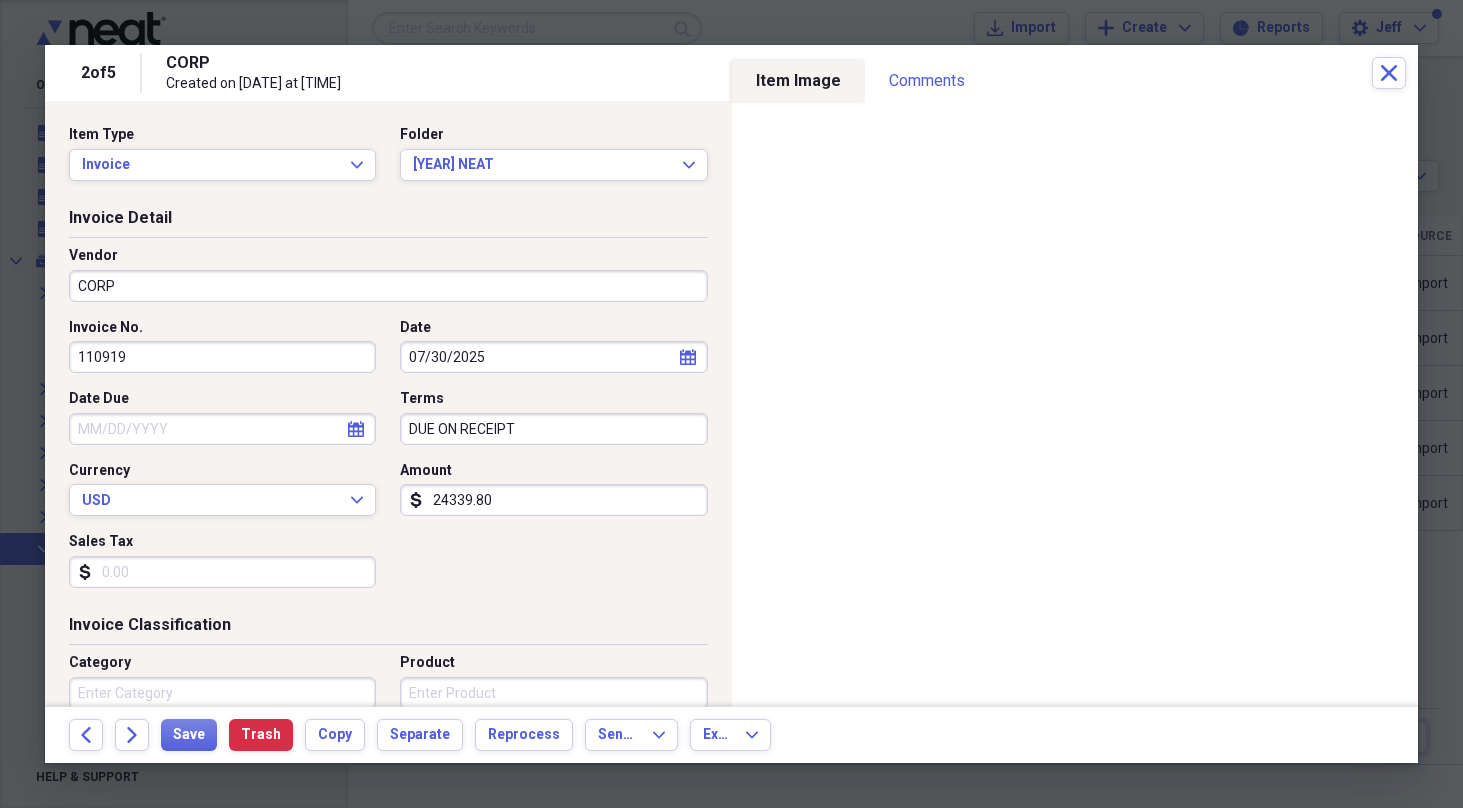 click on "CORP" at bounding box center (388, 286) 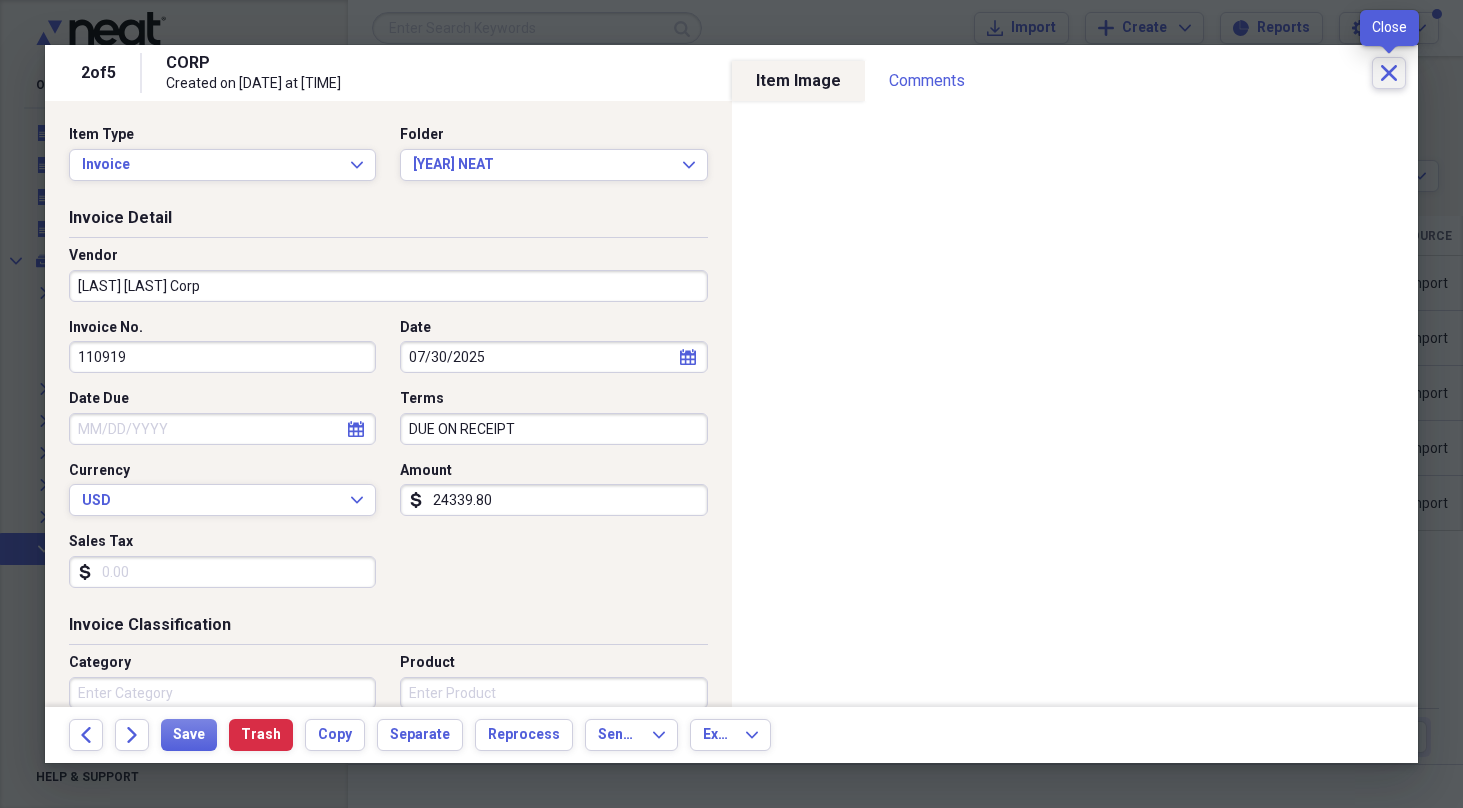 type on "Brook Power Corp" 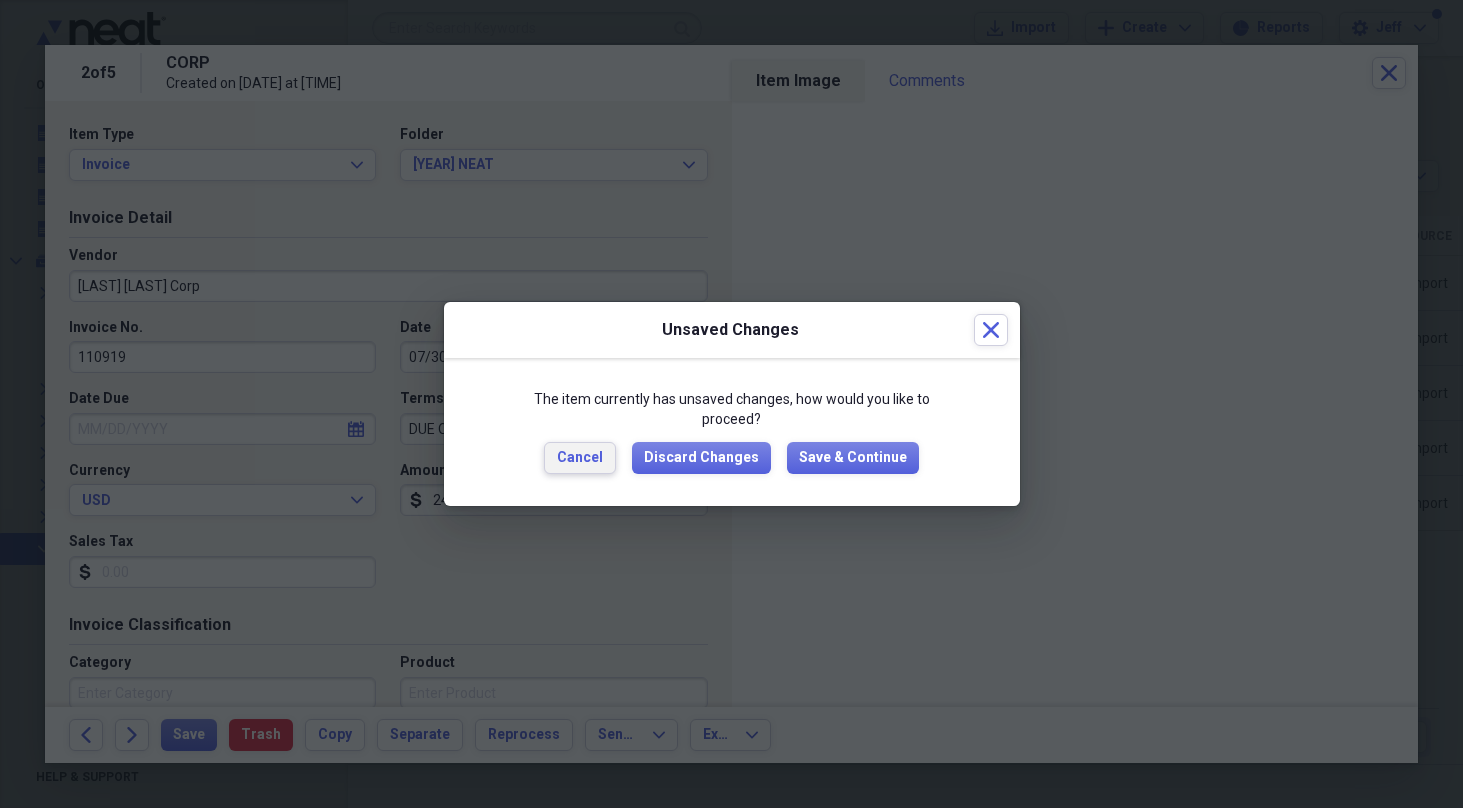 click on "Cancel" at bounding box center [580, 458] 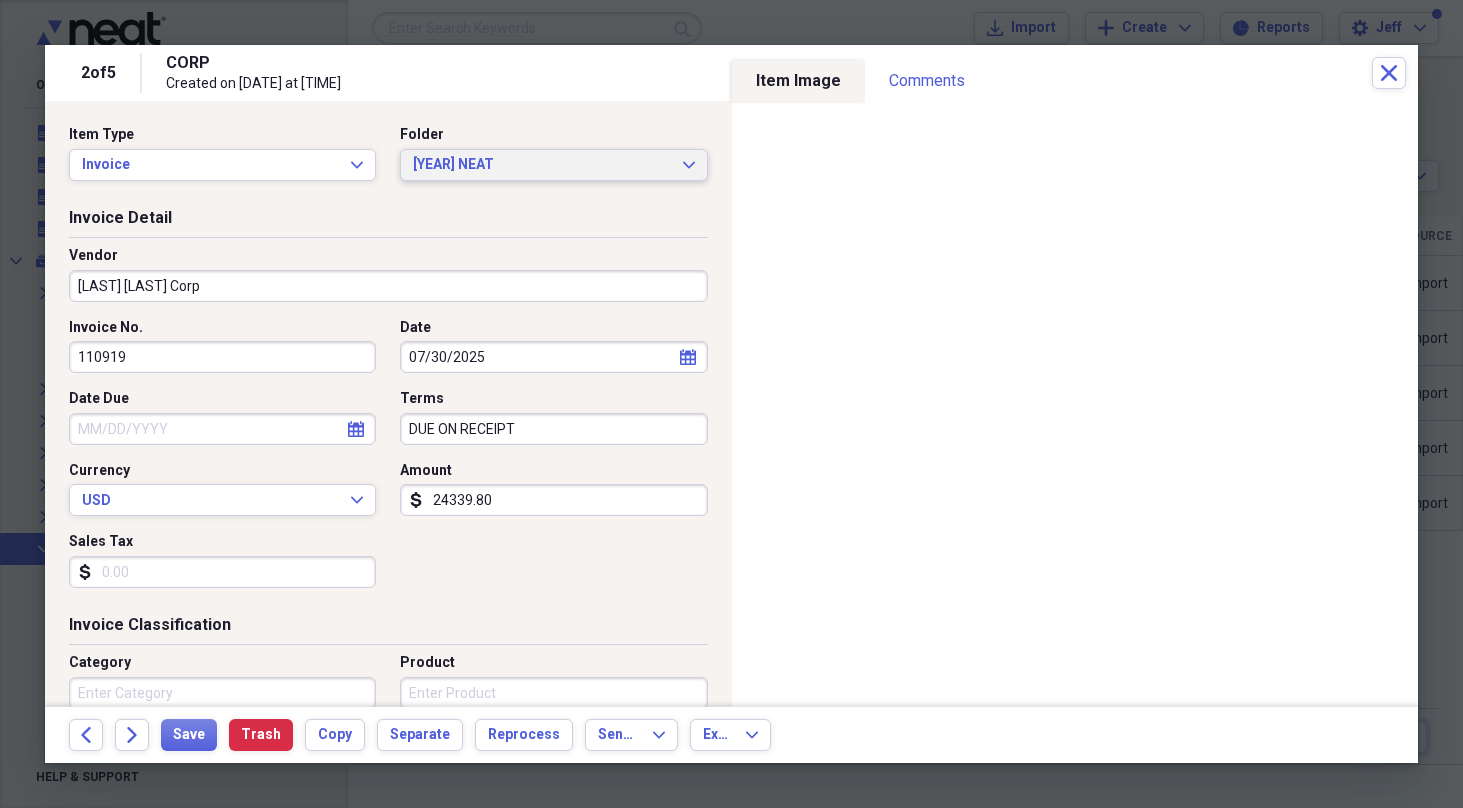click on "Expand" 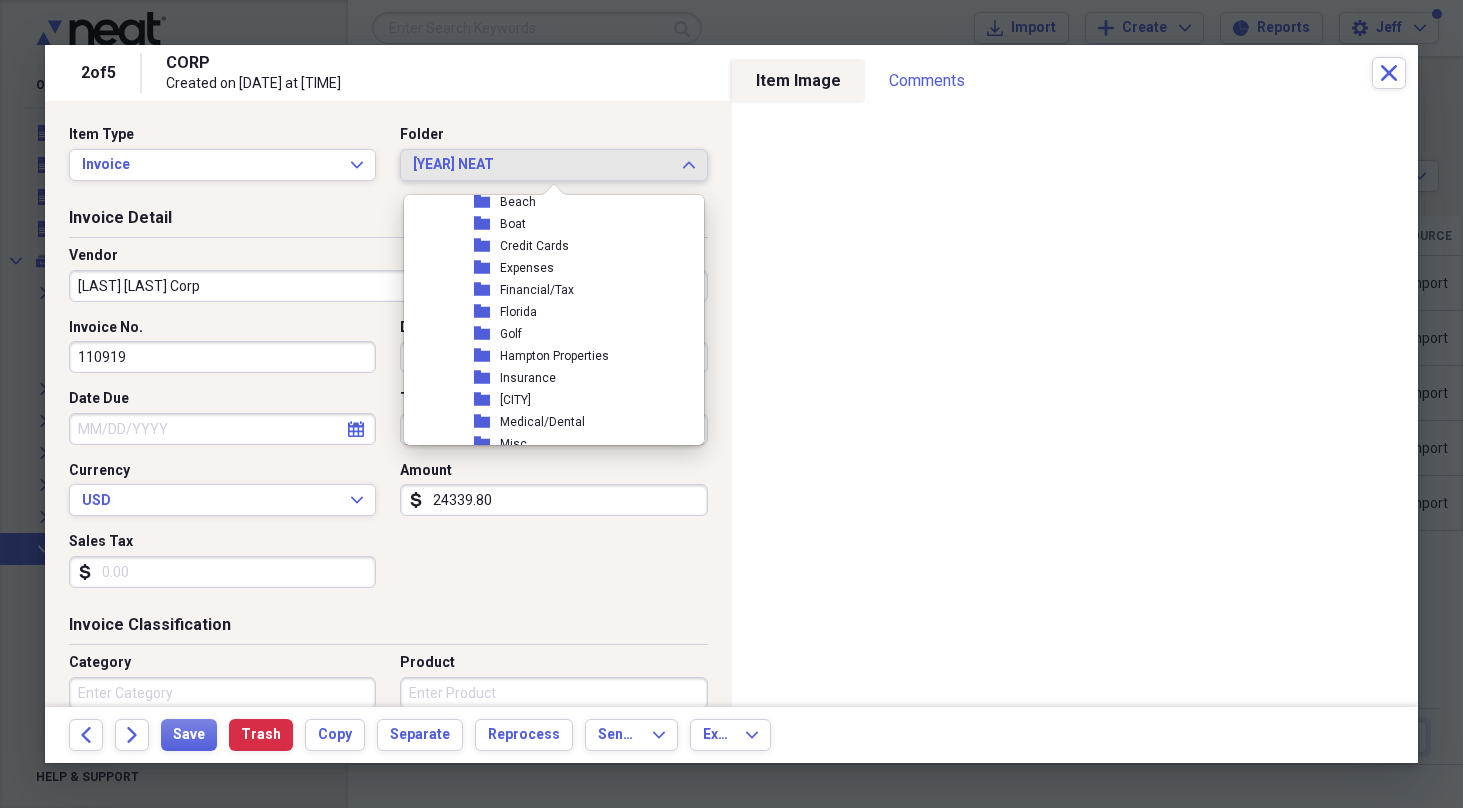 scroll, scrollTop: 428, scrollLeft: 0, axis: vertical 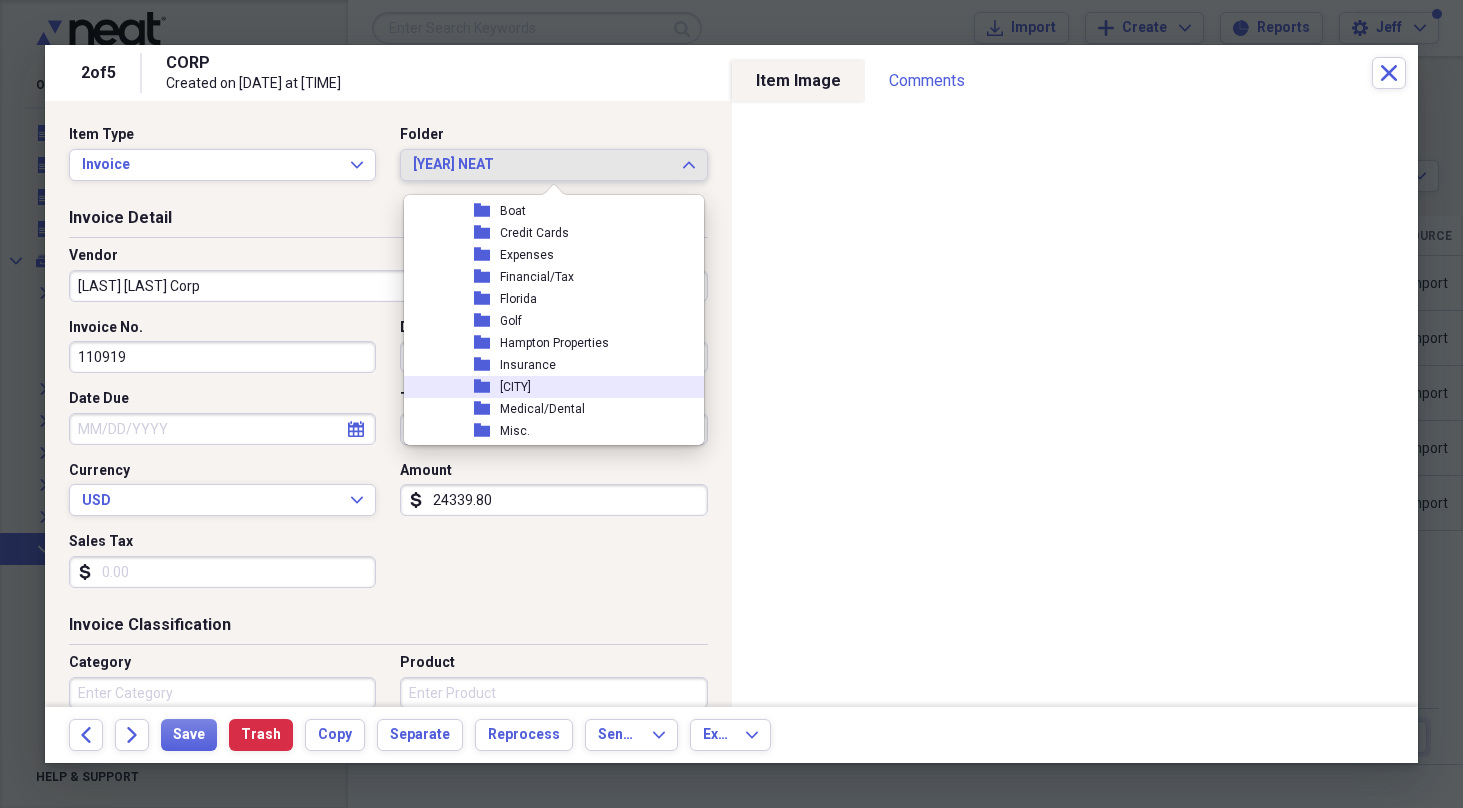 click on "[PERSON]" at bounding box center [515, 387] 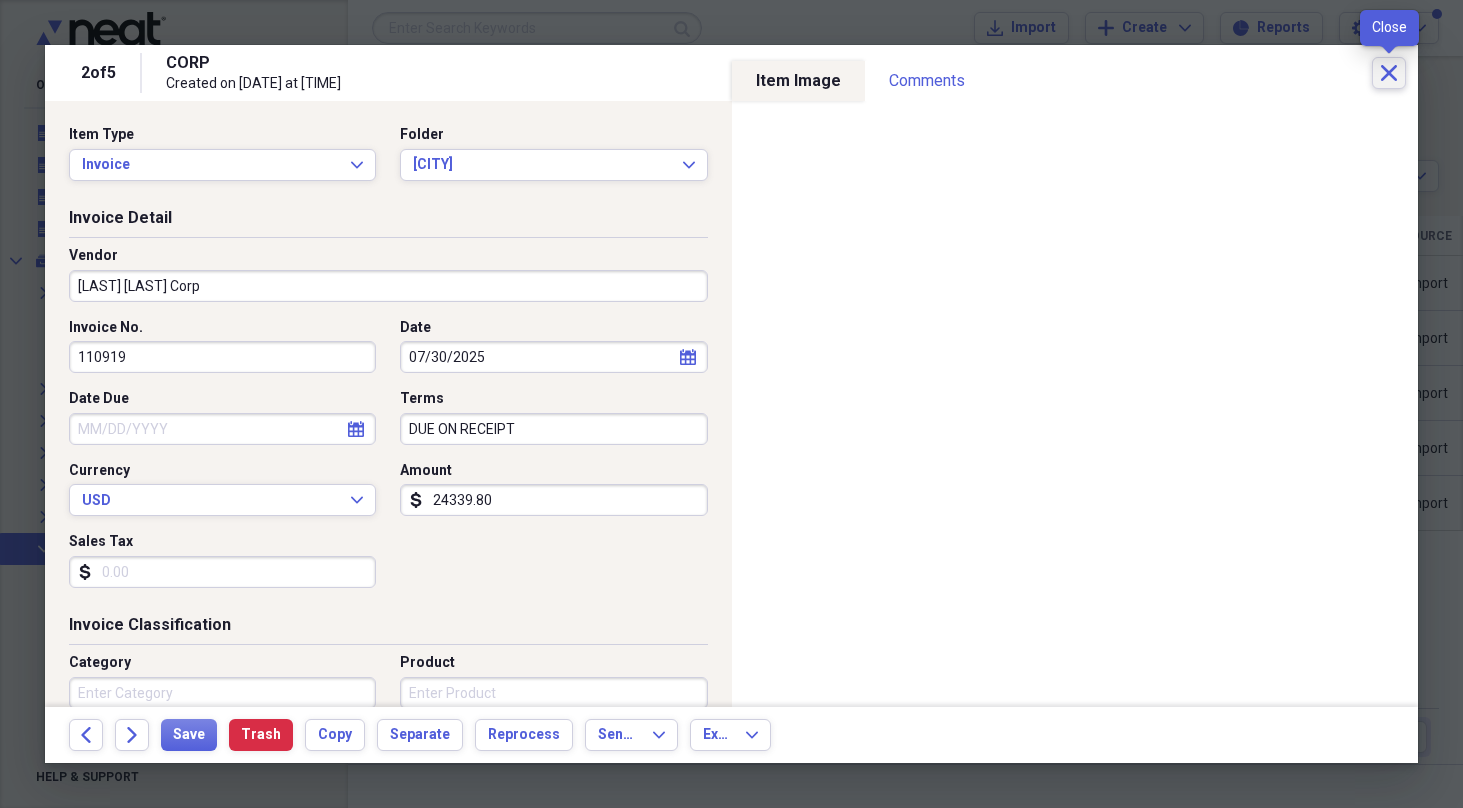 click on "Close" 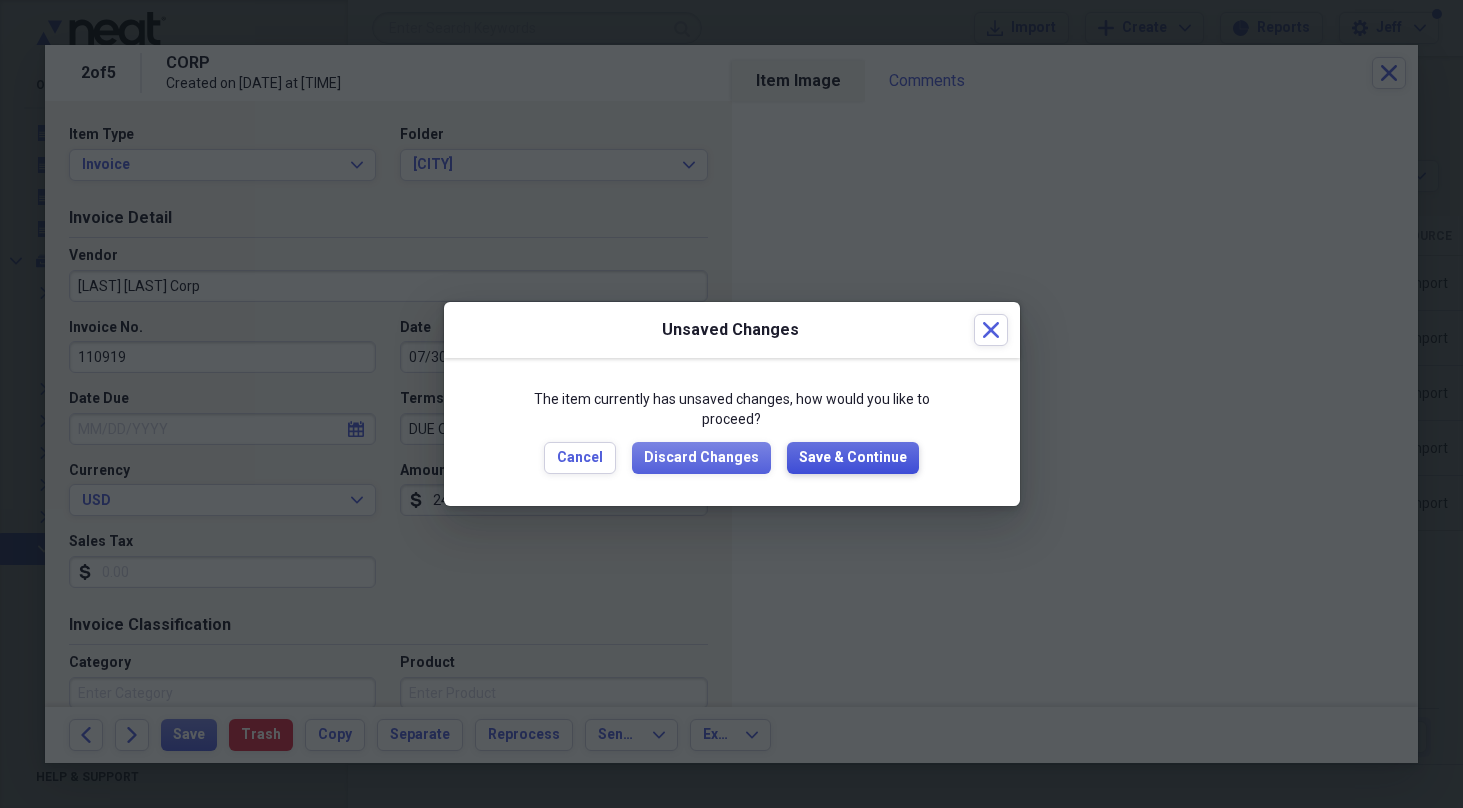 click on "Save & Continue" at bounding box center [853, 458] 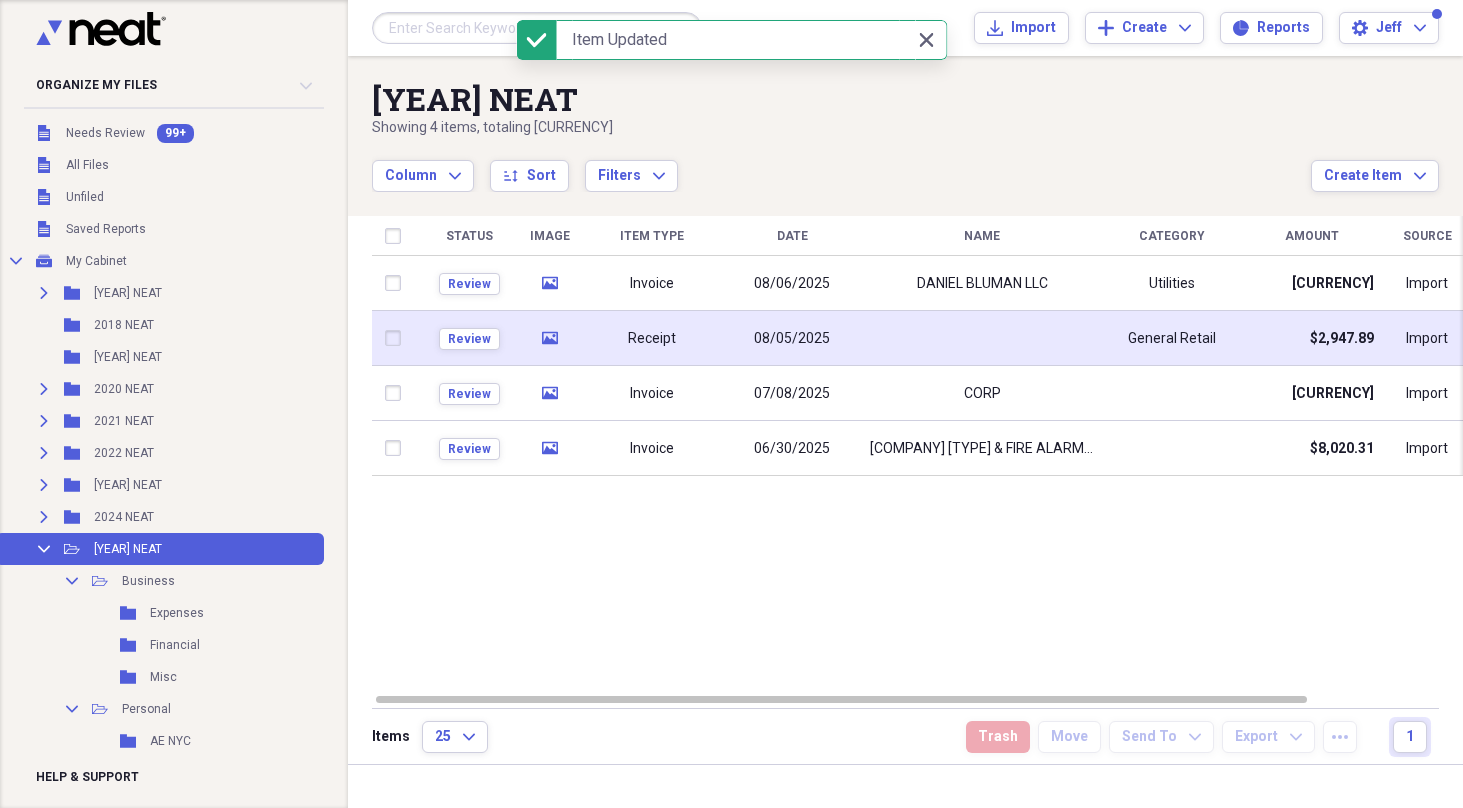 click at bounding box center (982, 338) 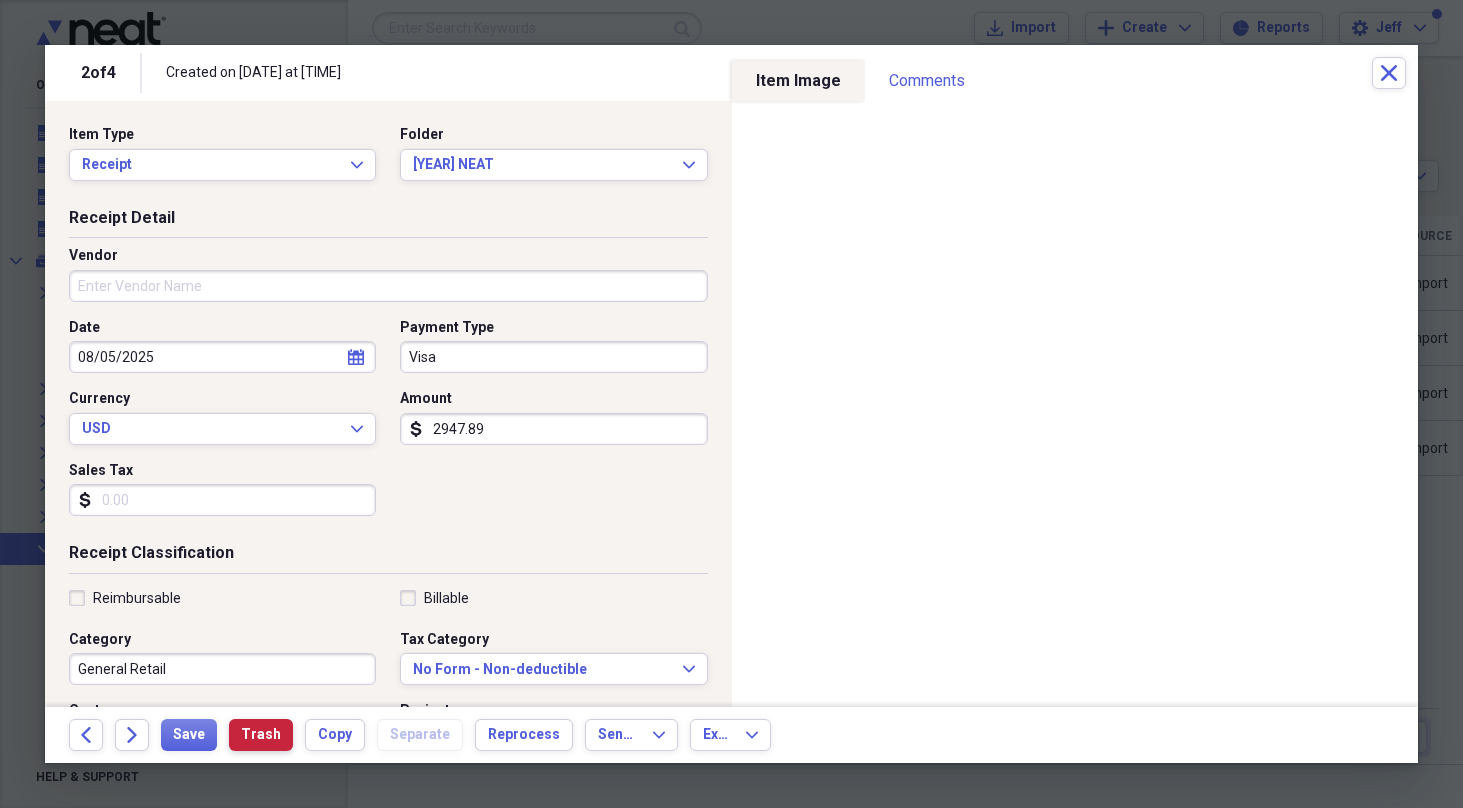 click on "Trash" at bounding box center (261, 735) 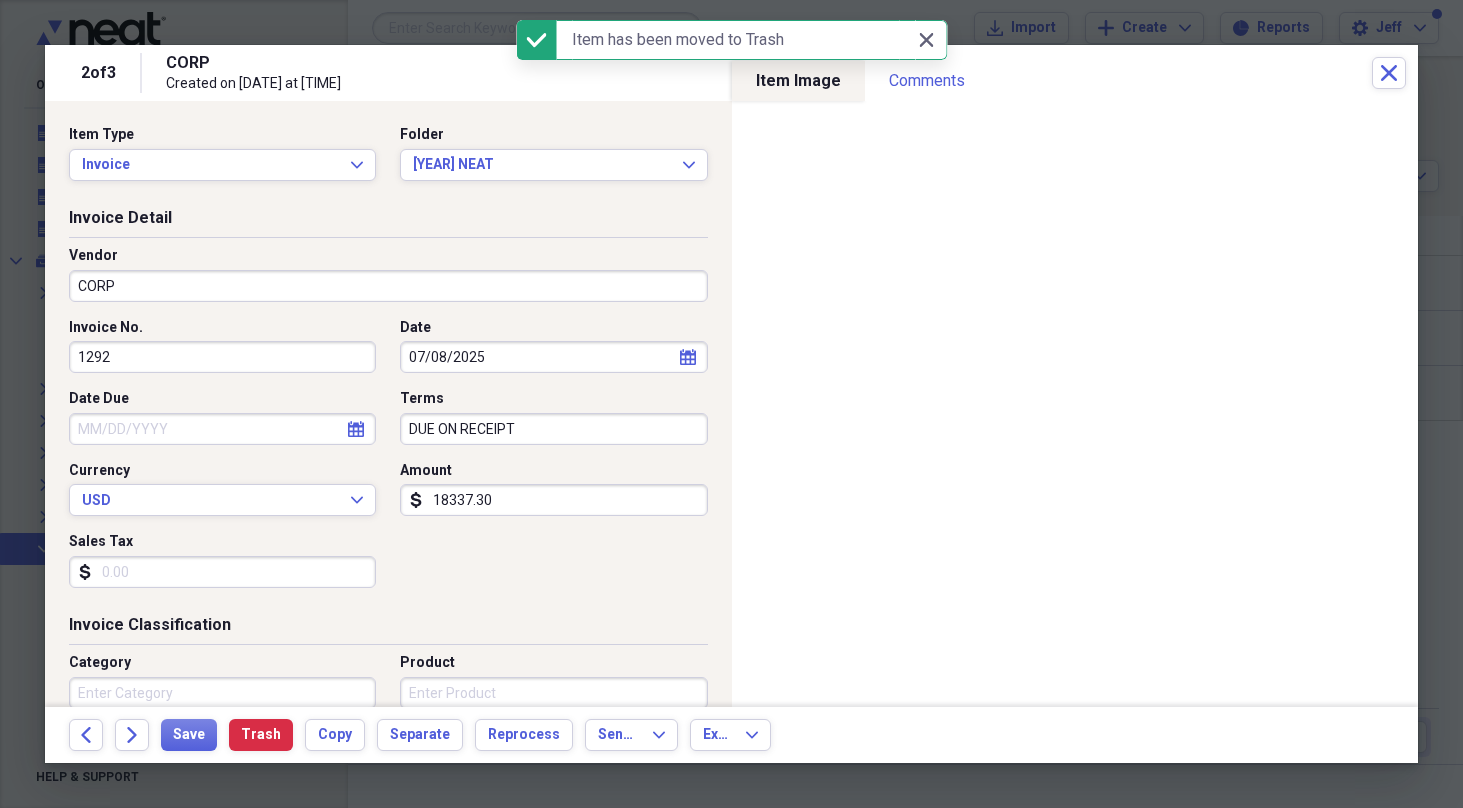 click on "CORP" at bounding box center [388, 286] 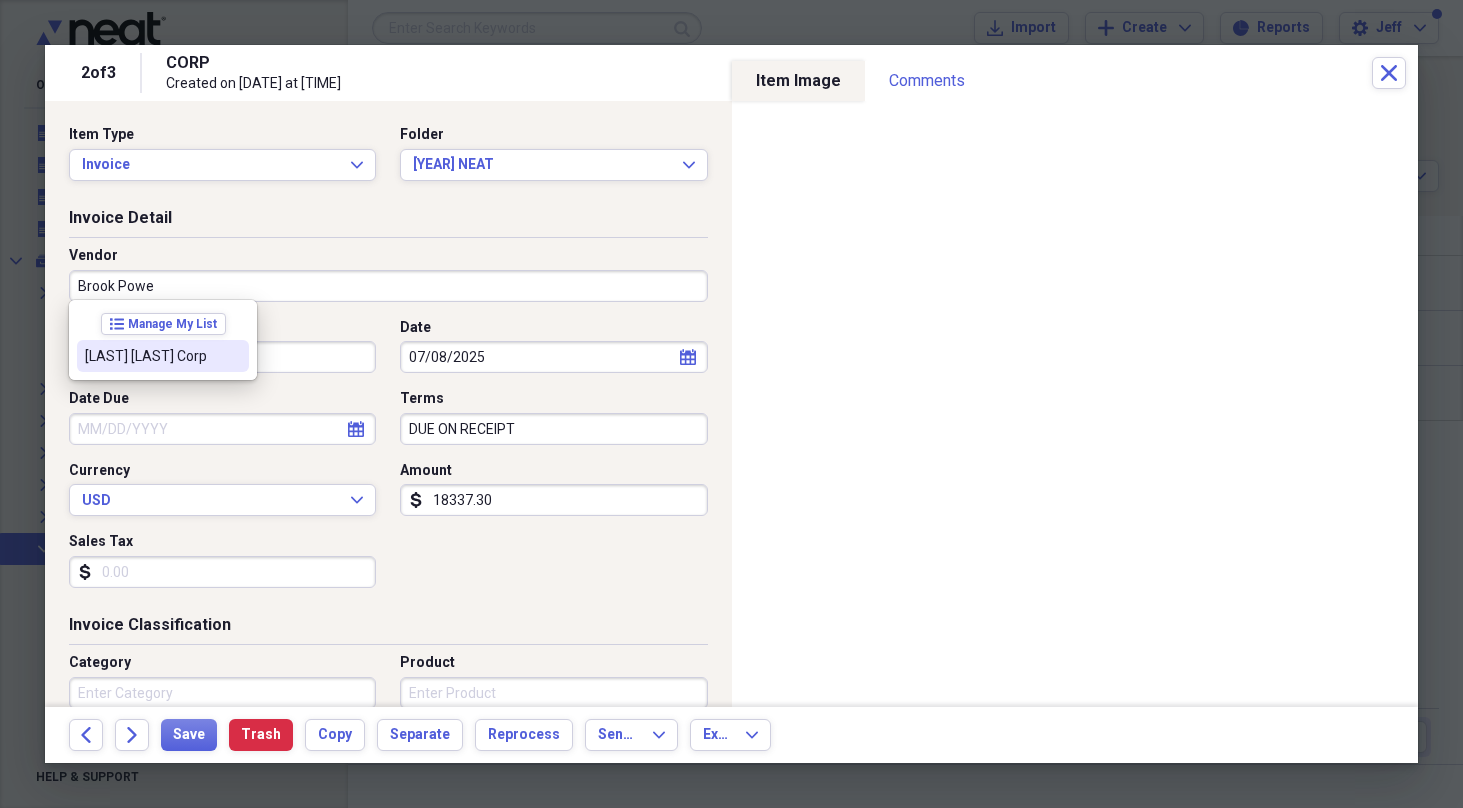 click on "Brook Power Corp" at bounding box center (151, 356) 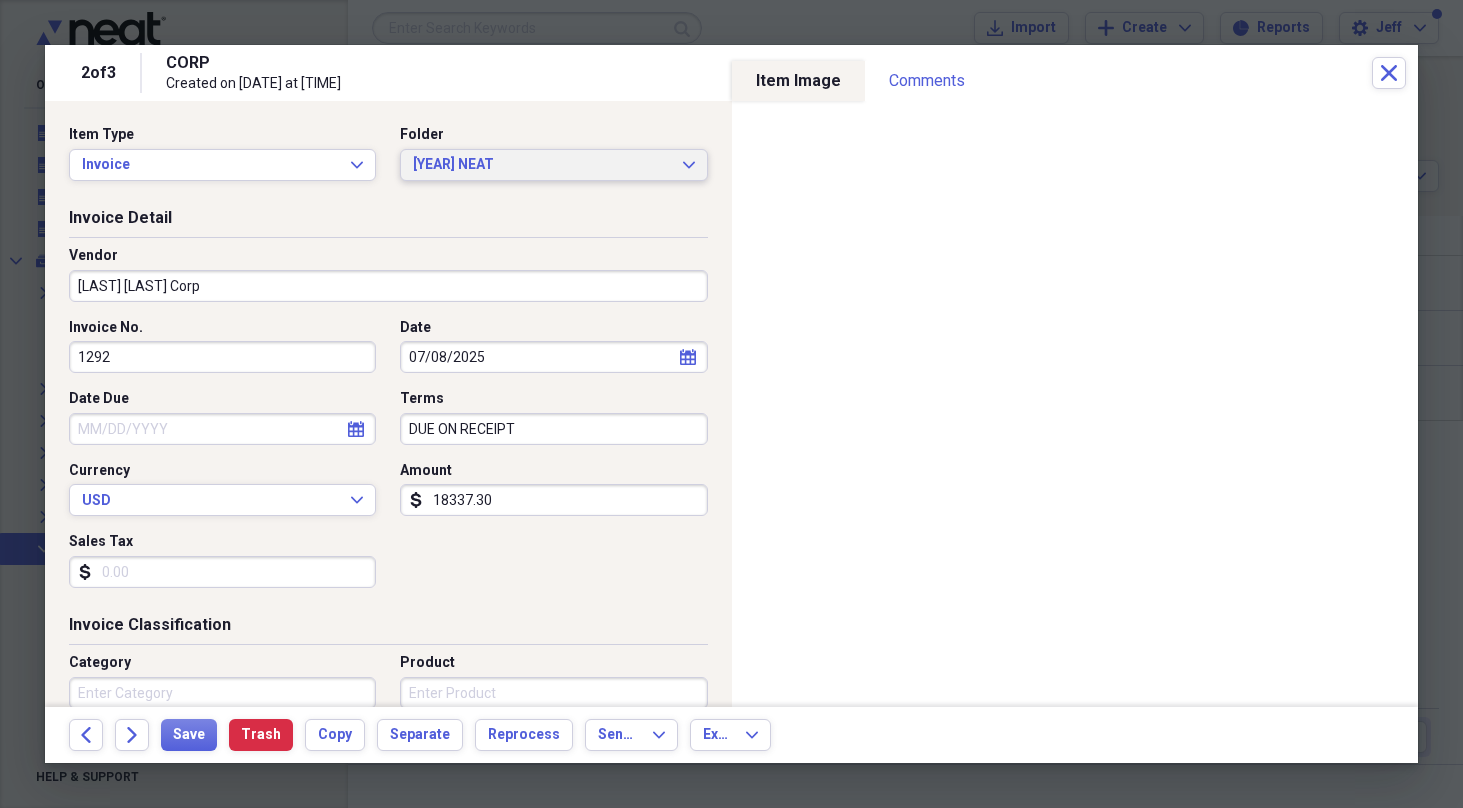 click on "Expand" 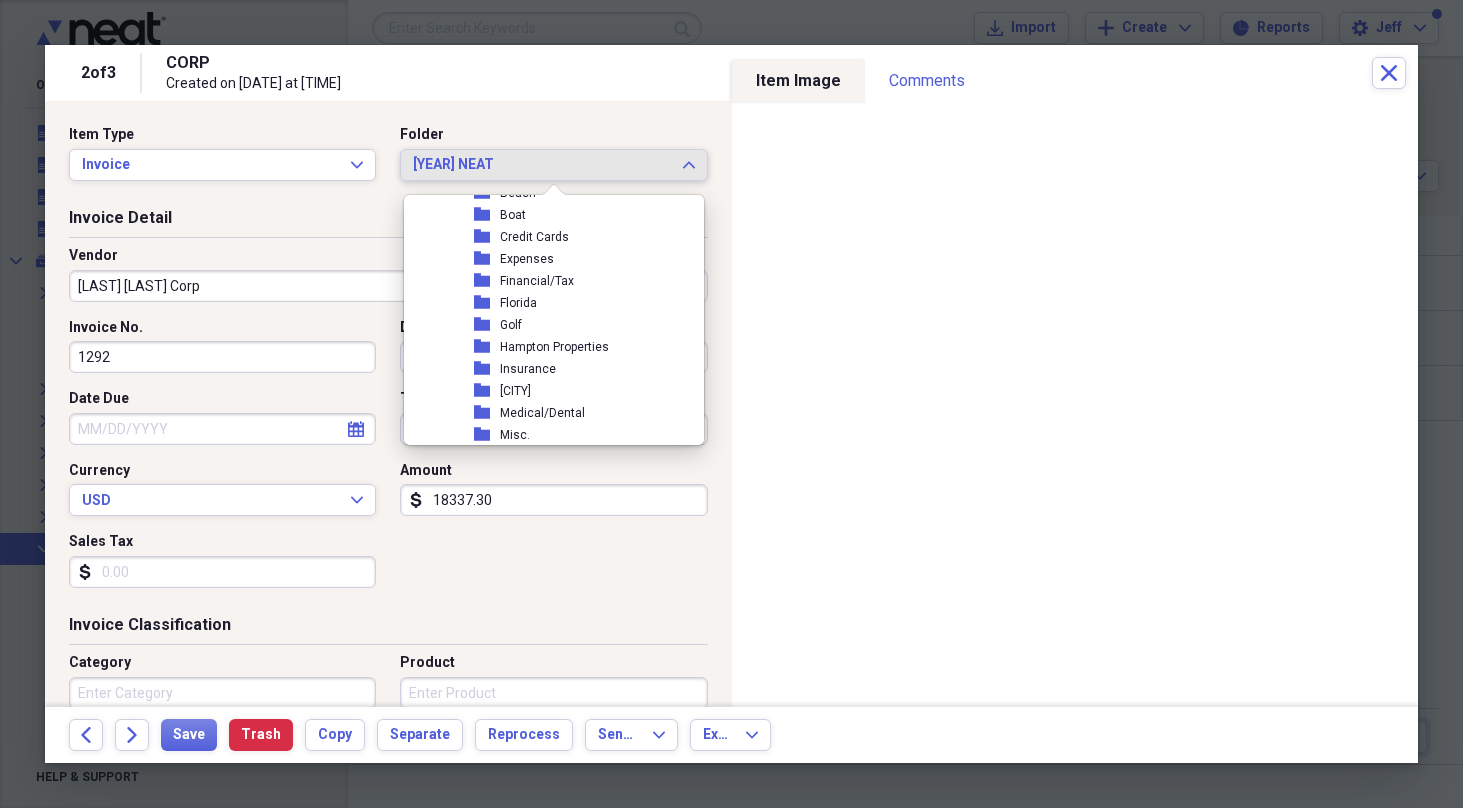 scroll, scrollTop: 439, scrollLeft: 0, axis: vertical 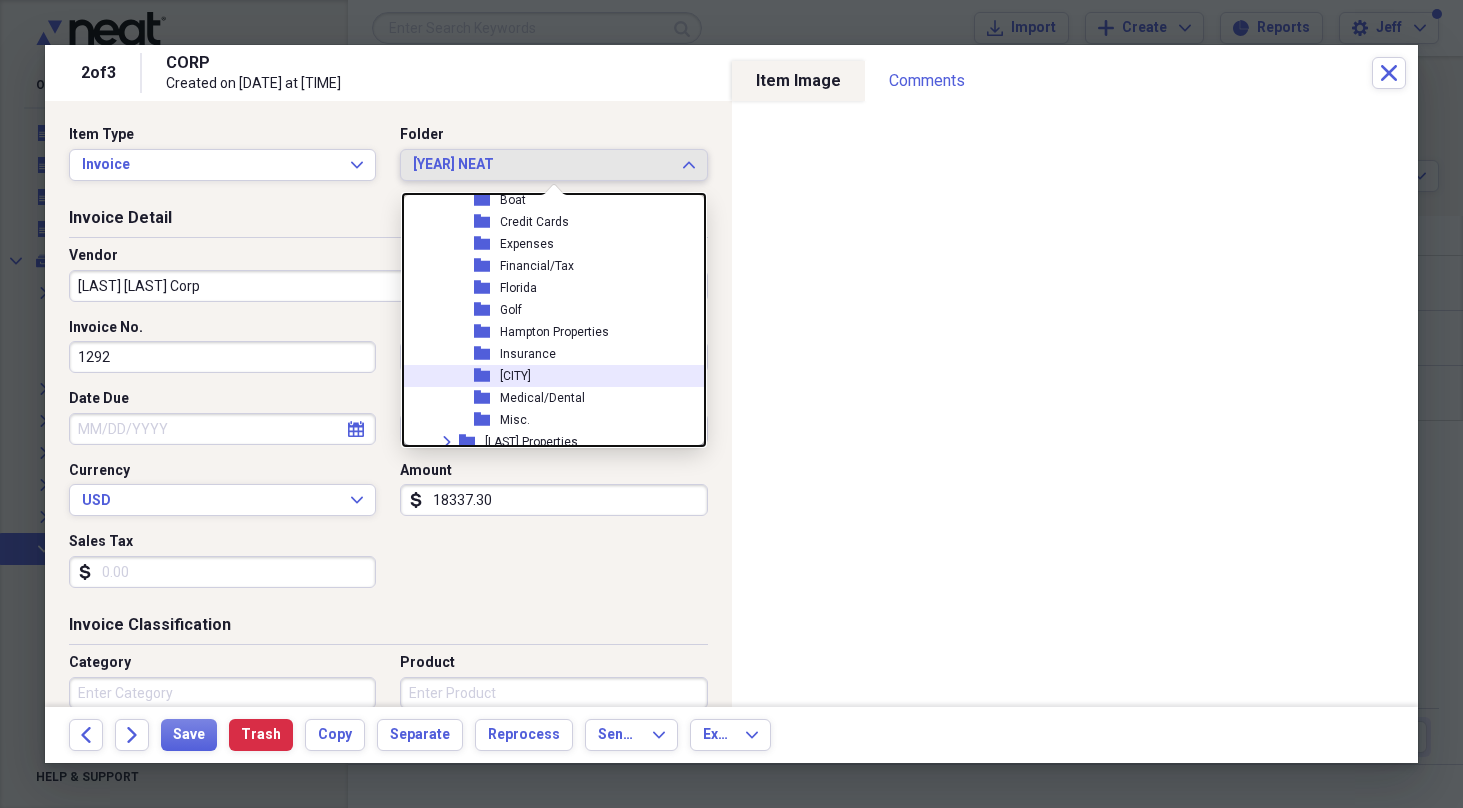 click on "[PERSON]" at bounding box center [515, 376] 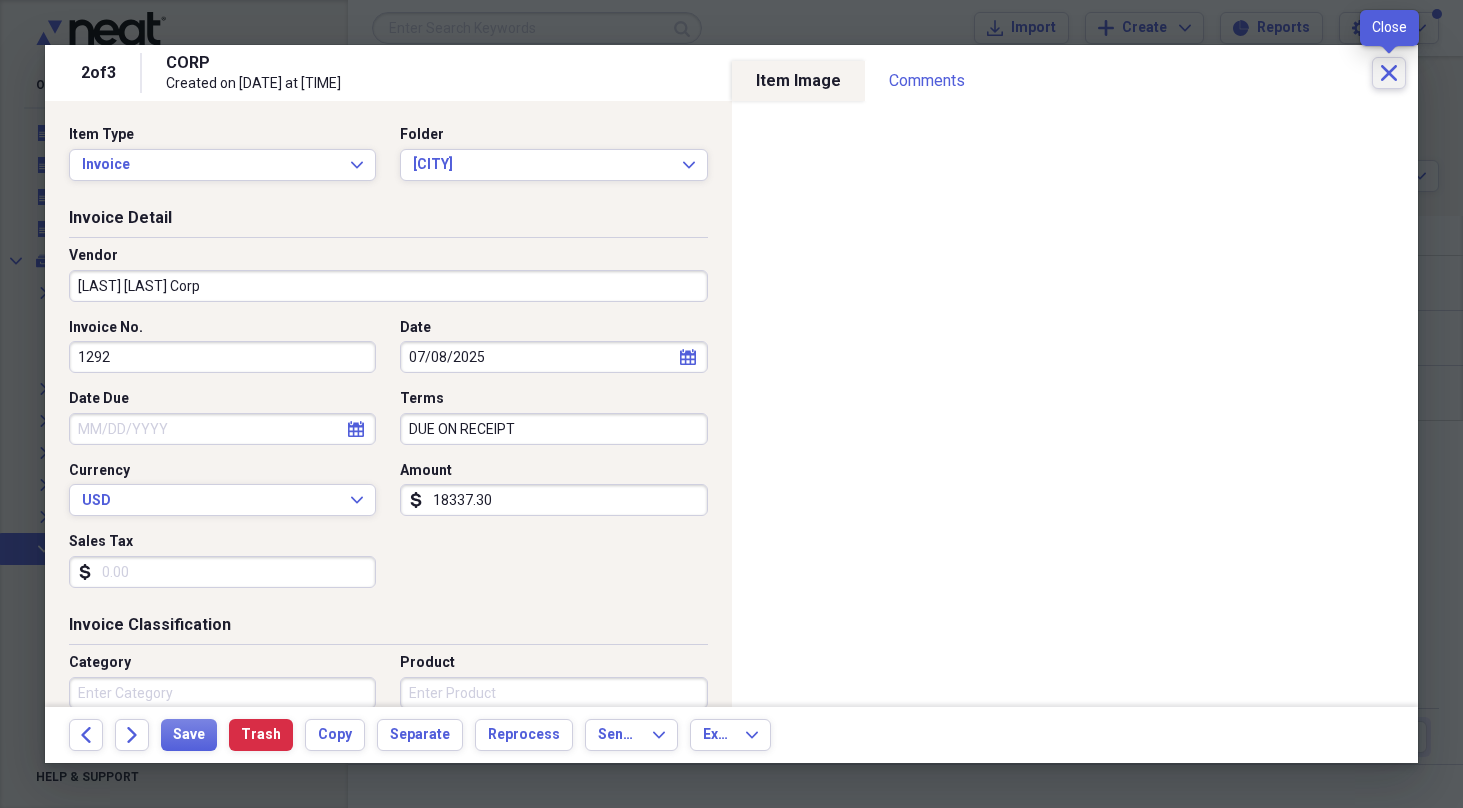 click 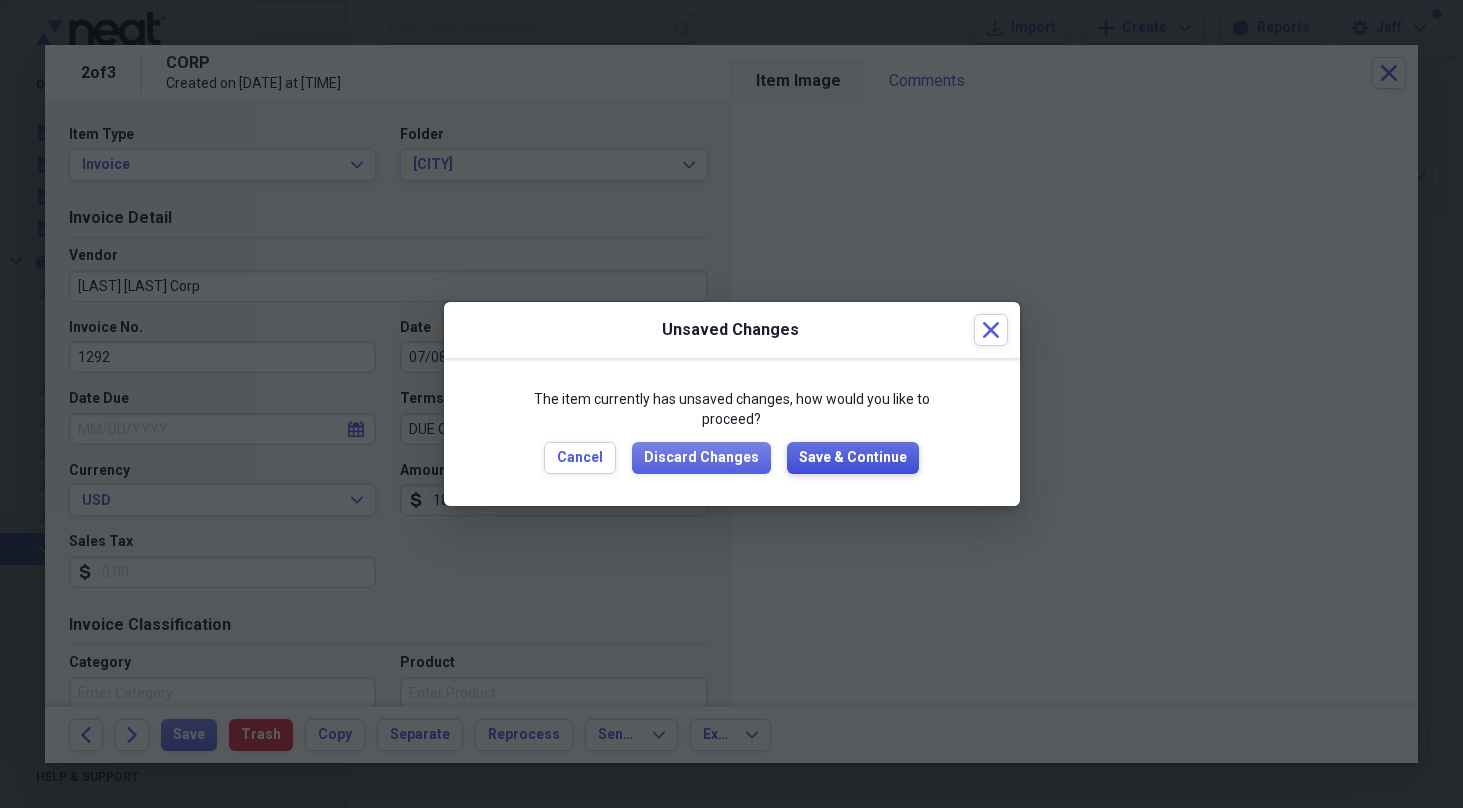 click on "Save & Continue" at bounding box center [853, 458] 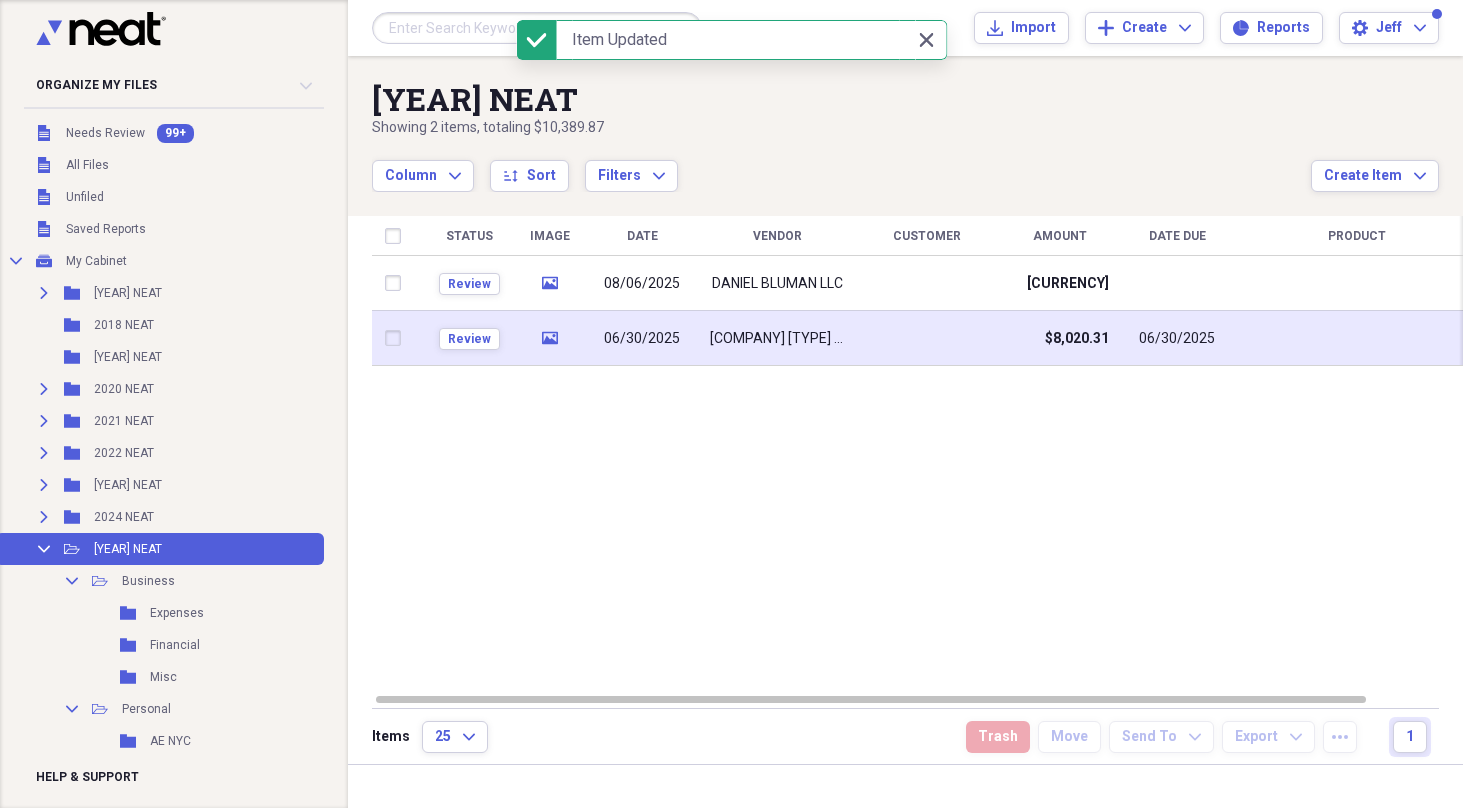click at bounding box center [927, 338] 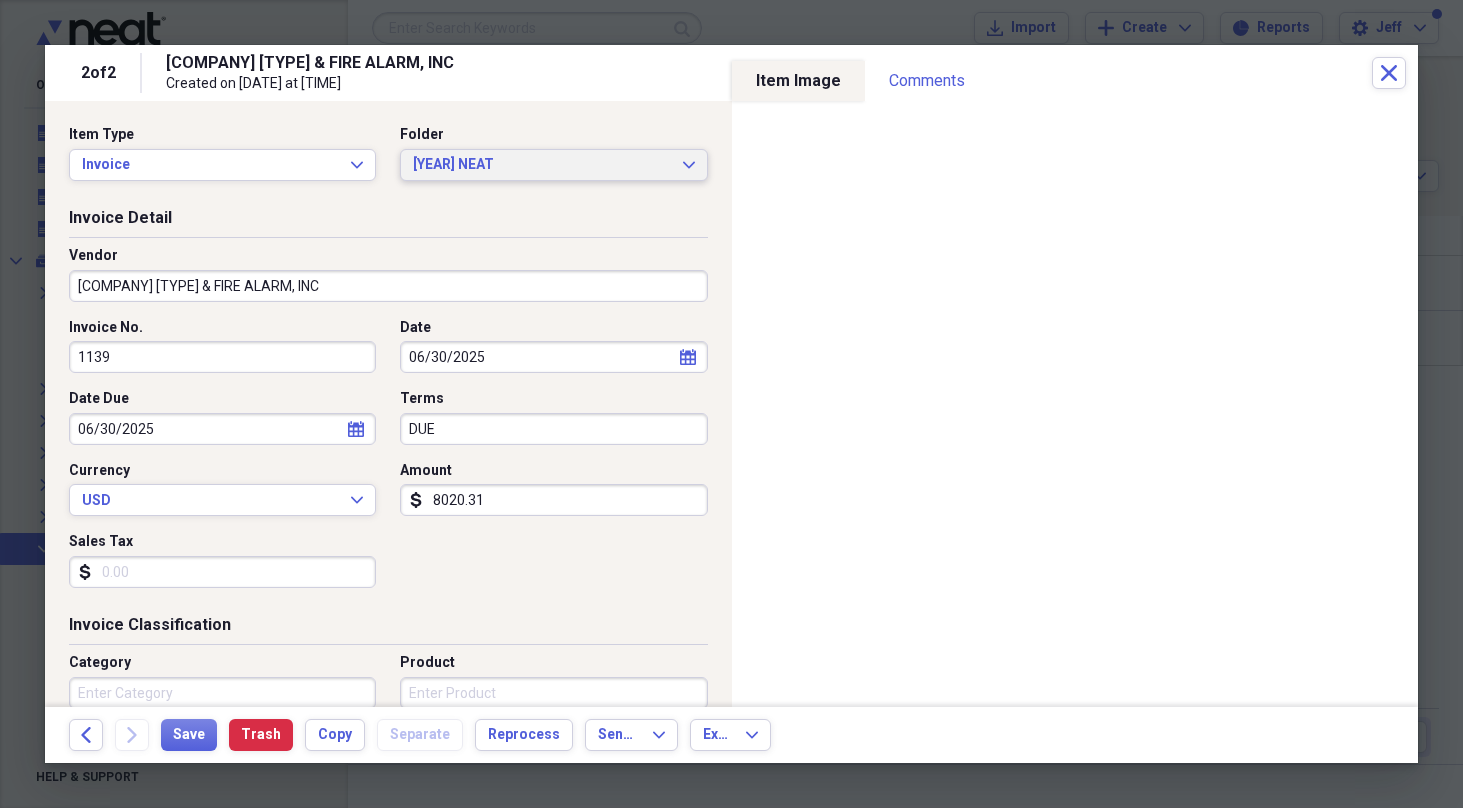 click on "2025 NEAT" at bounding box center (541, 165) 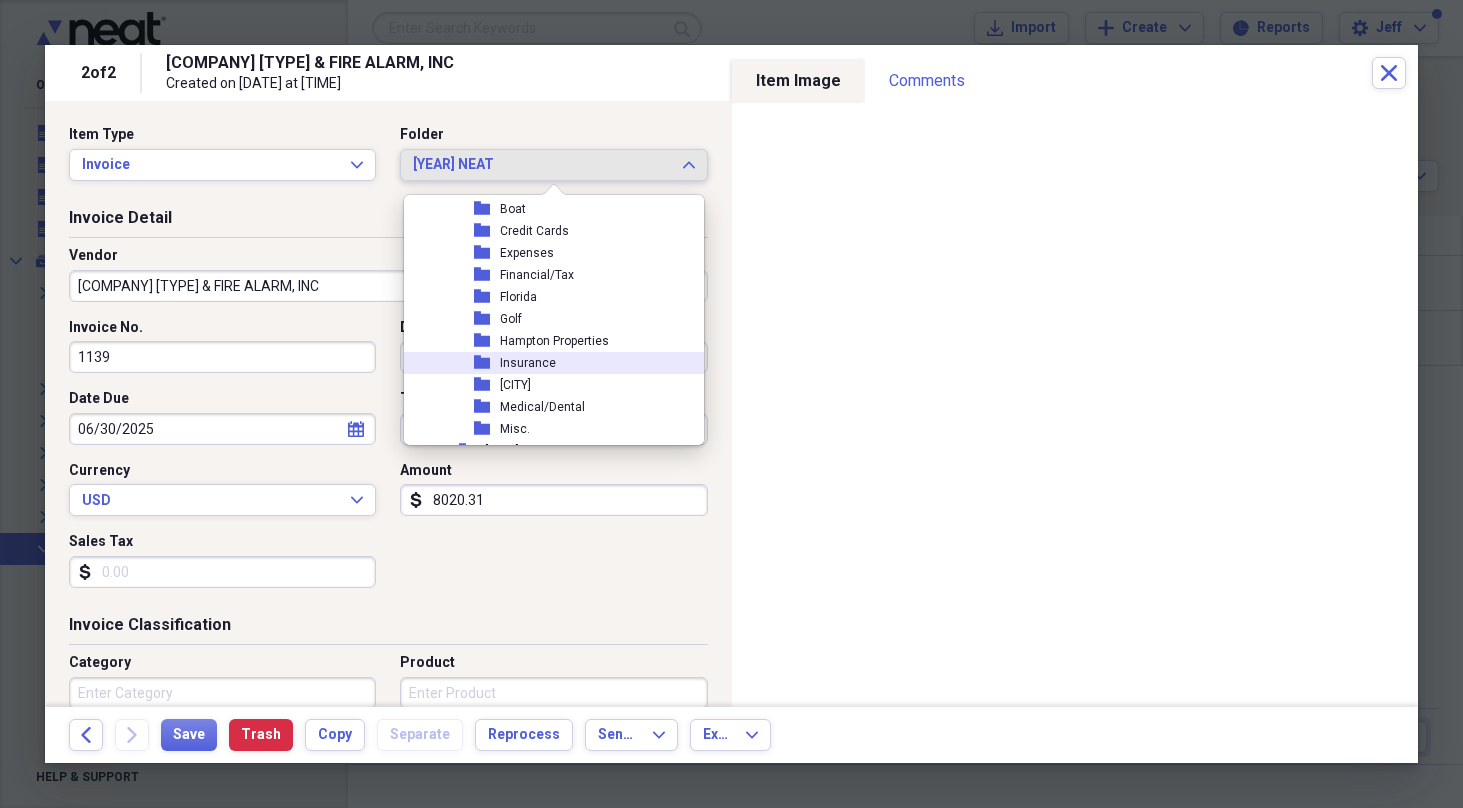 scroll, scrollTop: 495, scrollLeft: 0, axis: vertical 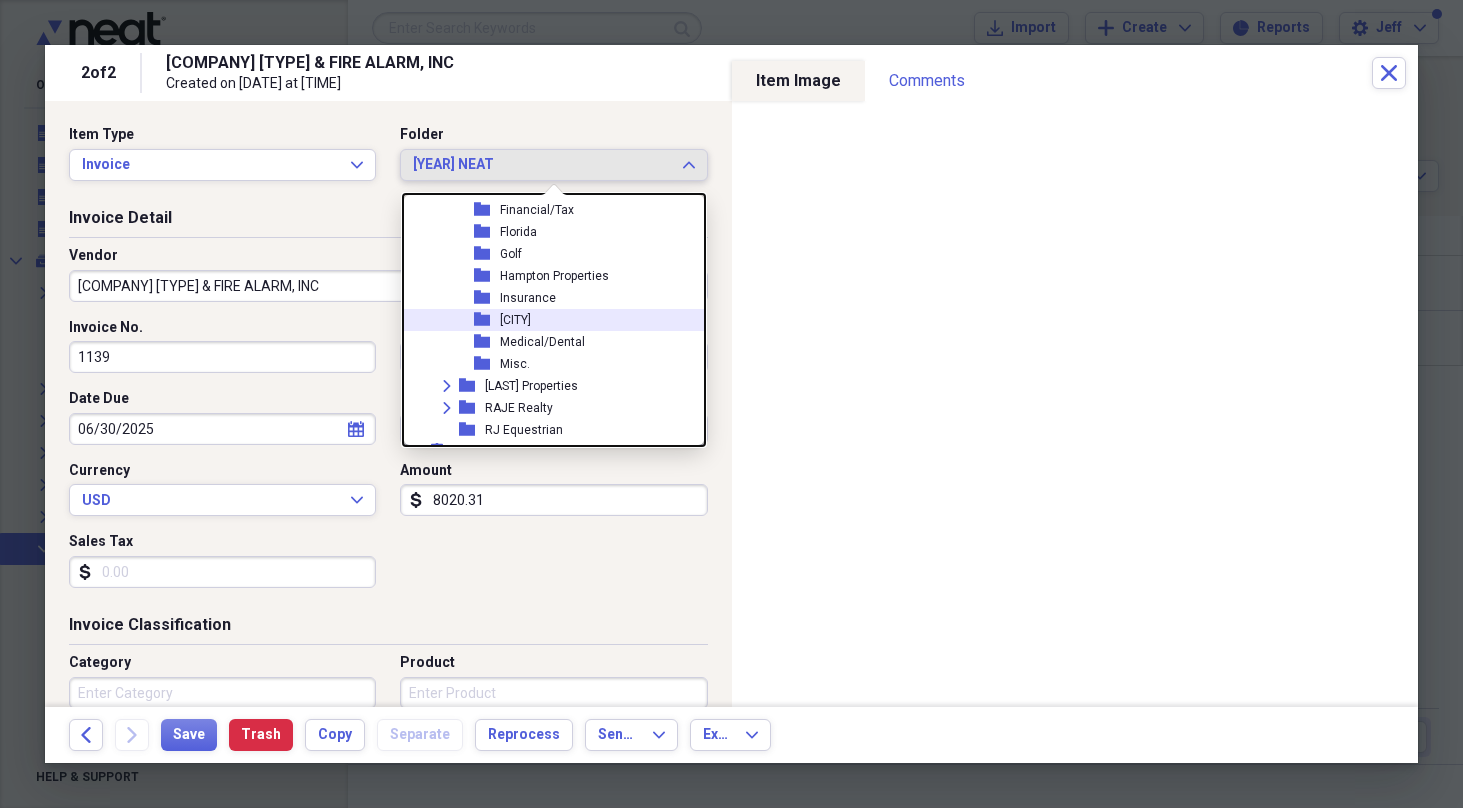 click on "[PERSON]" at bounding box center (515, 320) 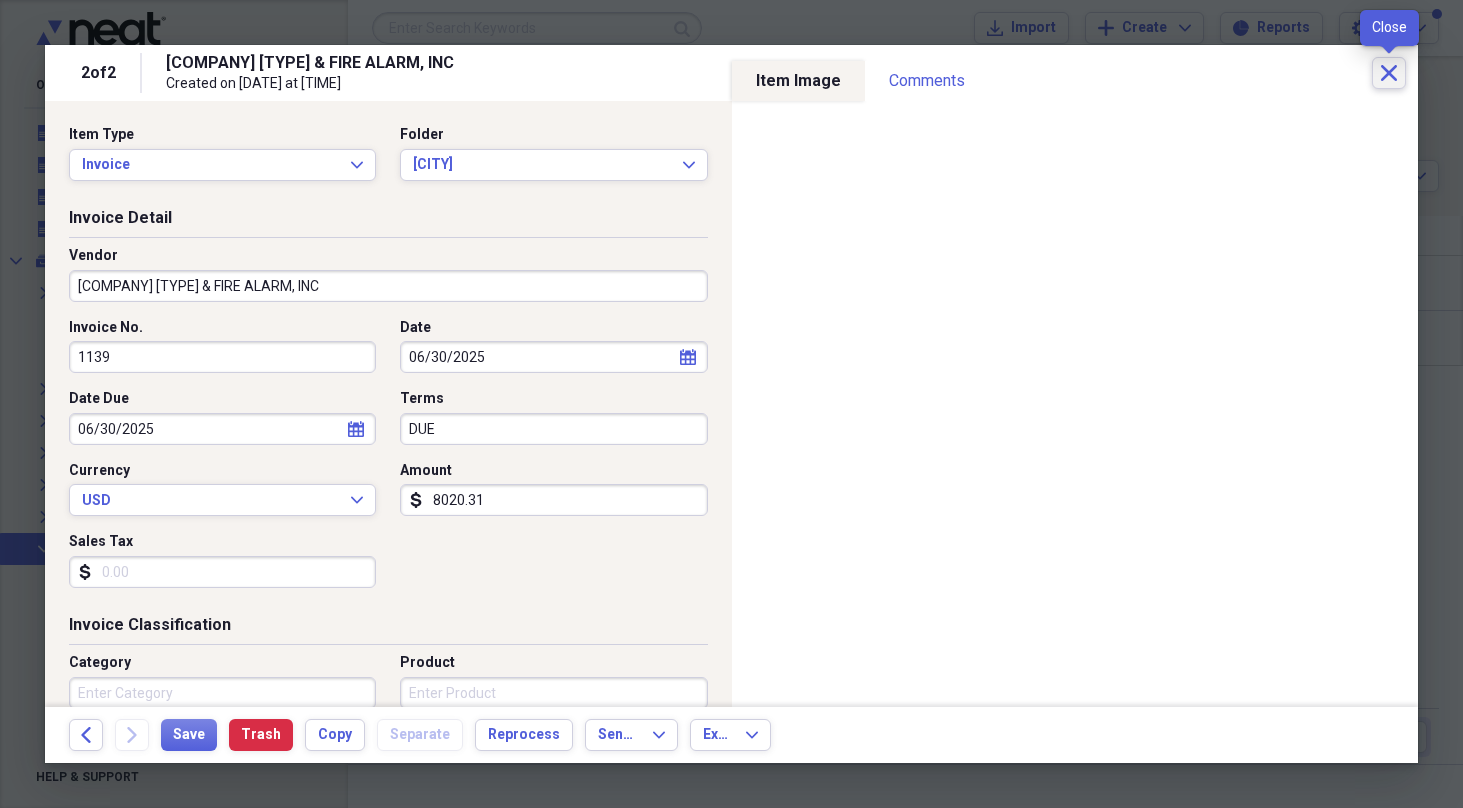 click 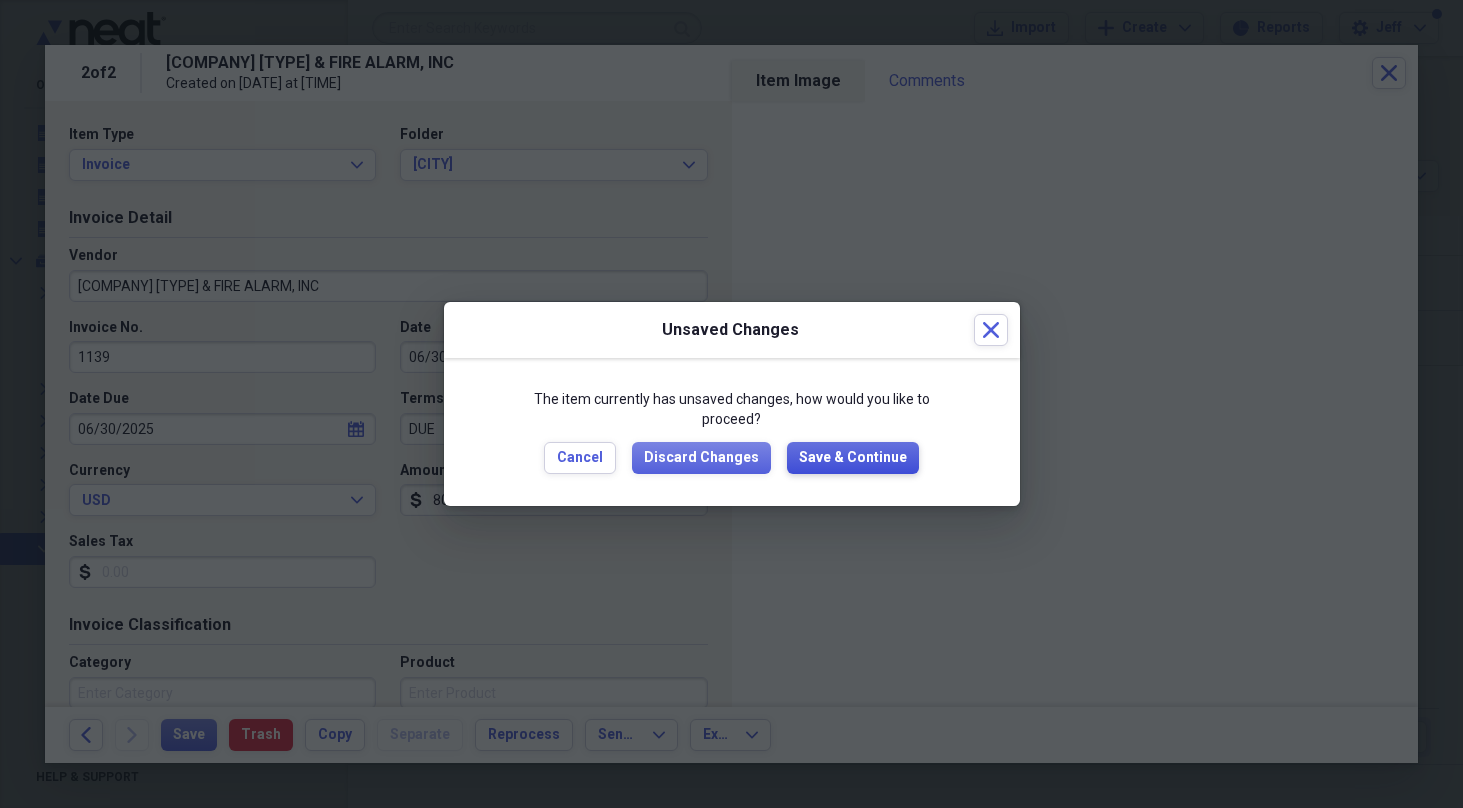 click on "Save & Continue" at bounding box center (853, 458) 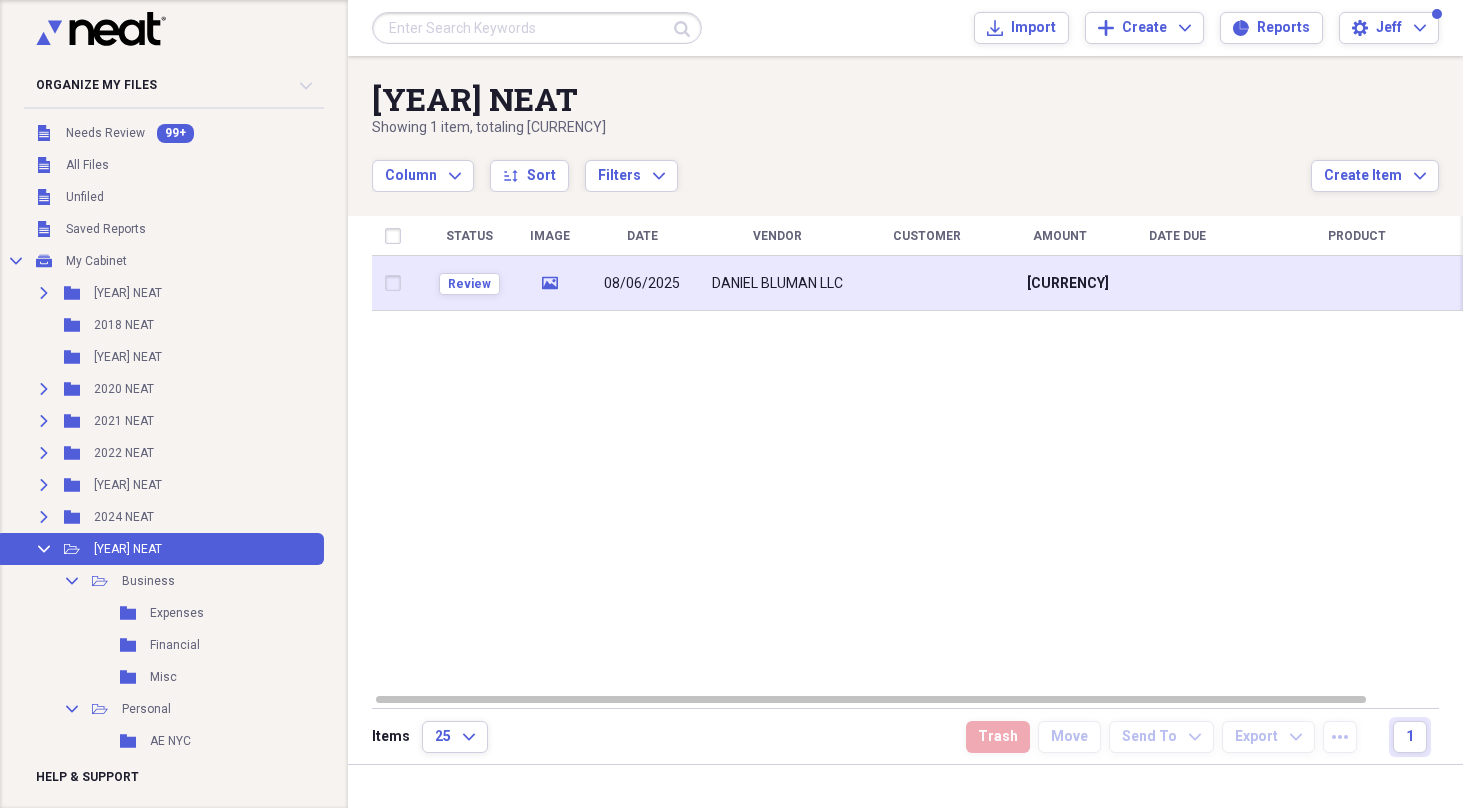click at bounding box center (927, 283) 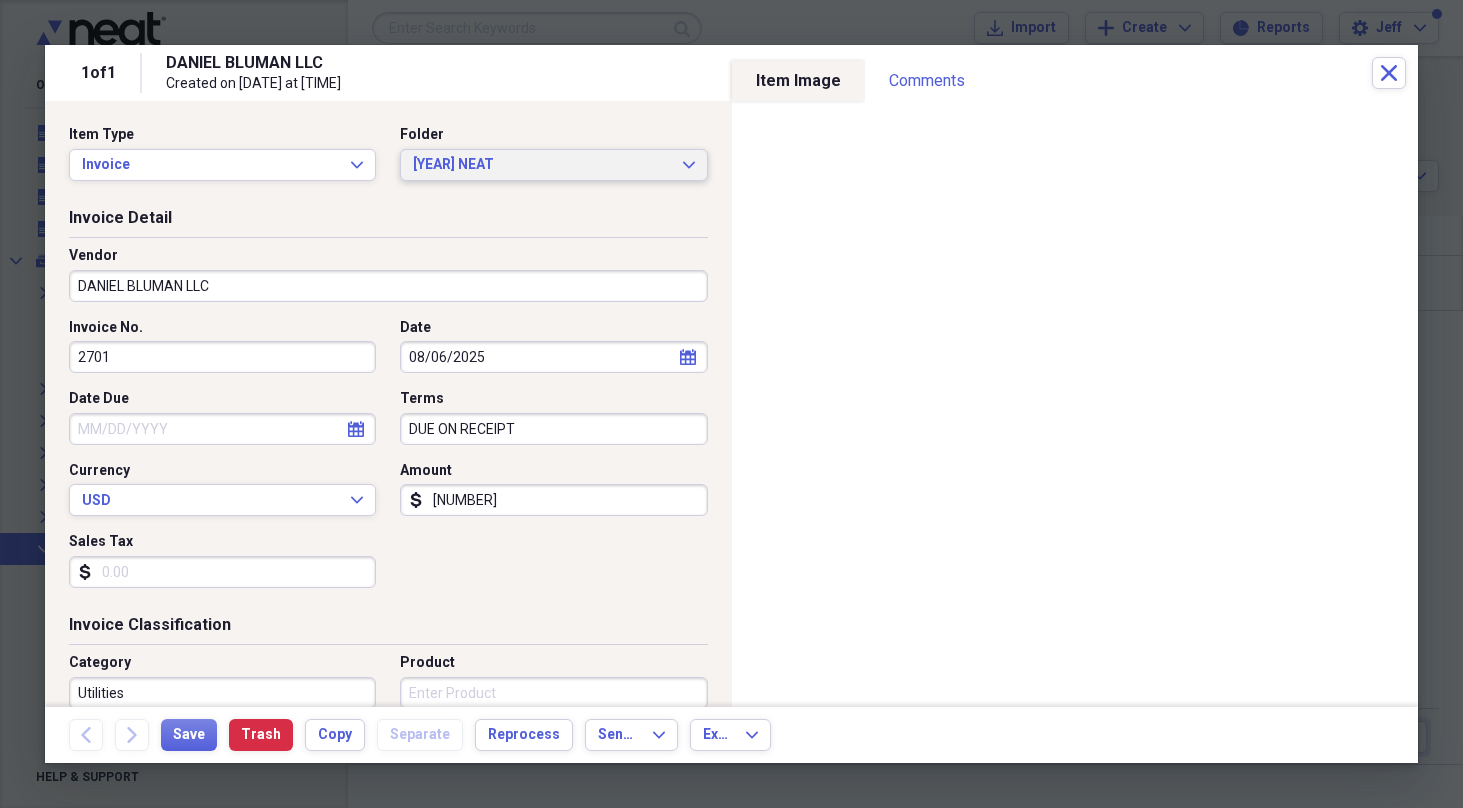 click on "[YEAR] NEAT Expand" at bounding box center (553, 165) 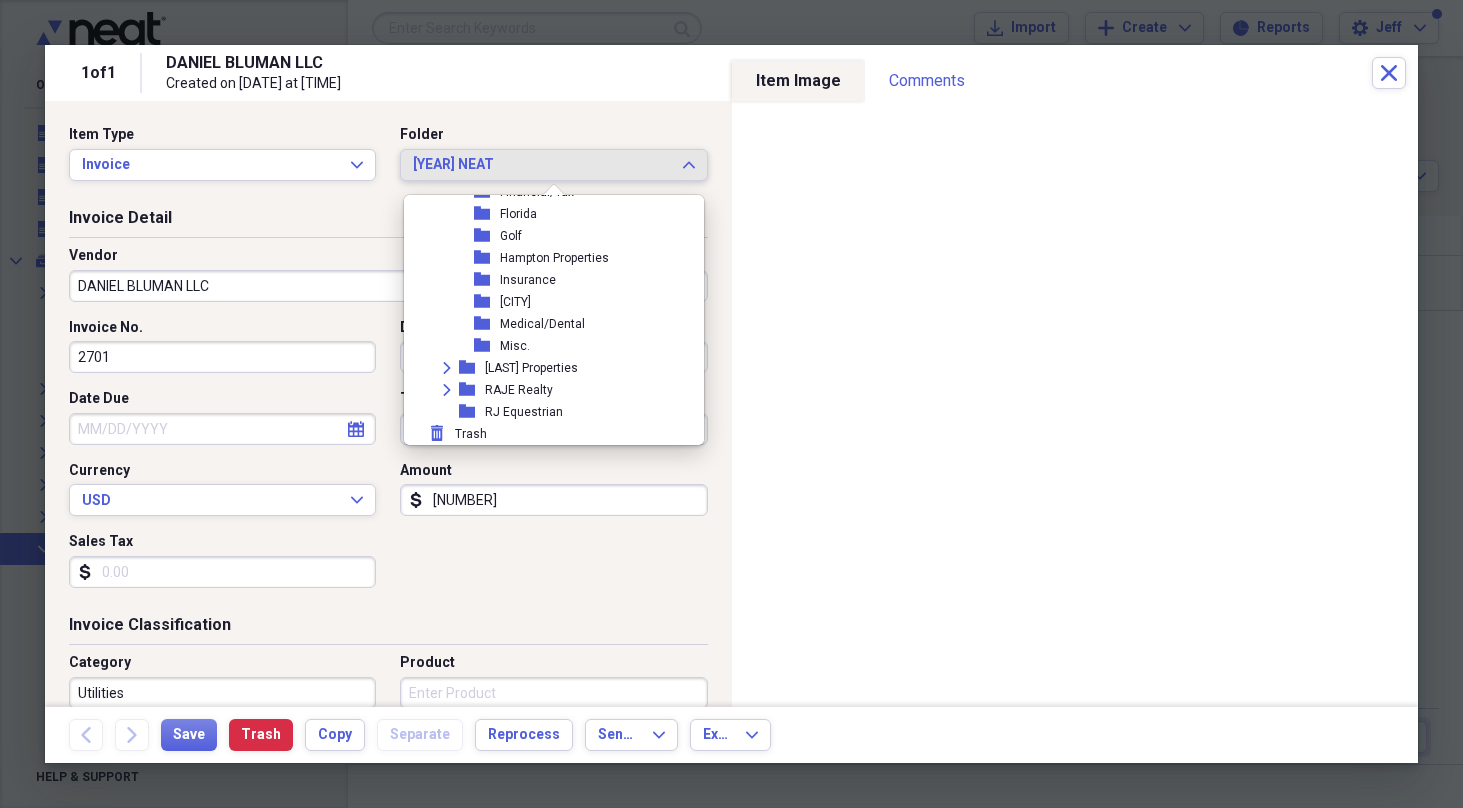 scroll, scrollTop: 513, scrollLeft: 0, axis: vertical 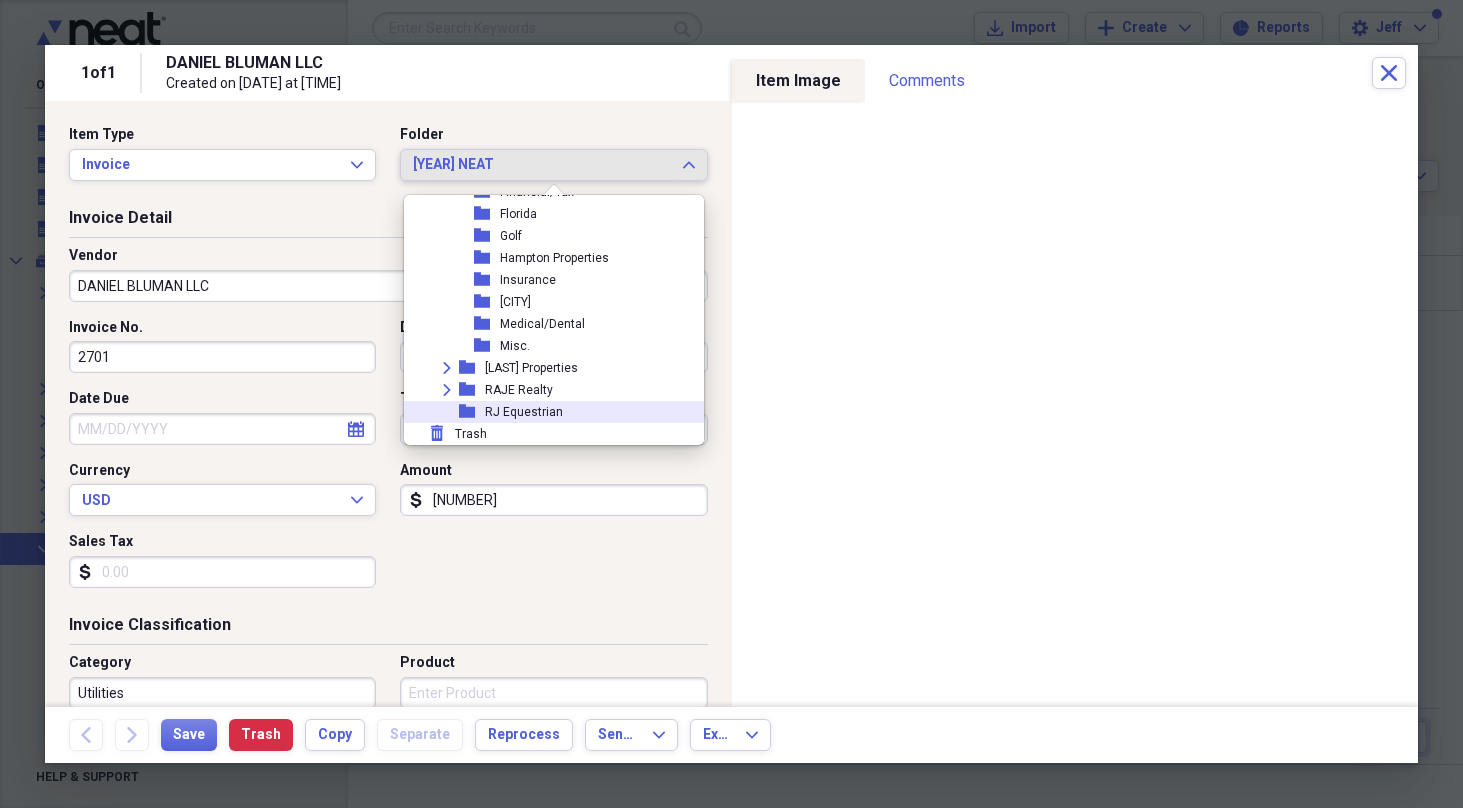 click on "[PERSON]" at bounding box center (524, 412) 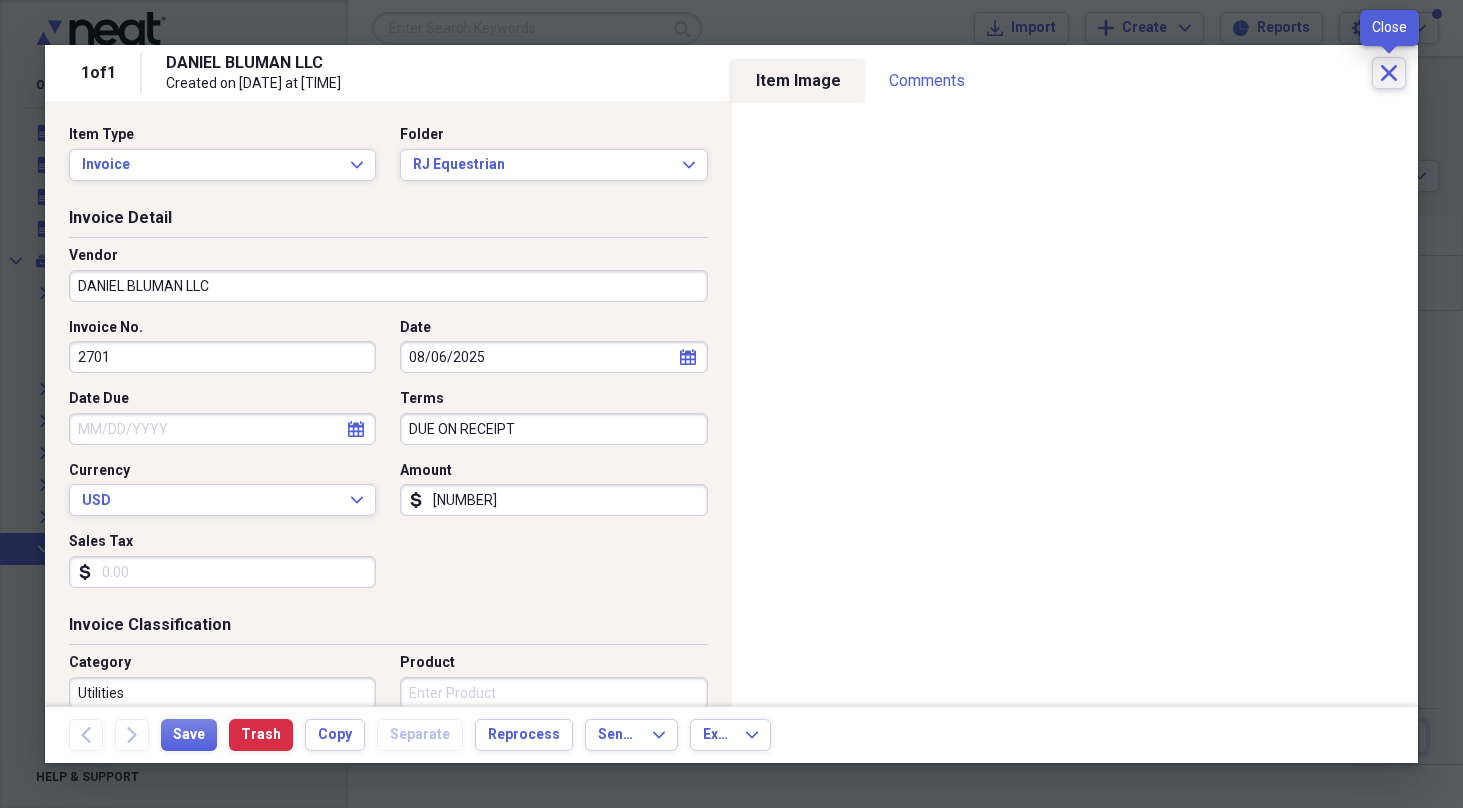 click on "Close" 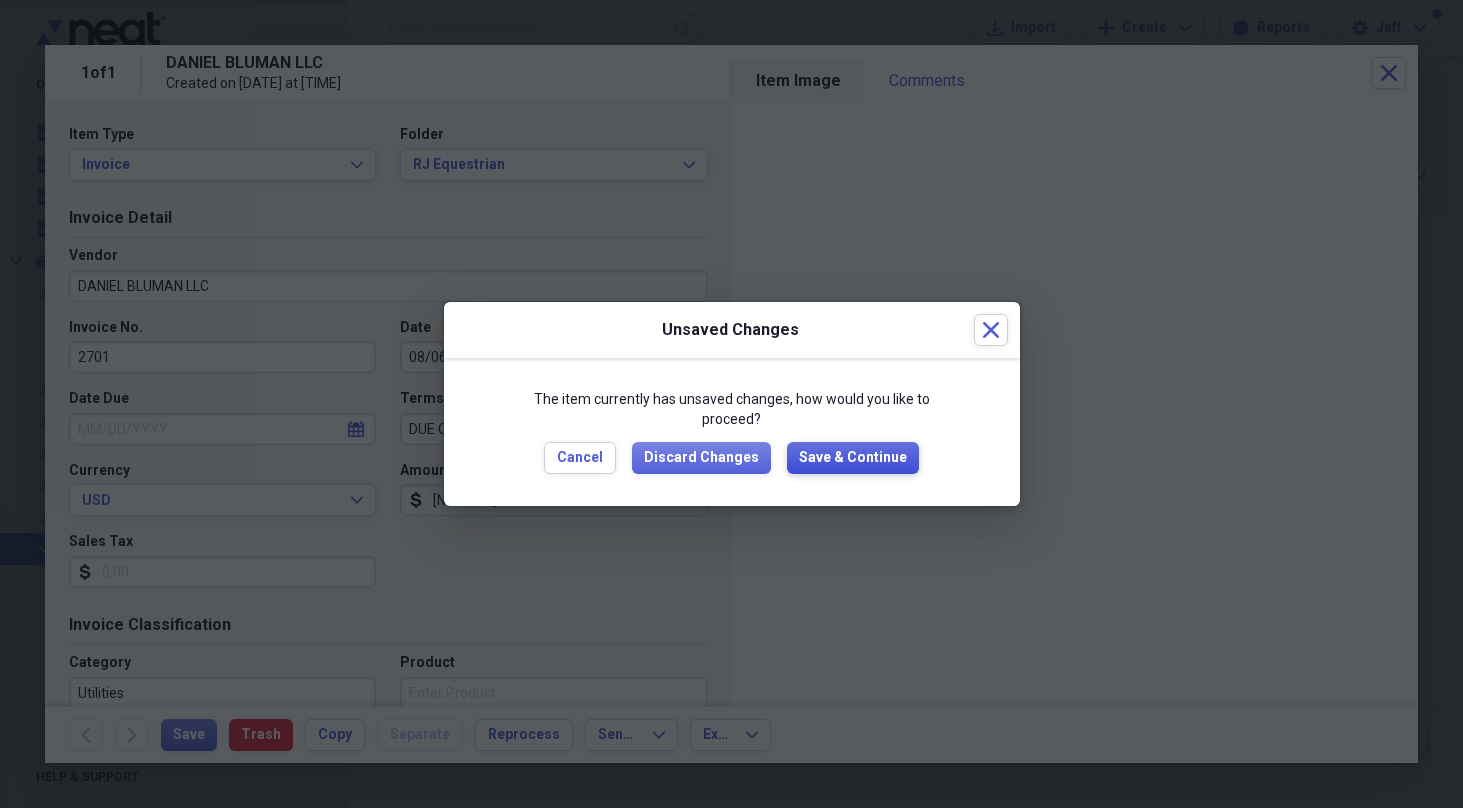 click on "Save & Continue" at bounding box center (853, 458) 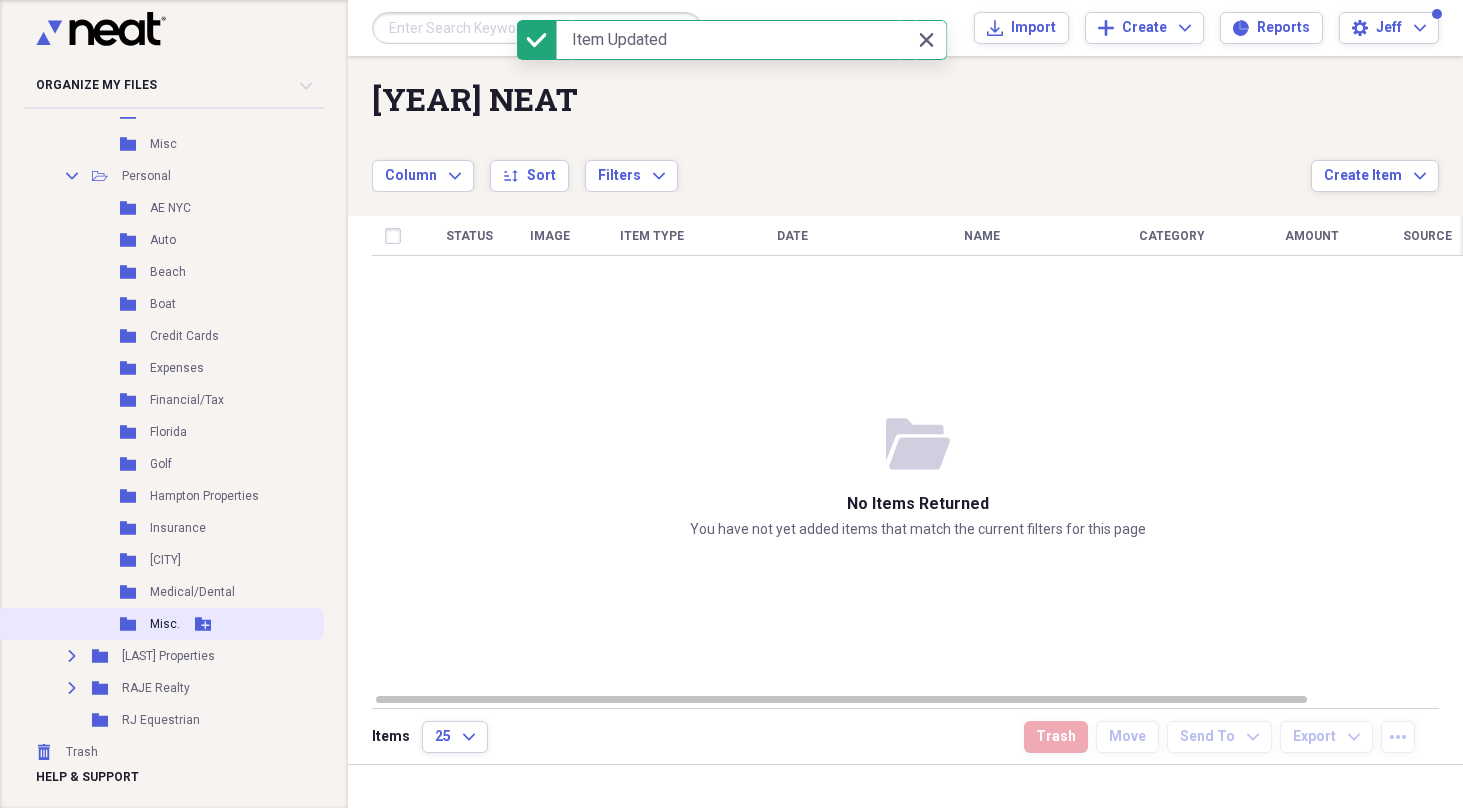 scroll, scrollTop: 532, scrollLeft: 0, axis: vertical 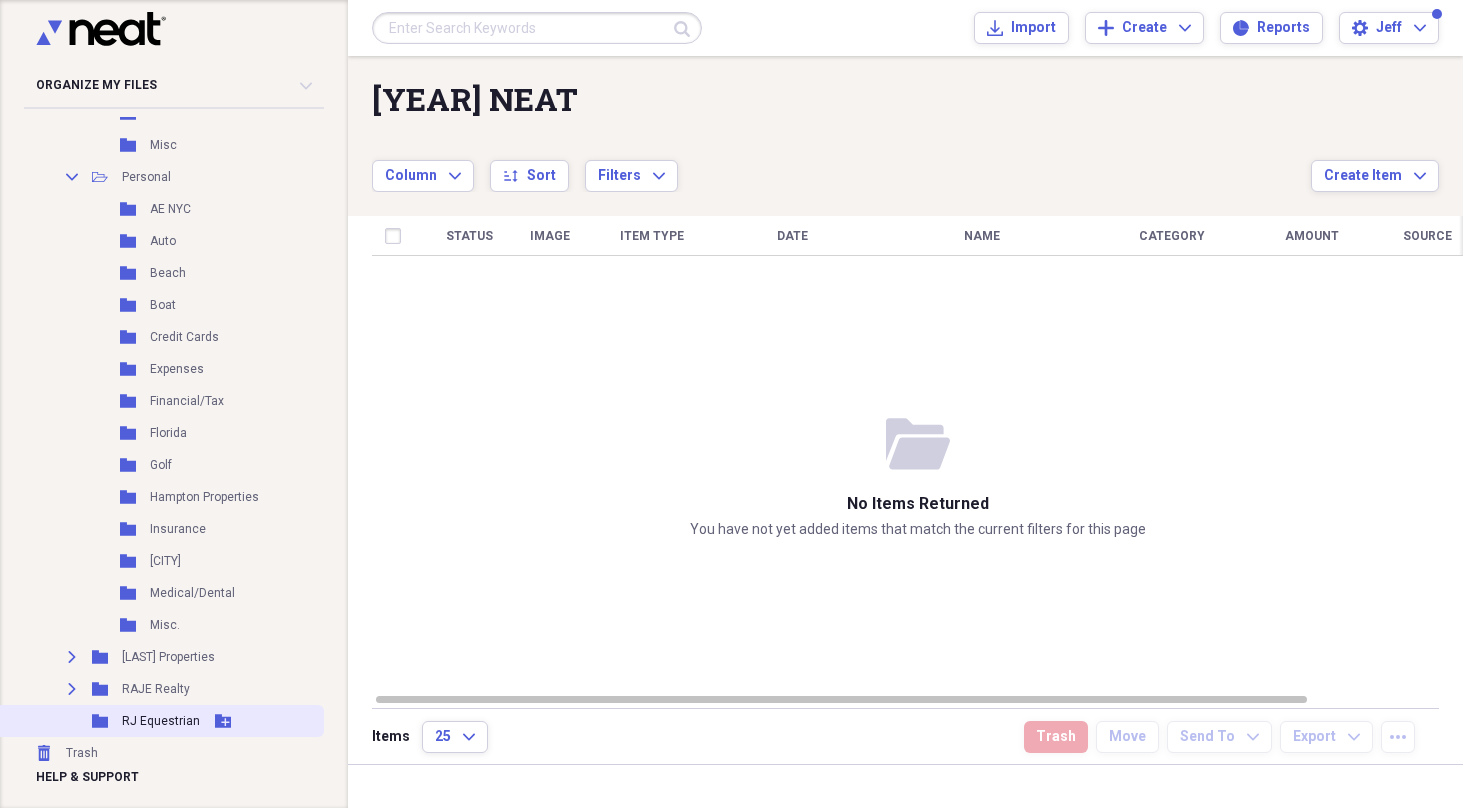 click on "[PERSON]" at bounding box center (161, 721) 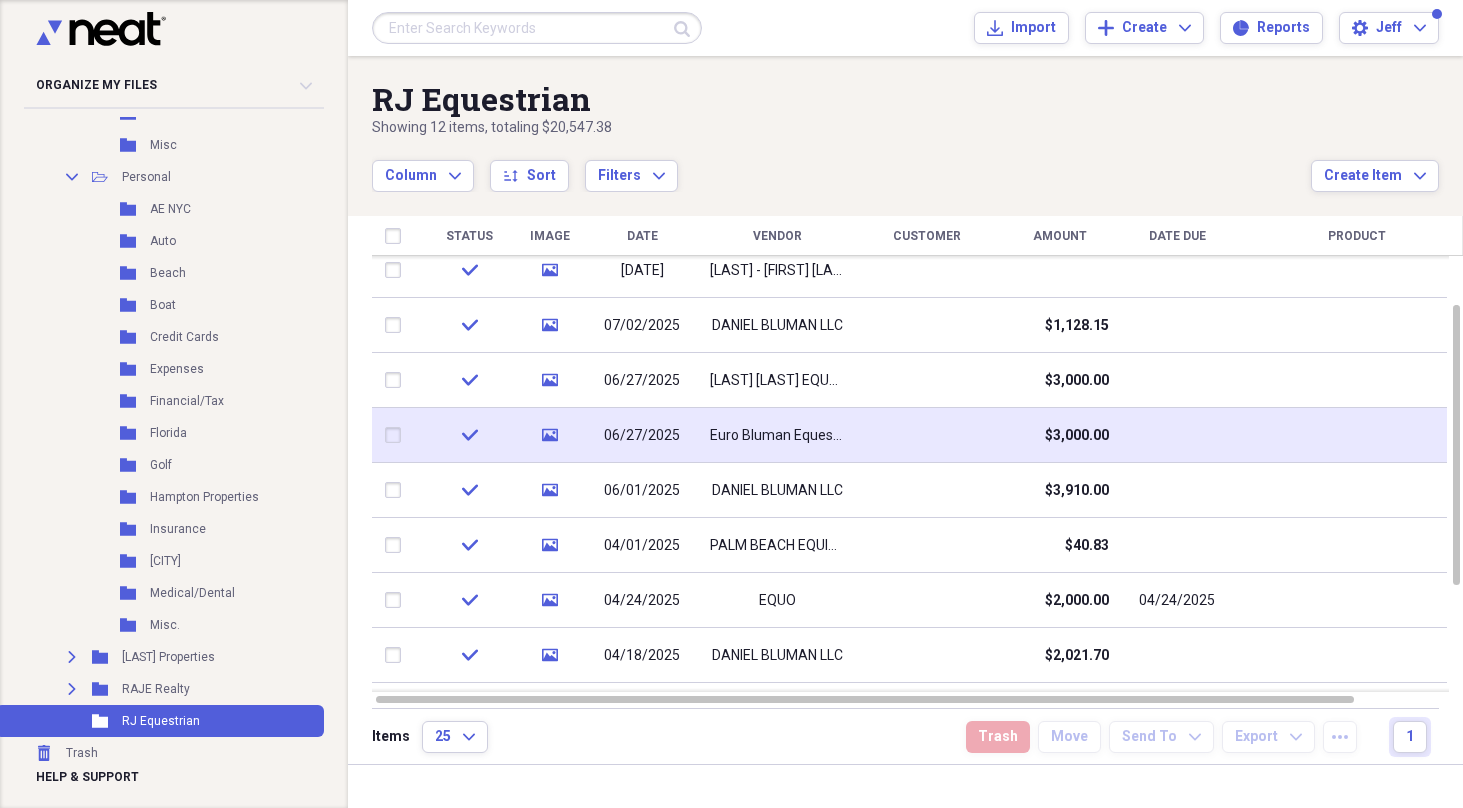 click at bounding box center (927, 435) 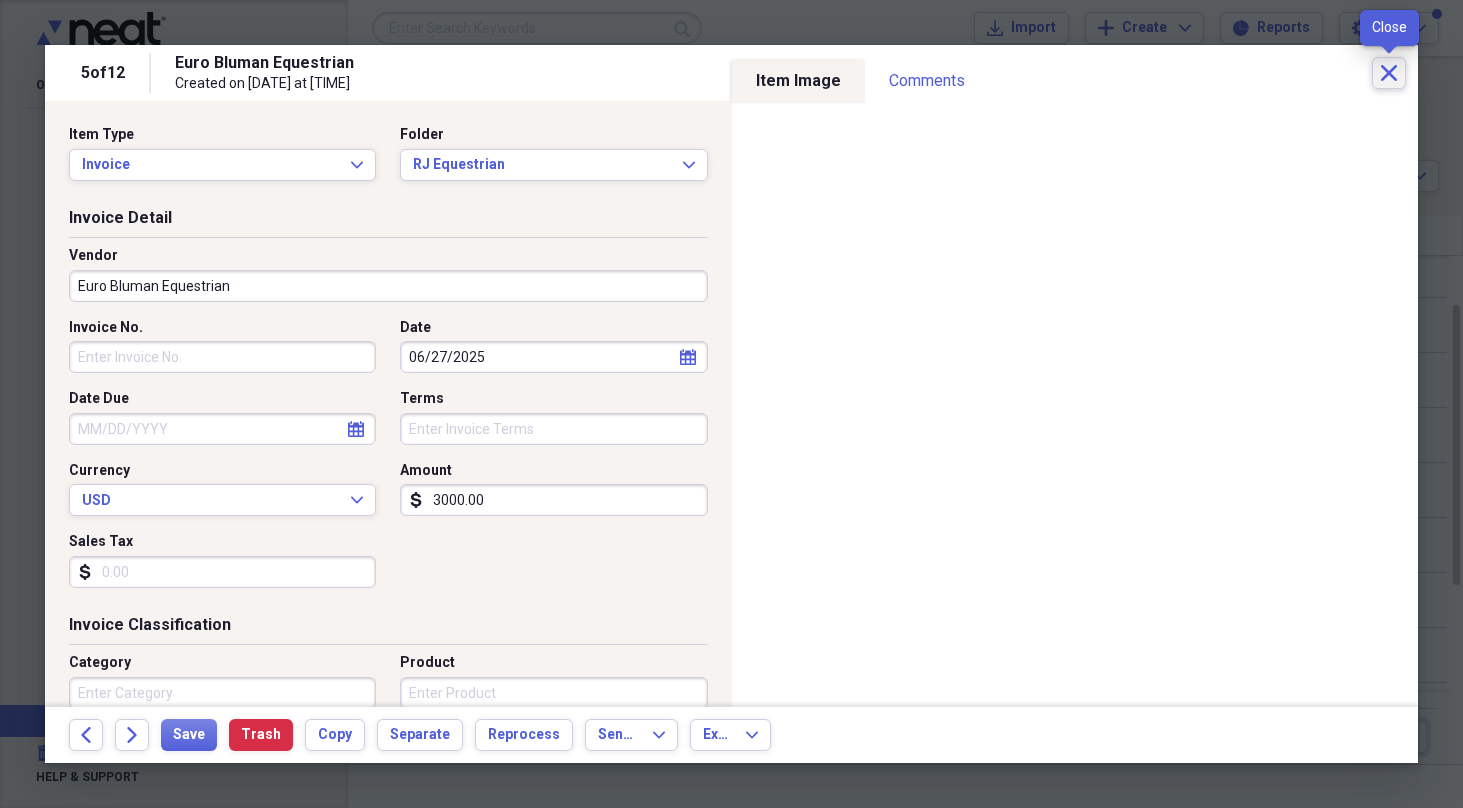 click 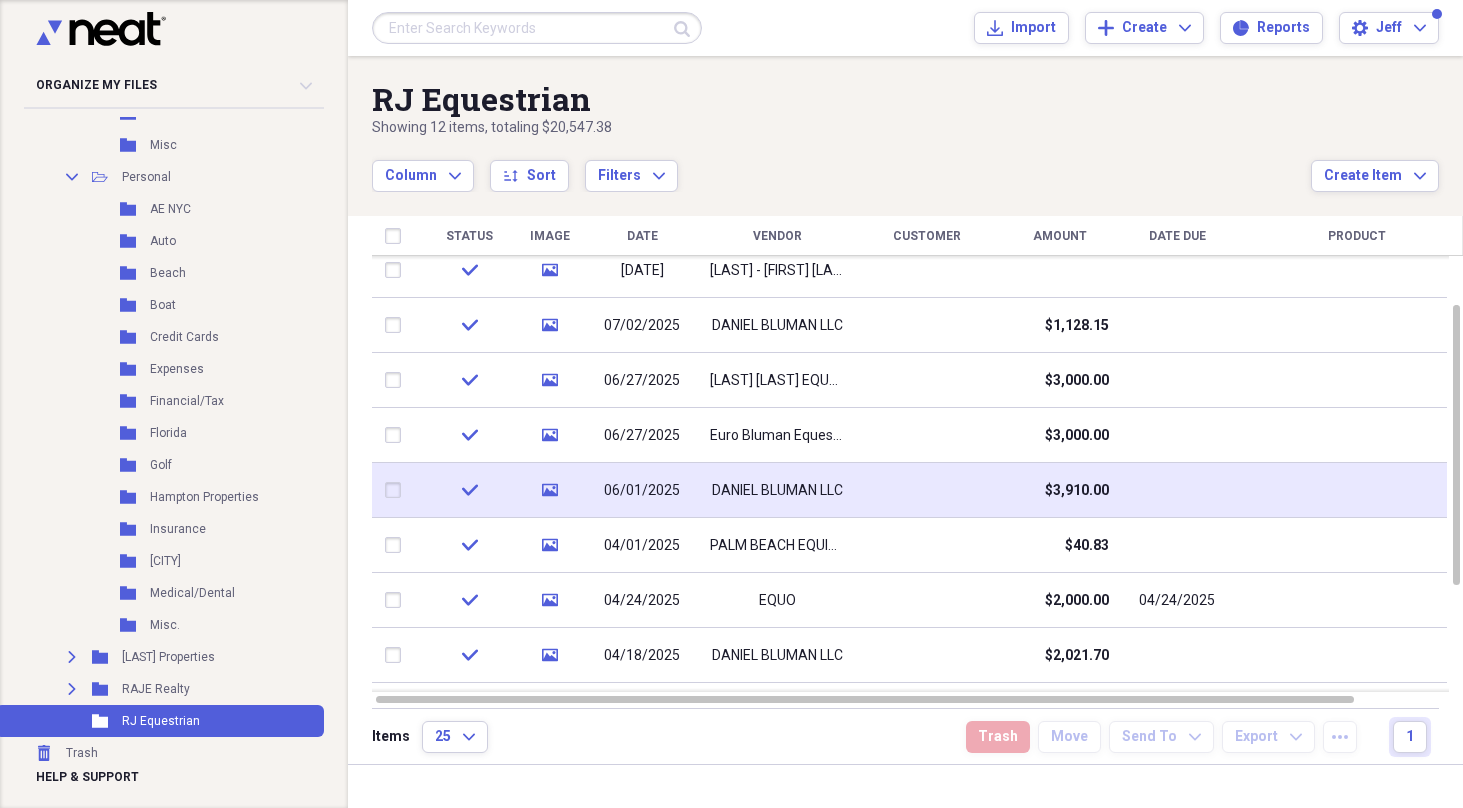 click at bounding box center [927, 490] 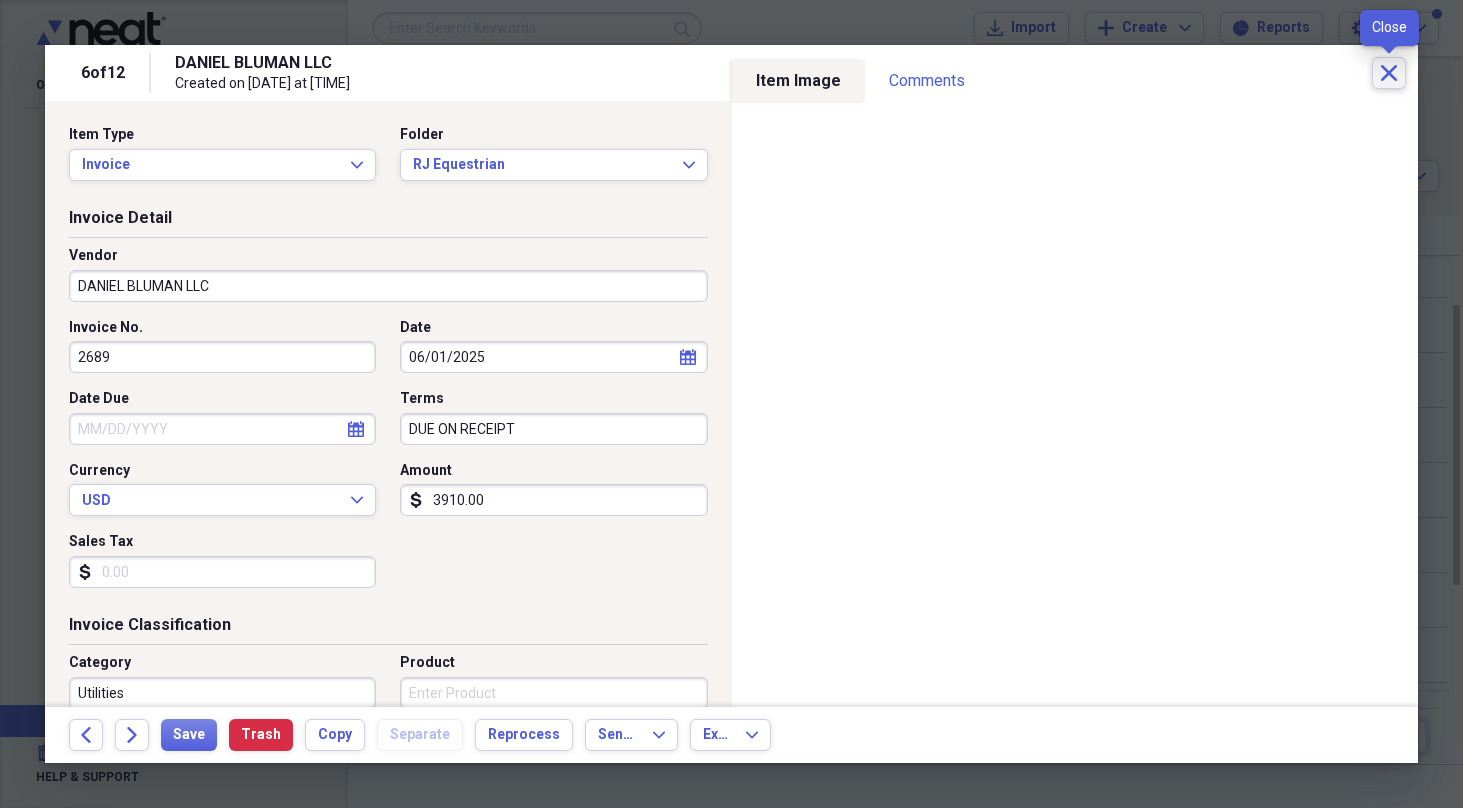click 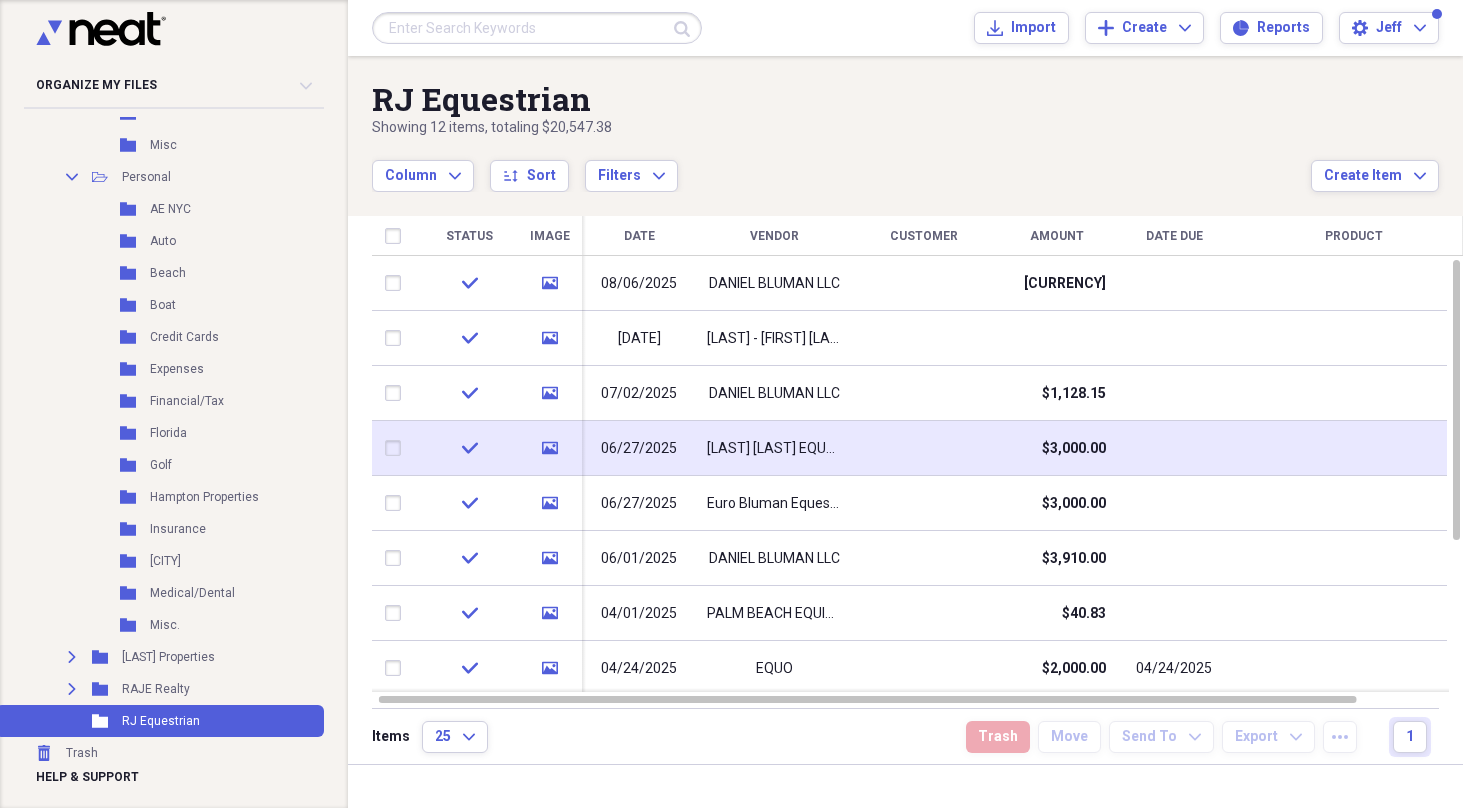 click at bounding box center (924, 448) 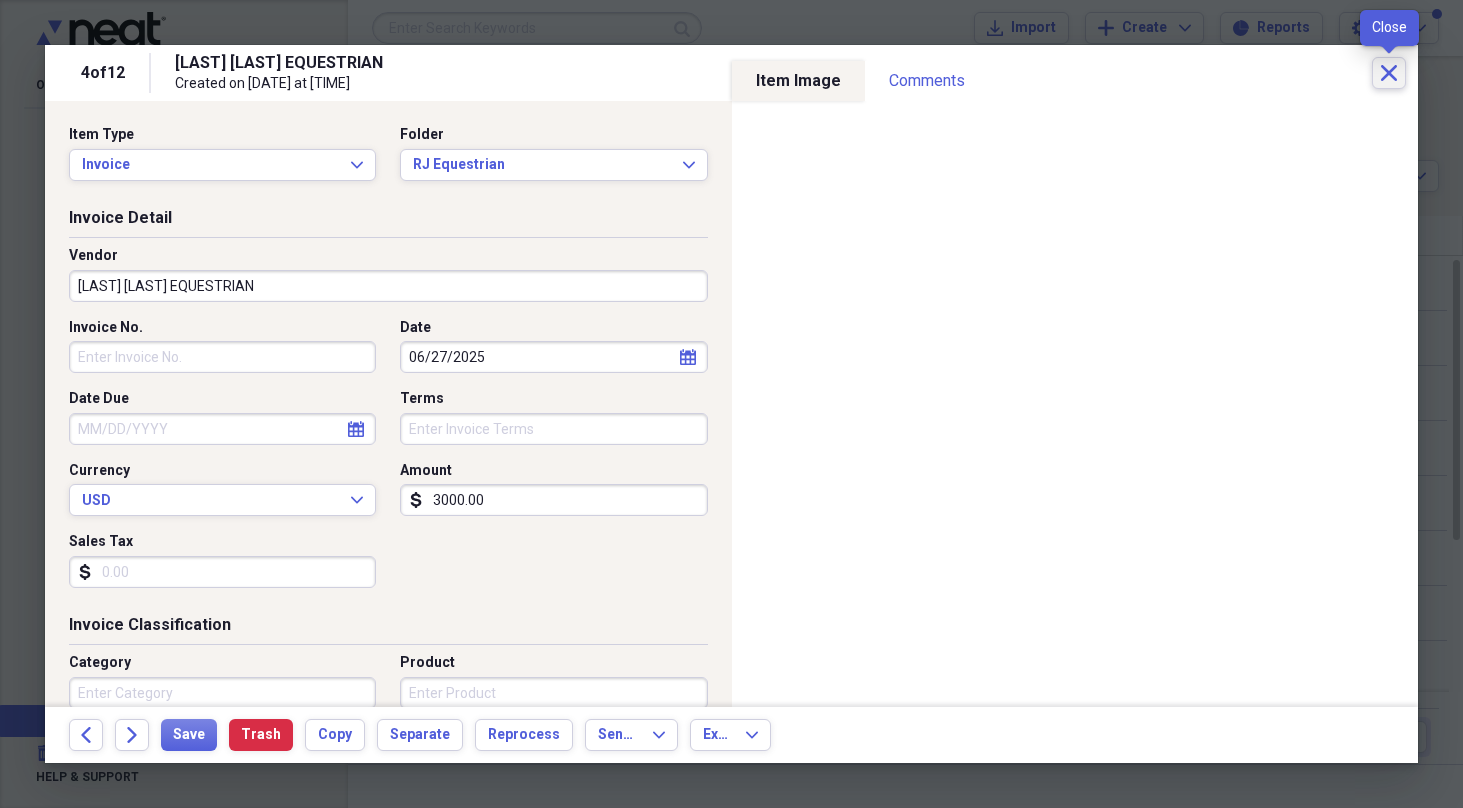 click 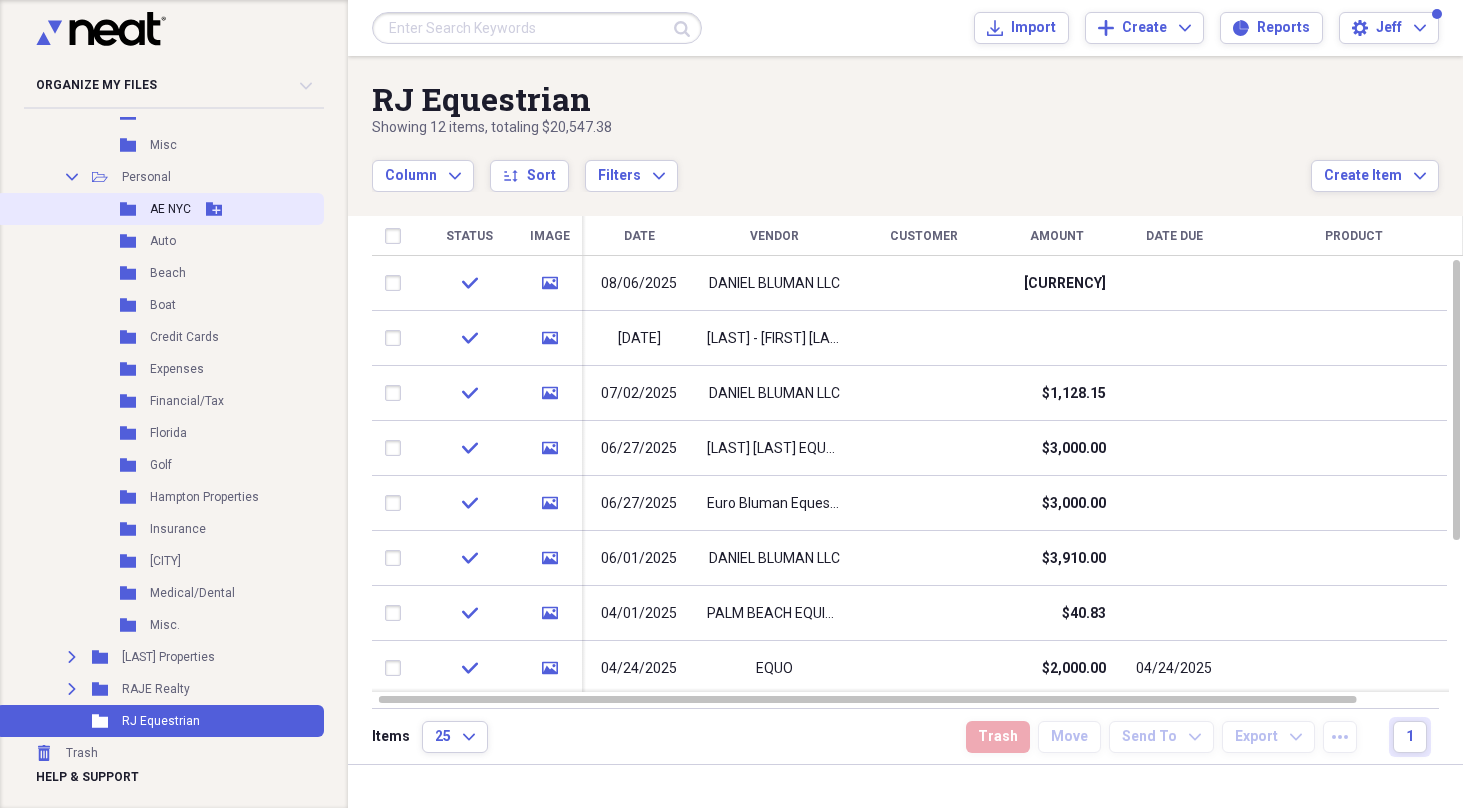 click on "[PERSON] [CITY]" at bounding box center [170, 209] 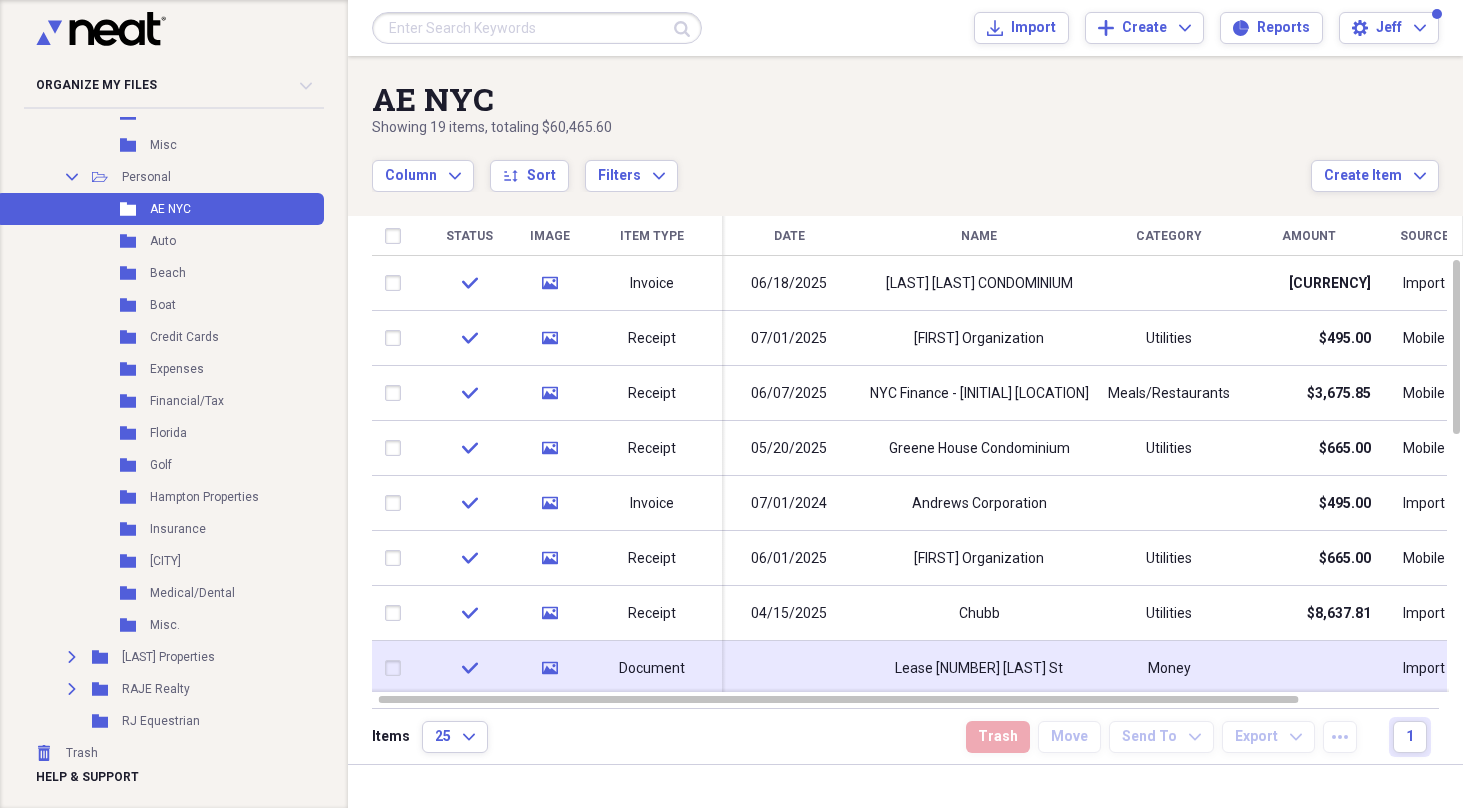 click on "Lease 95 Greene St" at bounding box center (979, 668) 